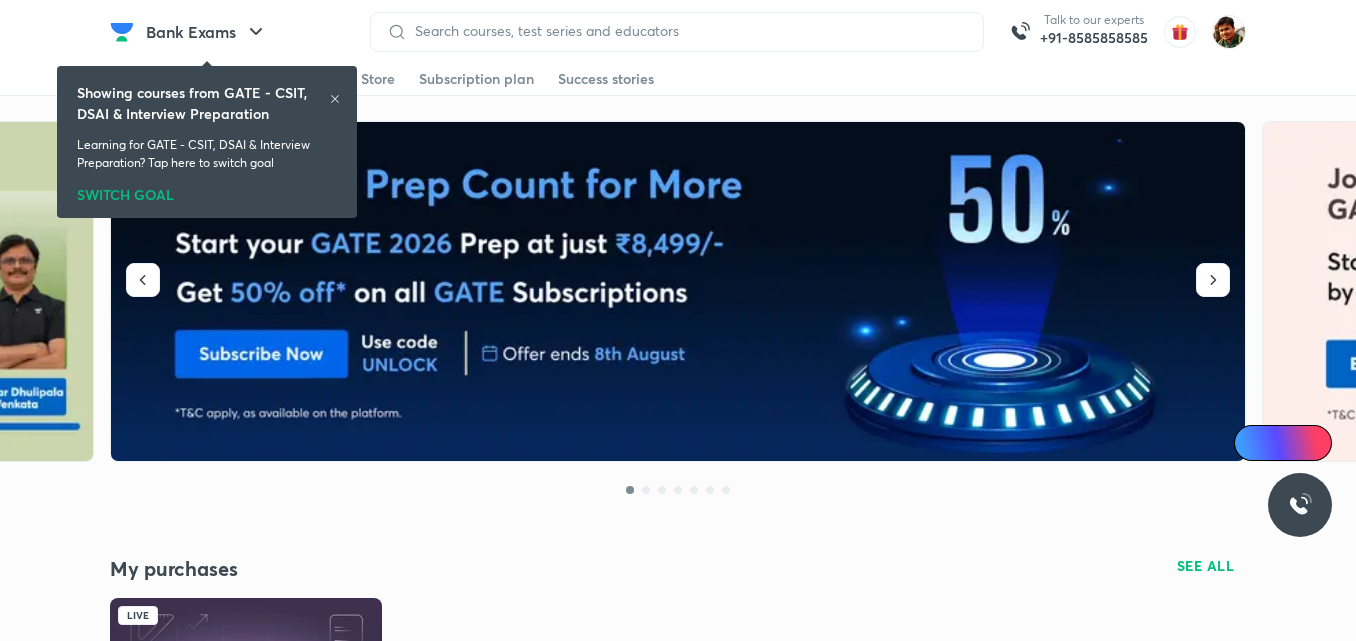 scroll, scrollTop: 300, scrollLeft: 0, axis: vertical 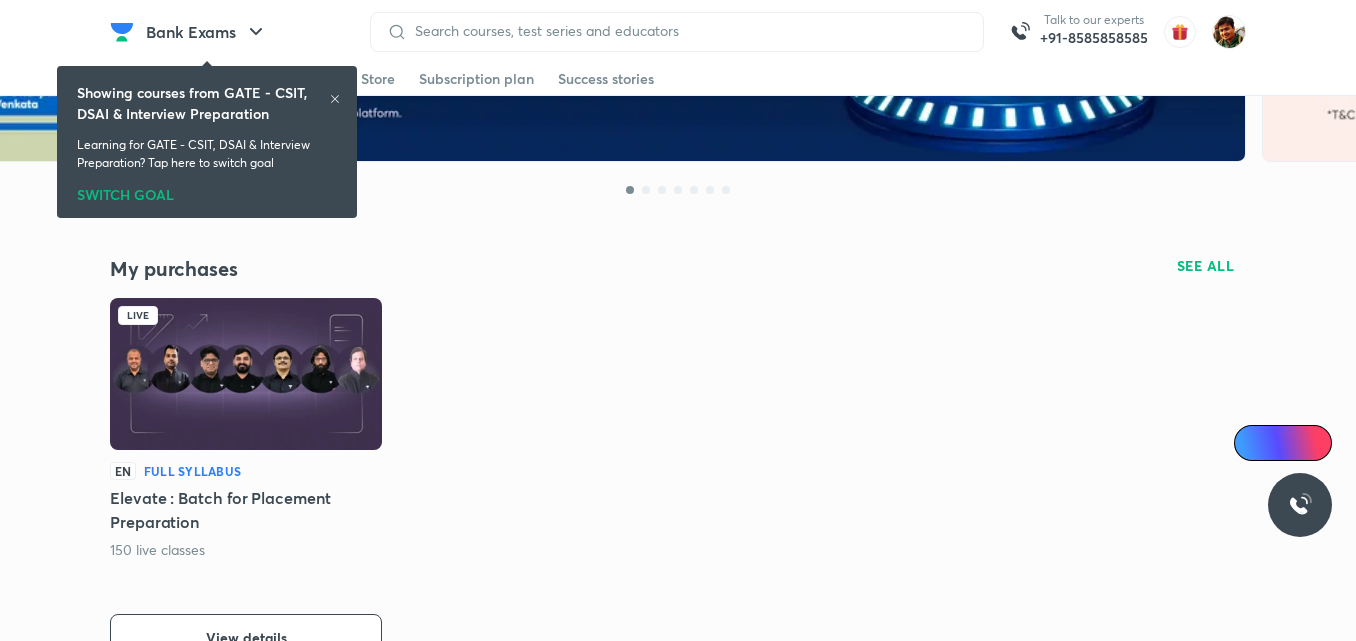 click at bounding box center [246, 374] 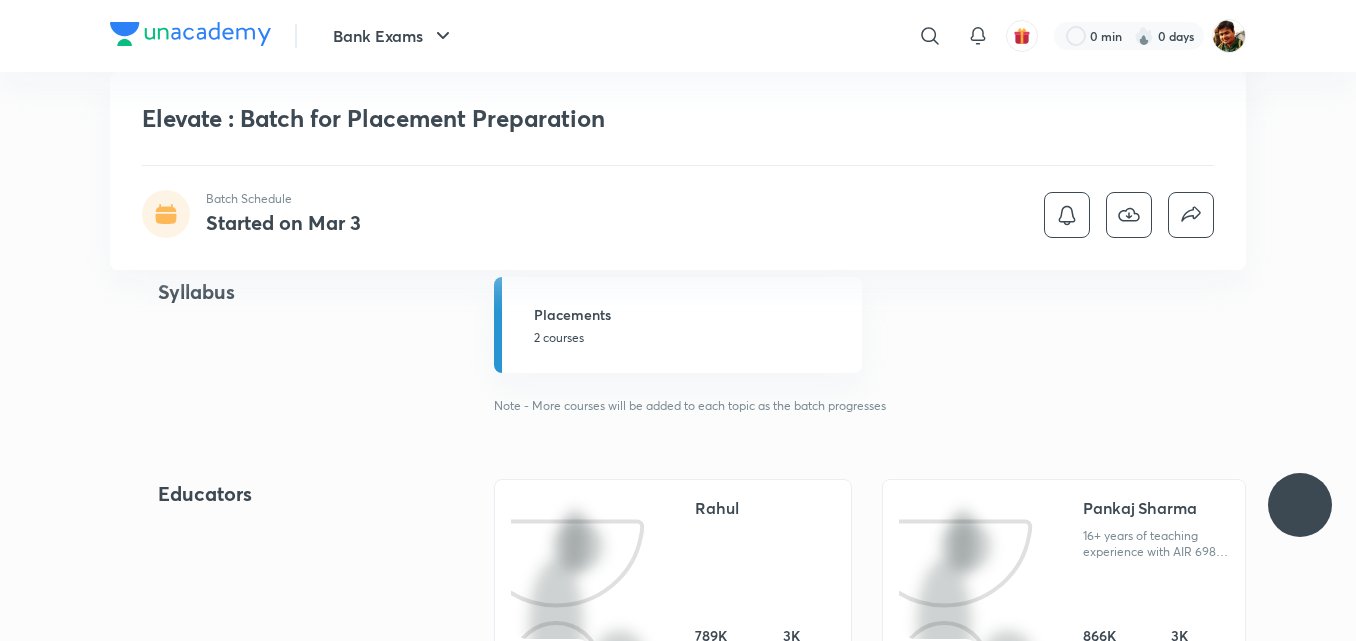 scroll, scrollTop: 0, scrollLeft: 0, axis: both 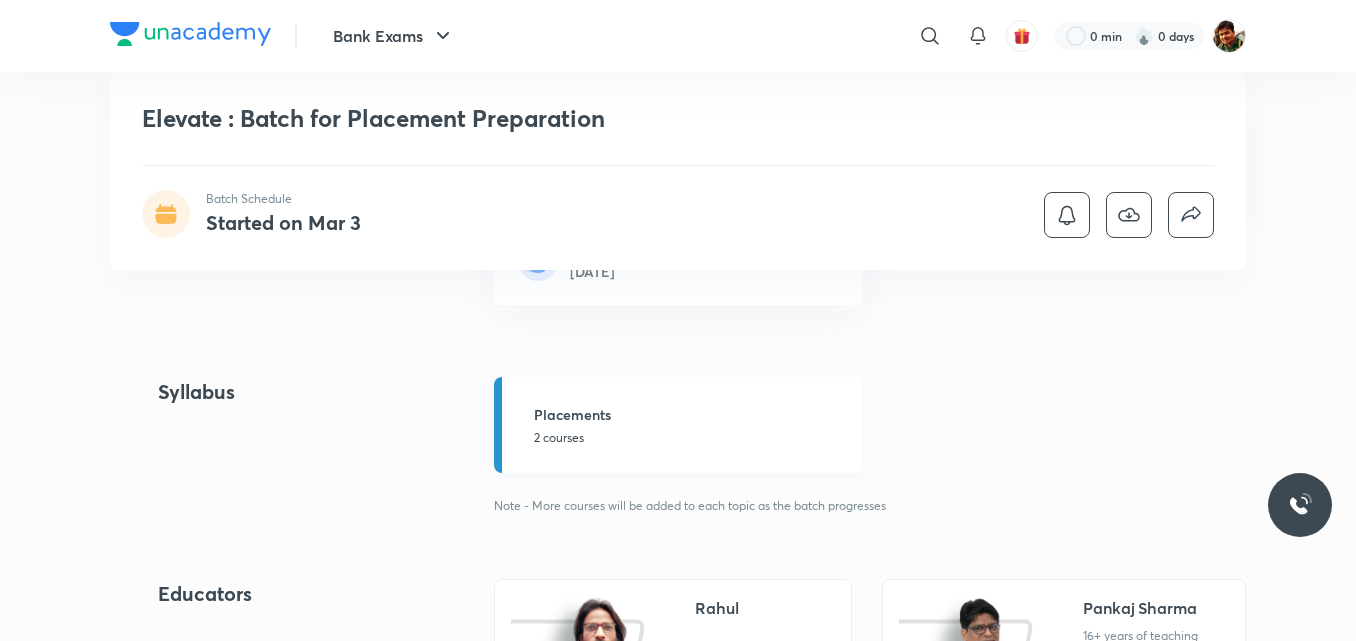click on "2 courses" at bounding box center [692, 438] 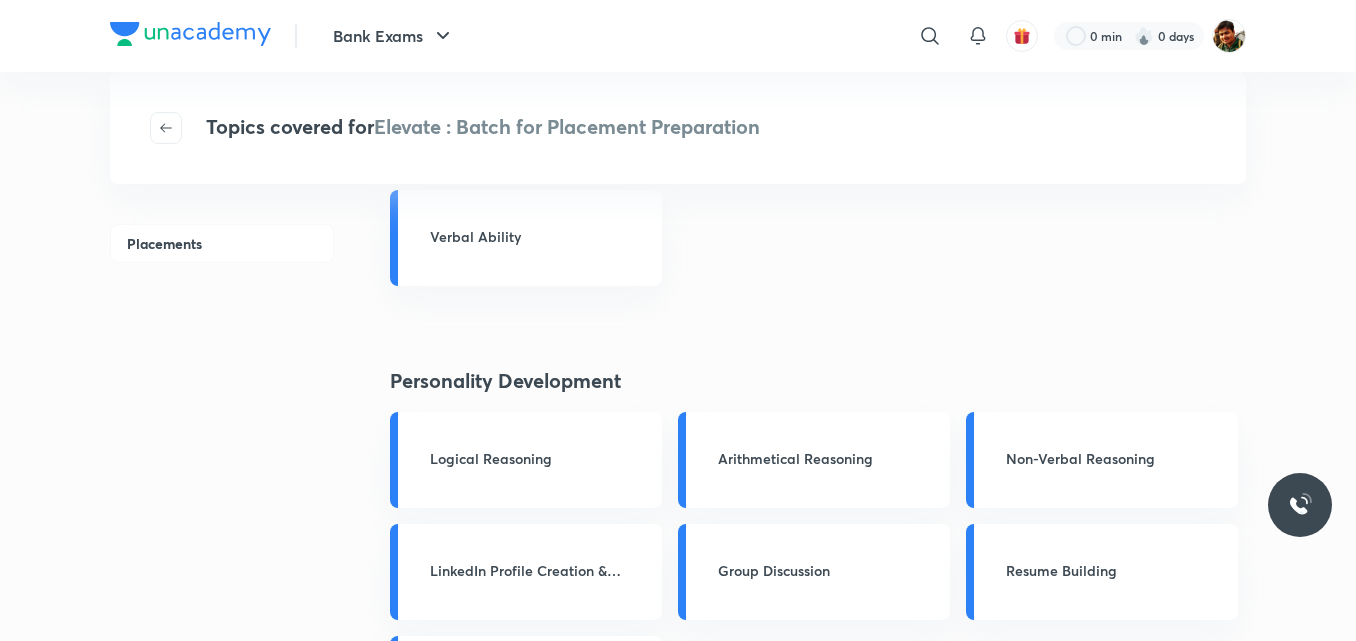 scroll, scrollTop: 400, scrollLeft: 0, axis: vertical 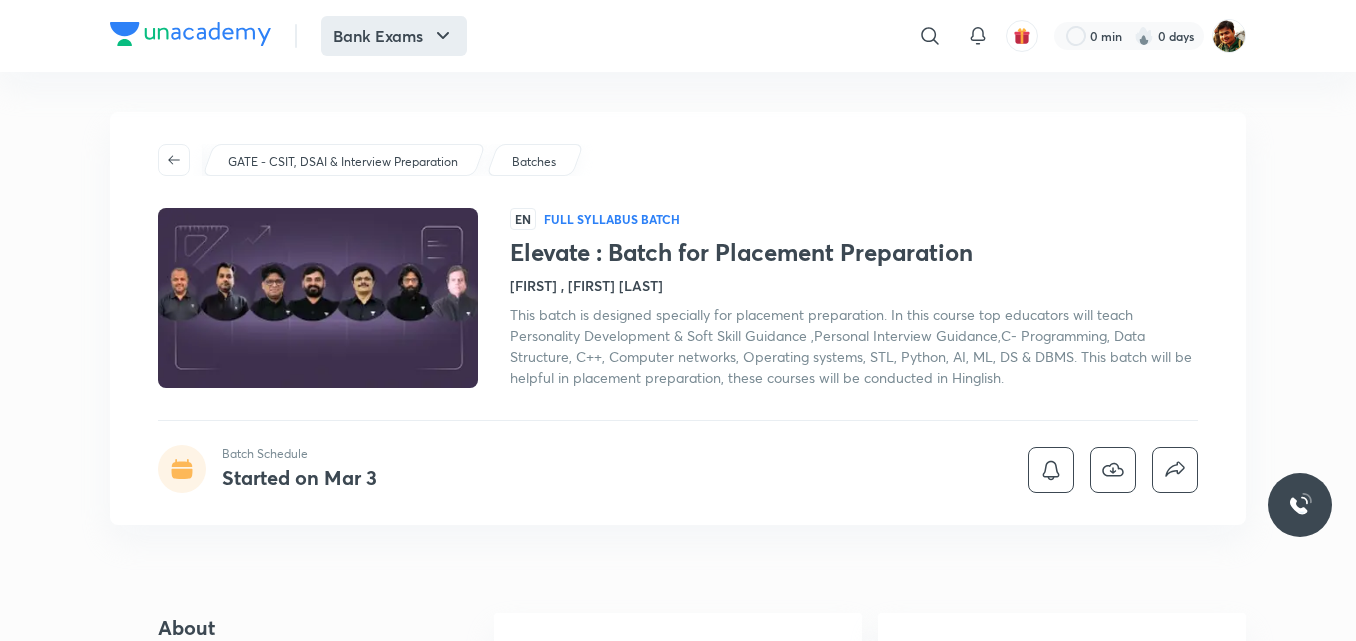 click on "Bank Exams" at bounding box center [394, 36] 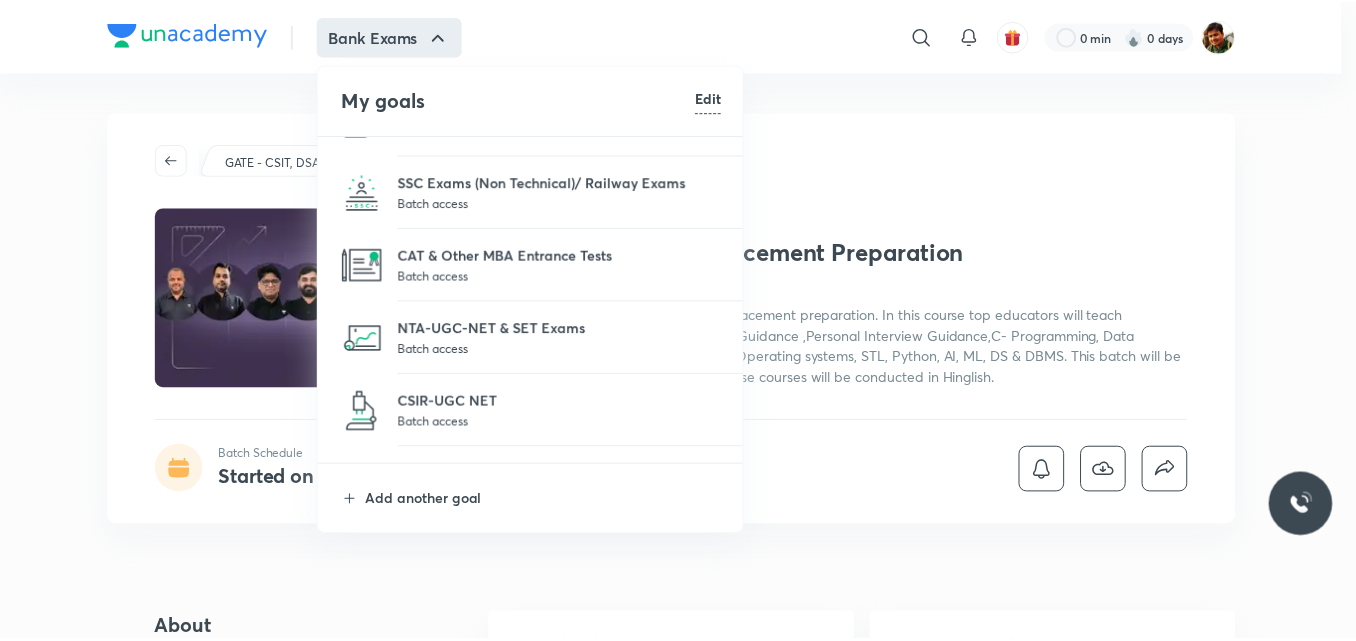 scroll, scrollTop: 403, scrollLeft: 0, axis: vertical 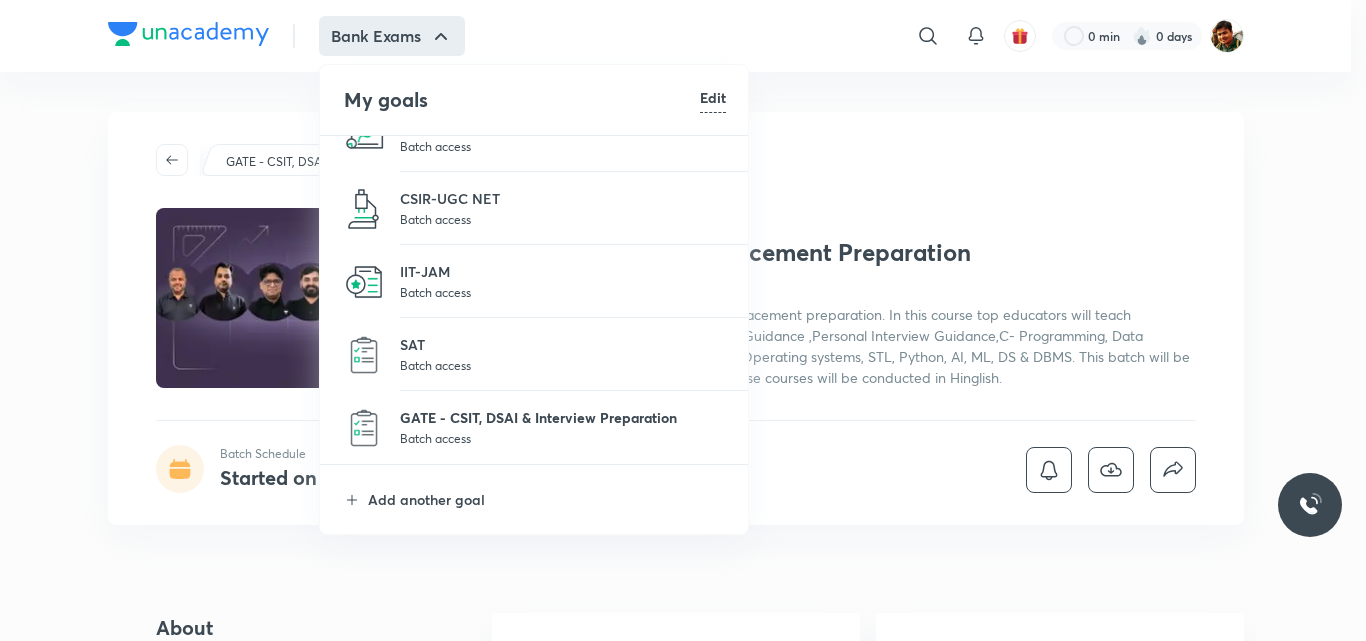 click on "GATE - CSIT, DSAI & Interview Preparation" at bounding box center (563, 417) 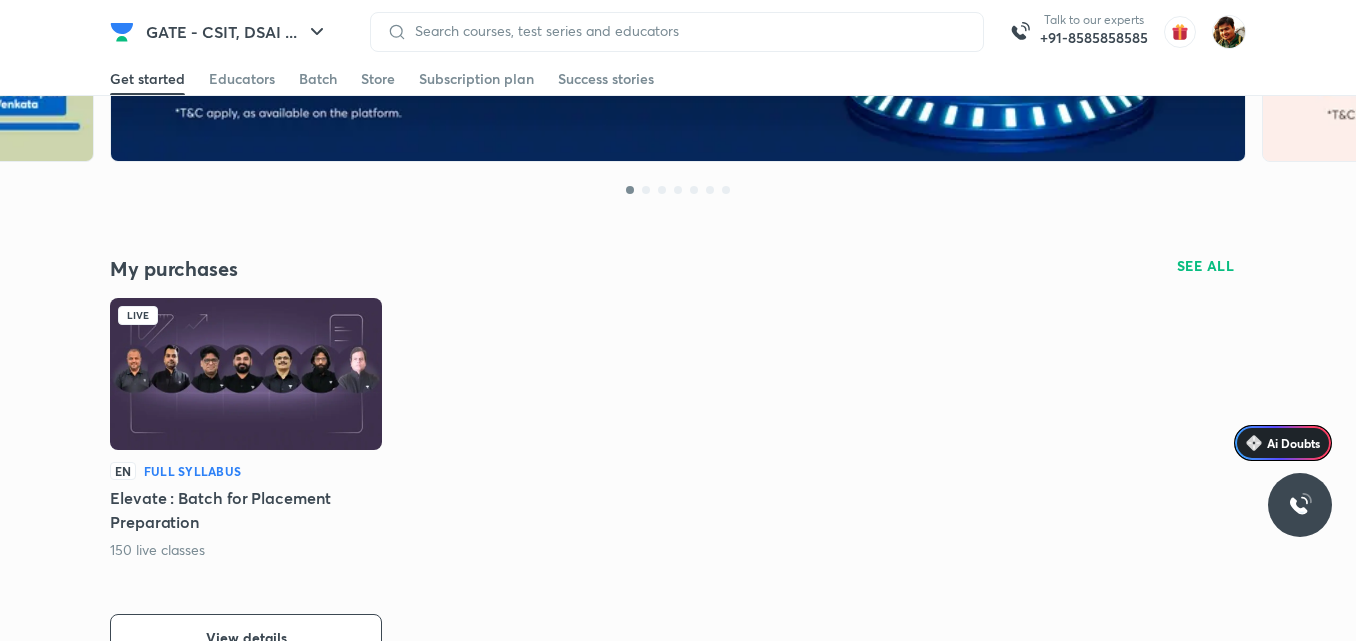 scroll, scrollTop: 500, scrollLeft: 0, axis: vertical 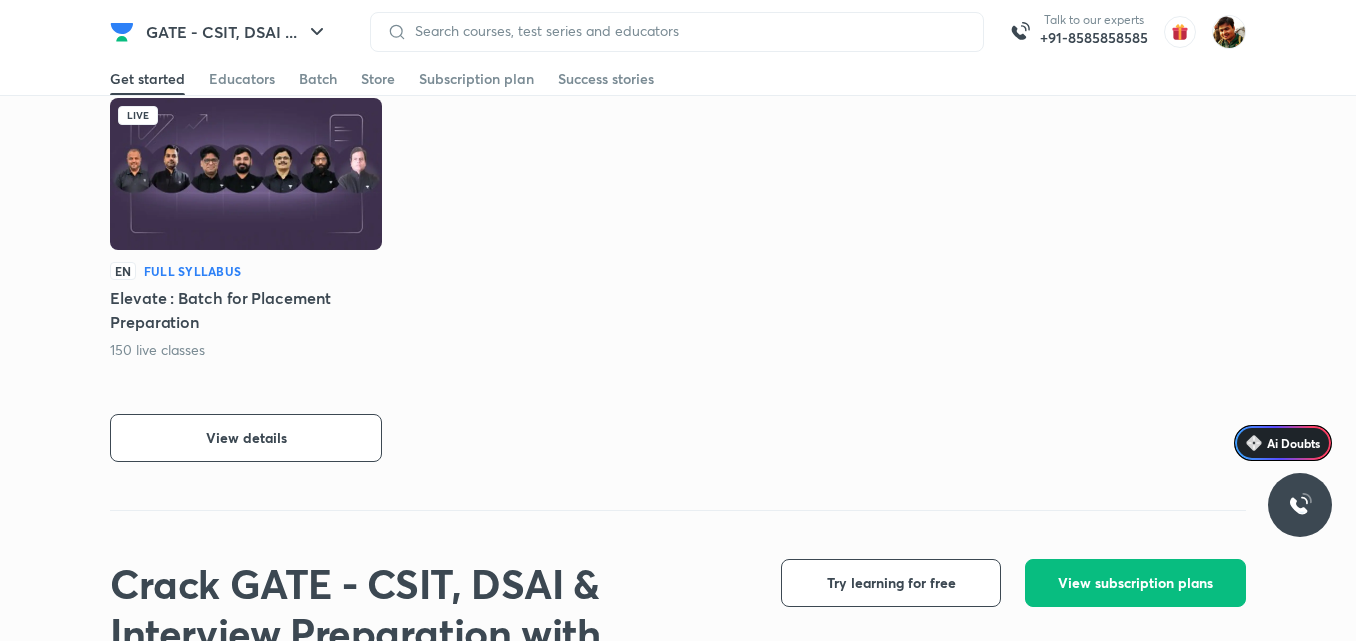 click at bounding box center (246, 174) 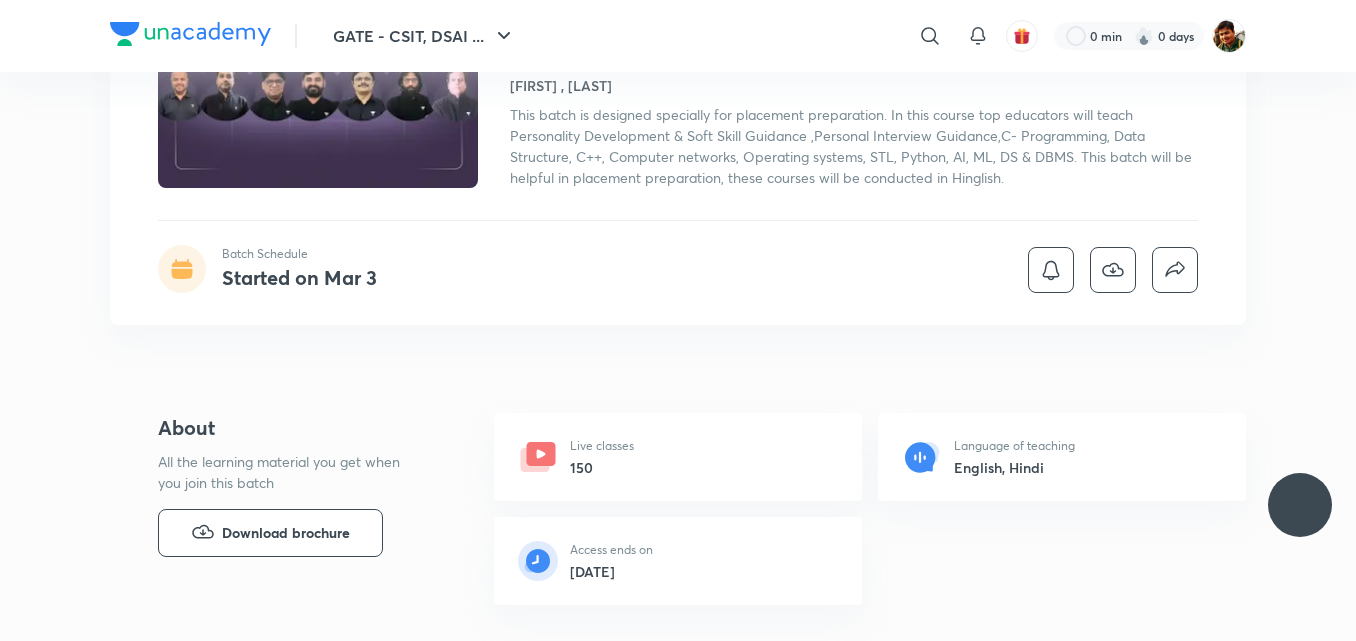 scroll, scrollTop: 200, scrollLeft: 0, axis: vertical 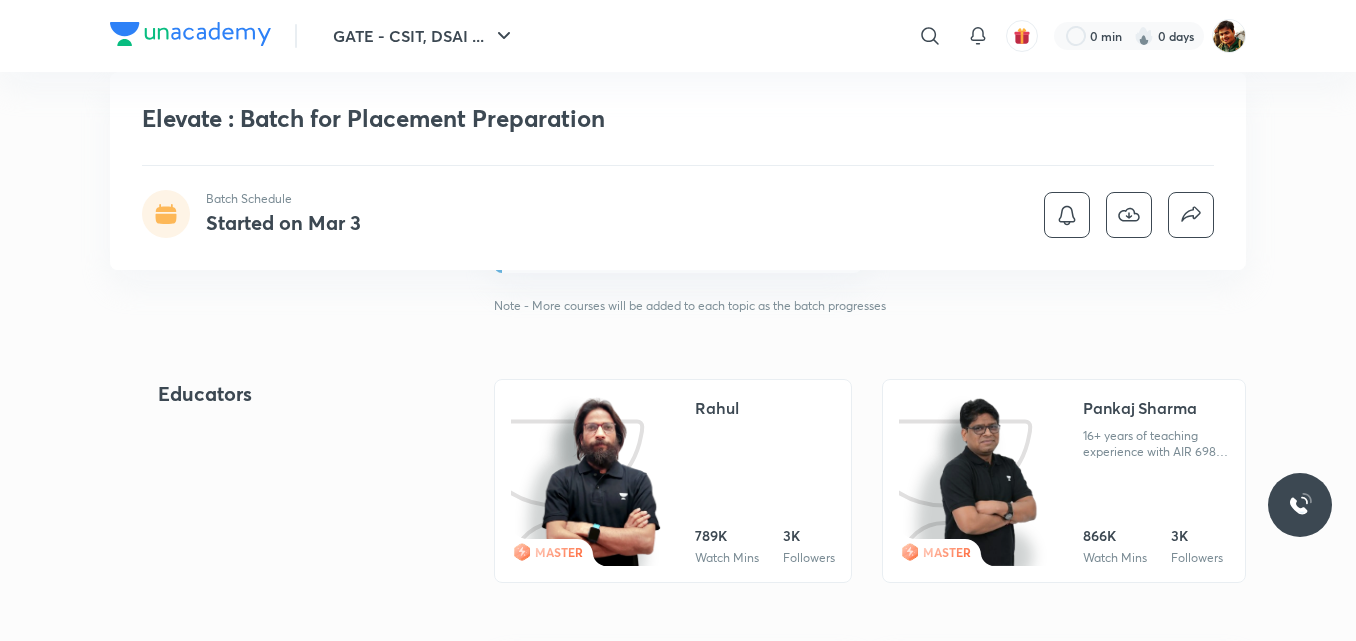 click on "Pankaj Sharma" at bounding box center [1140, 408] 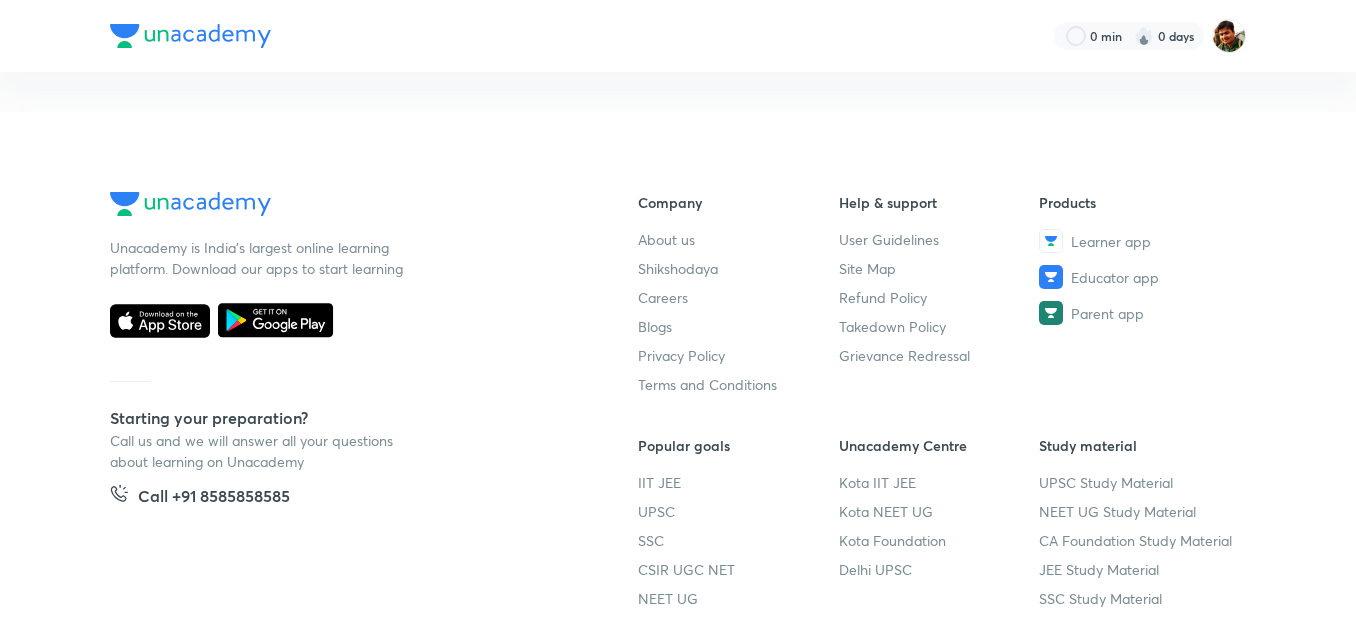 scroll, scrollTop: 0, scrollLeft: 0, axis: both 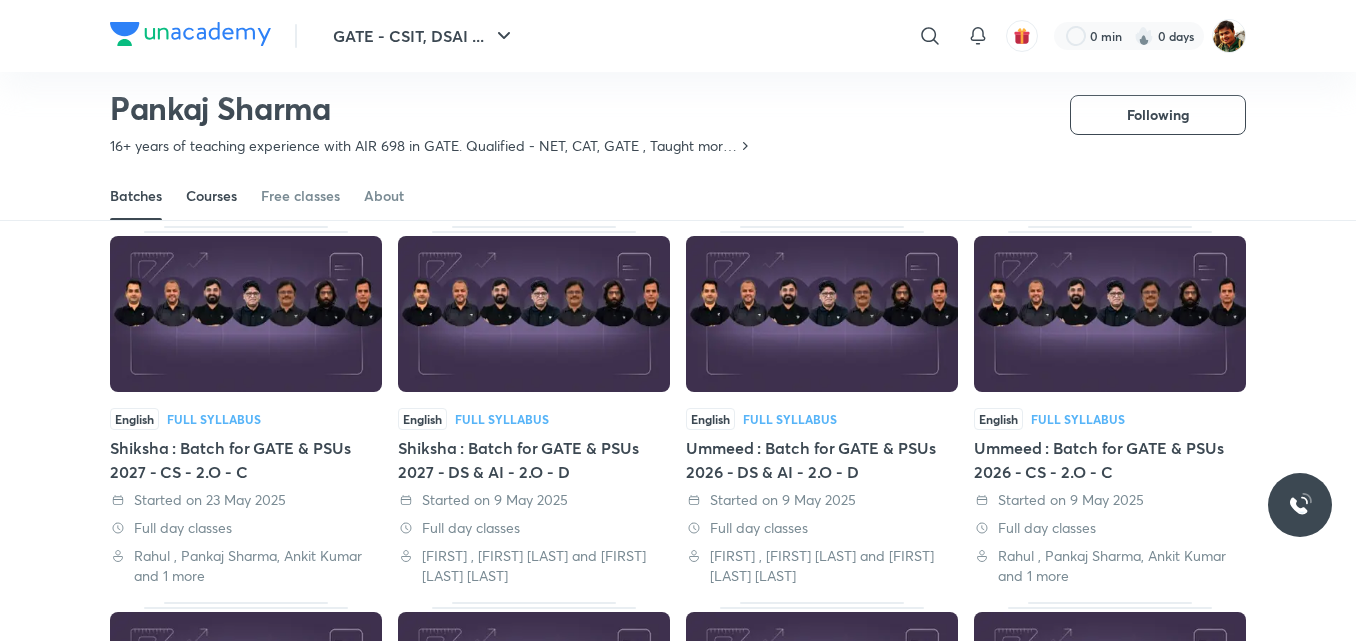 click on "Courses" at bounding box center [211, 196] 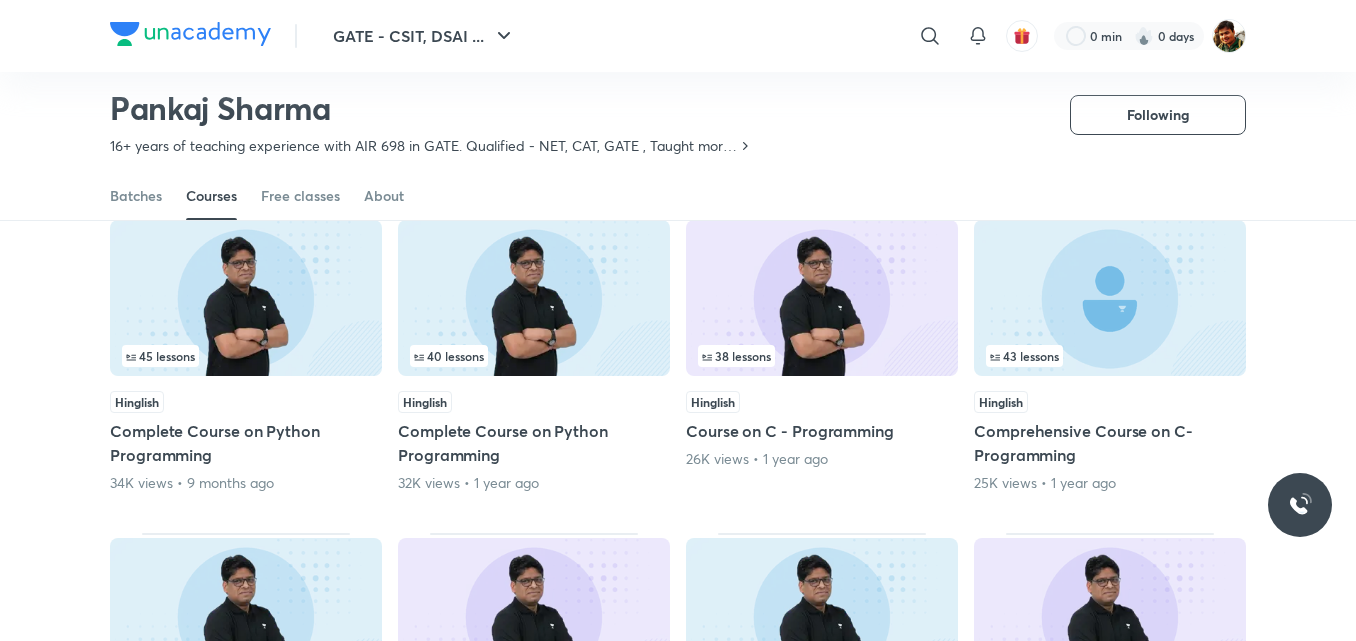 scroll, scrollTop: 0, scrollLeft: 0, axis: both 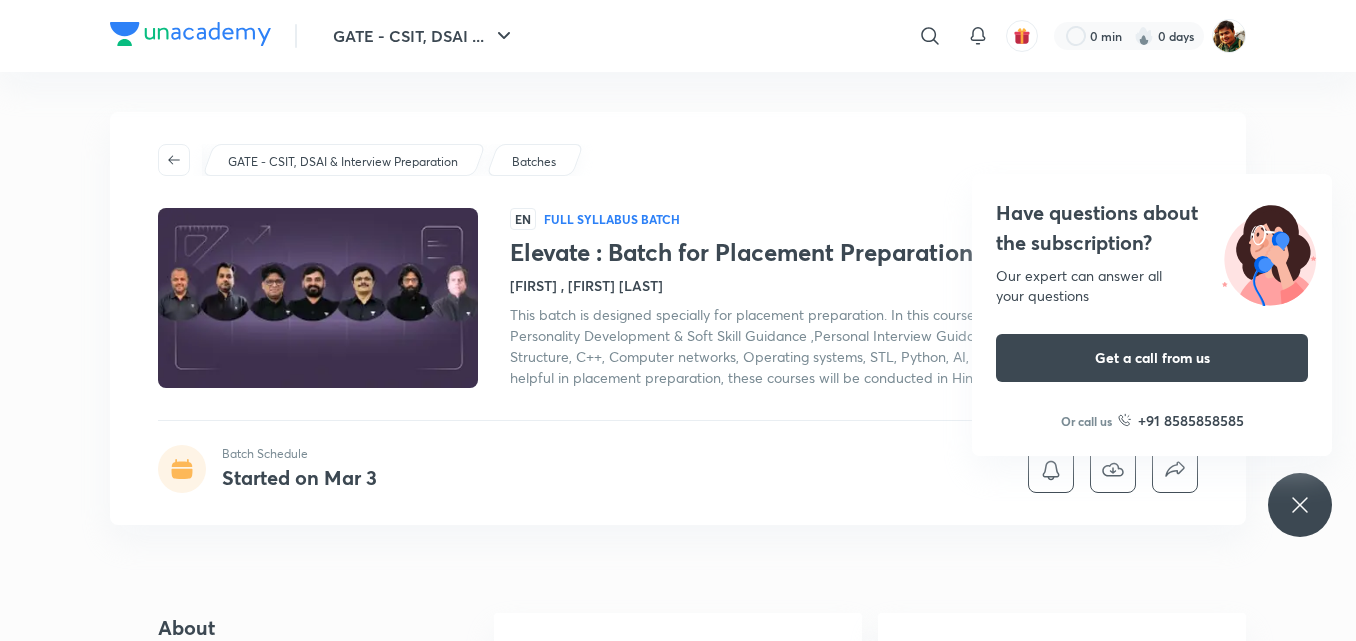 click 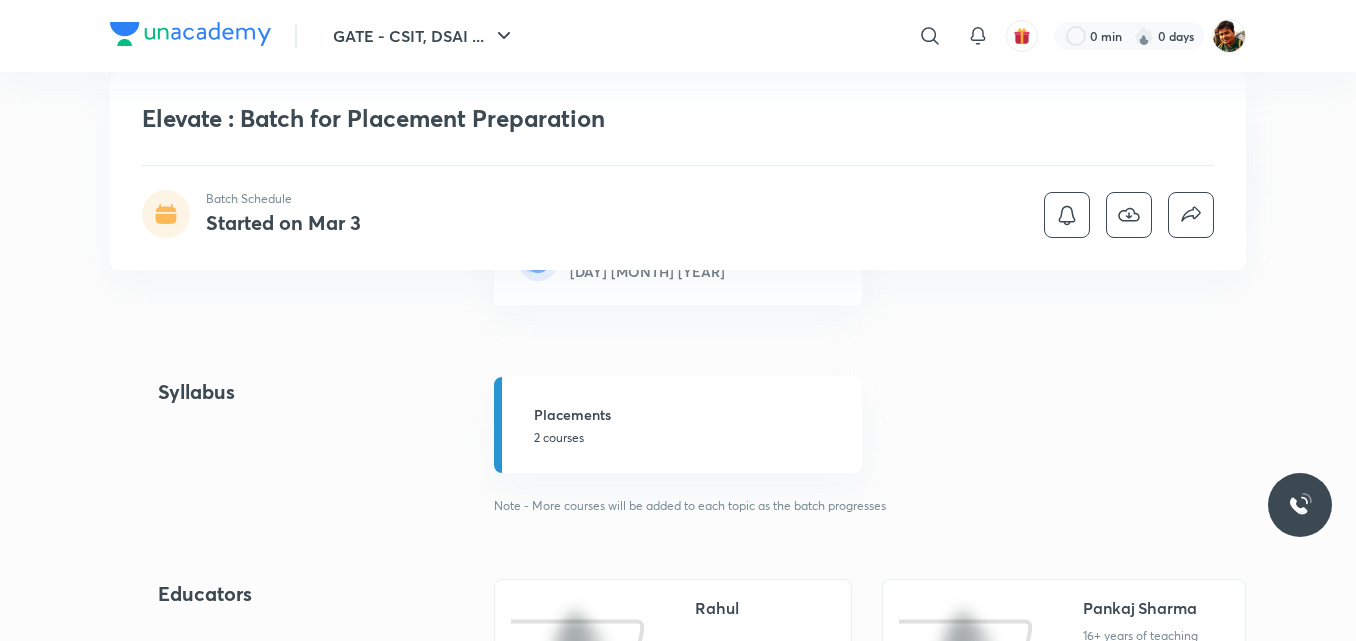 scroll, scrollTop: 300, scrollLeft: 0, axis: vertical 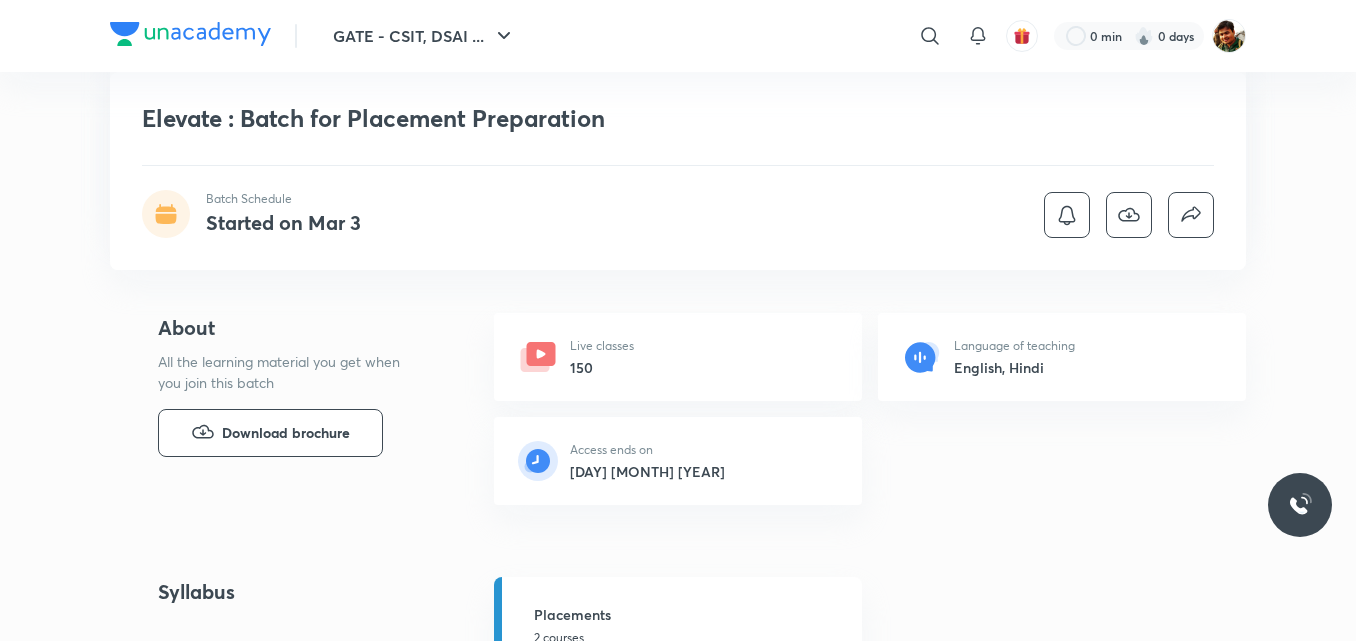 click on "Live classes" at bounding box center (602, 346) 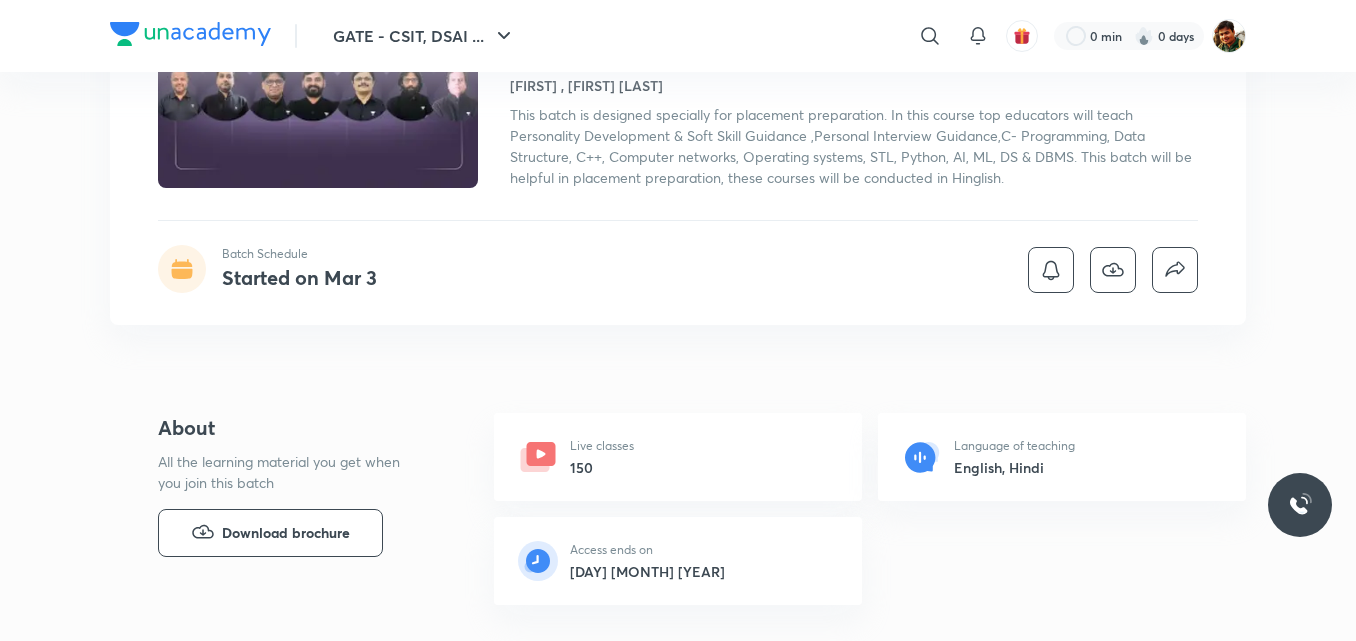 scroll, scrollTop: 0, scrollLeft: 0, axis: both 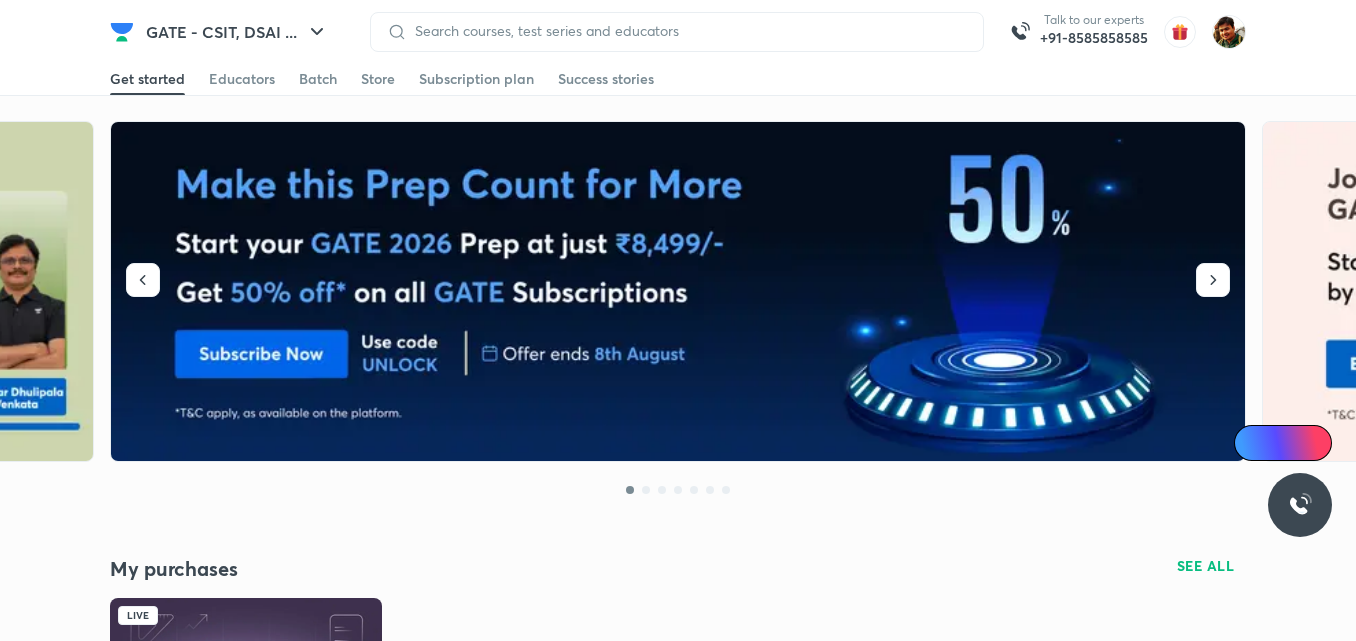 click on "Store" at bounding box center [378, 79] 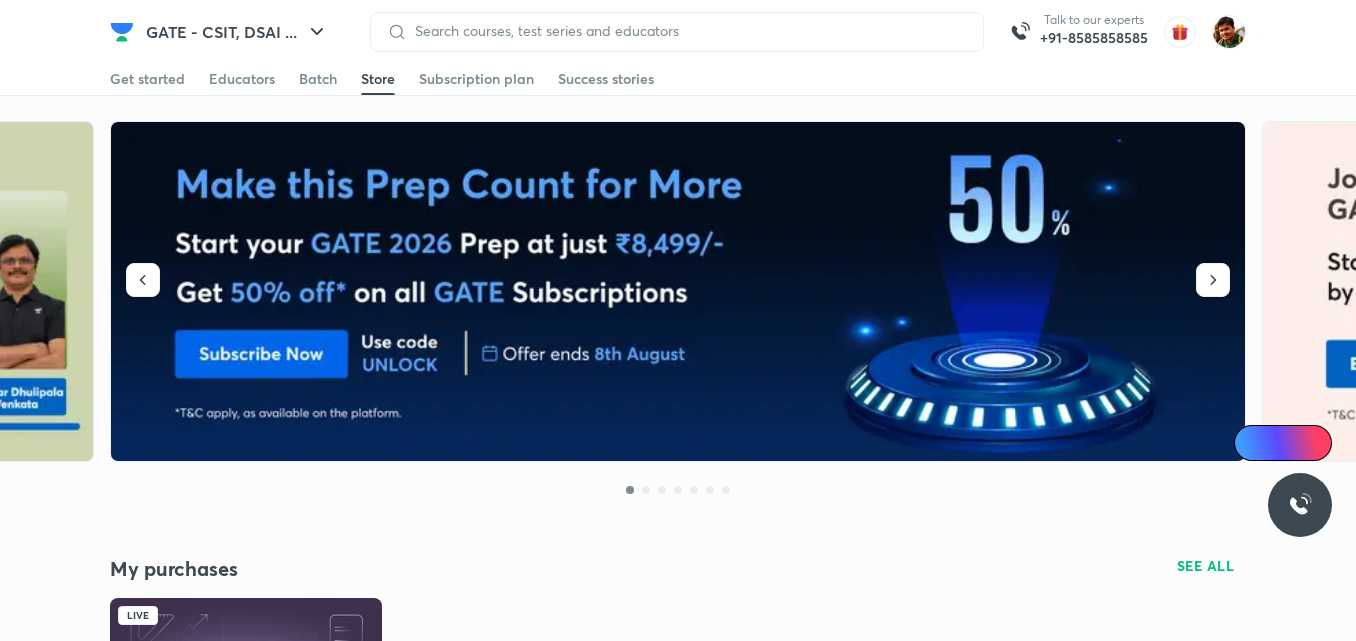 scroll, scrollTop: 0, scrollLeft: 0, axis: both 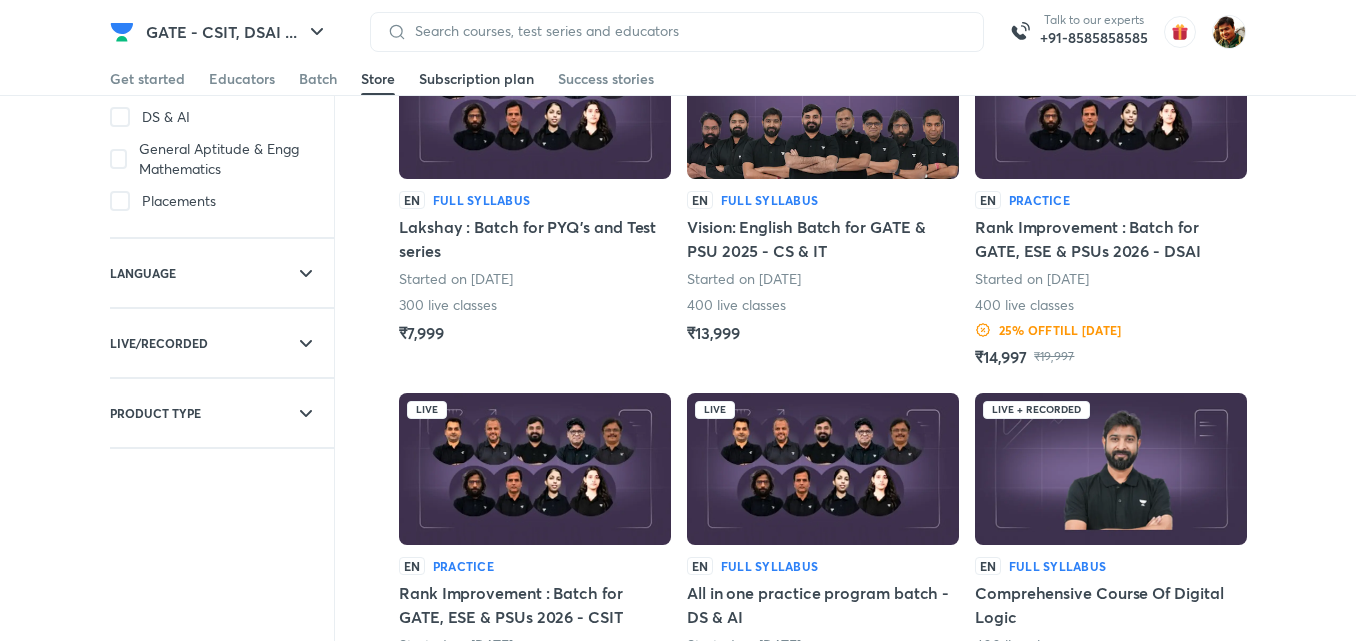 click on "Subscription plan" at bounding box center [476, 79] 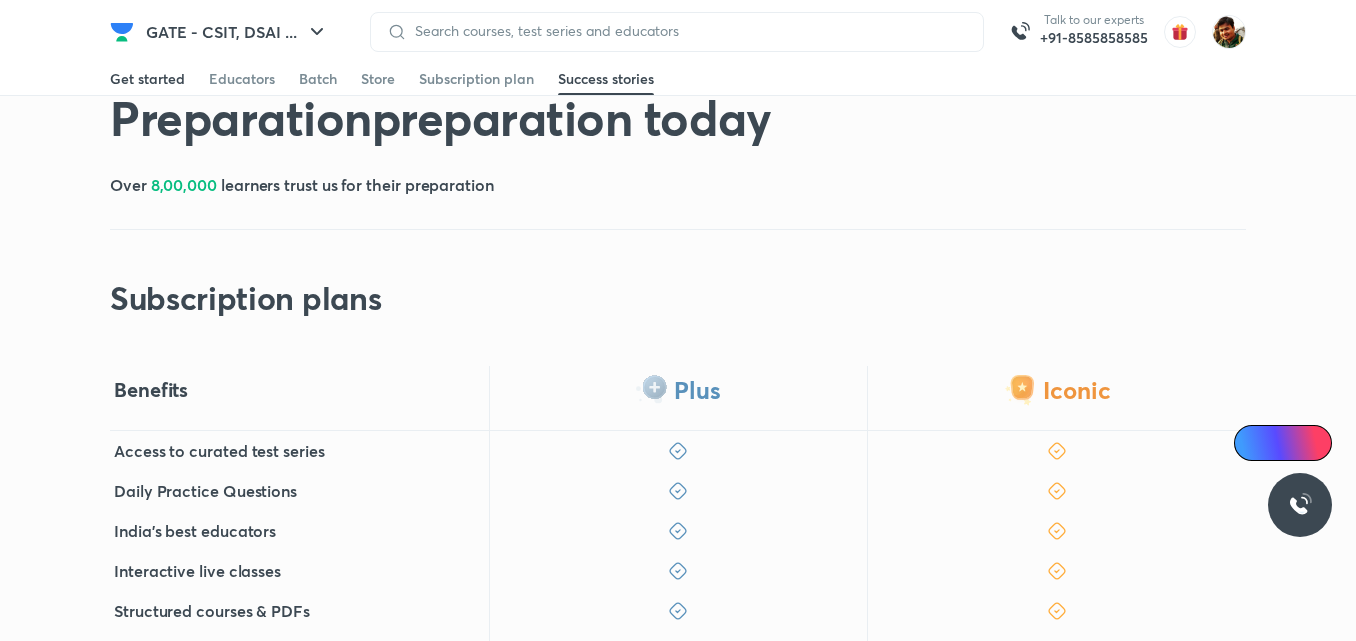 scroll, scrollTop: 0, scrollLeft: 0, axis: both 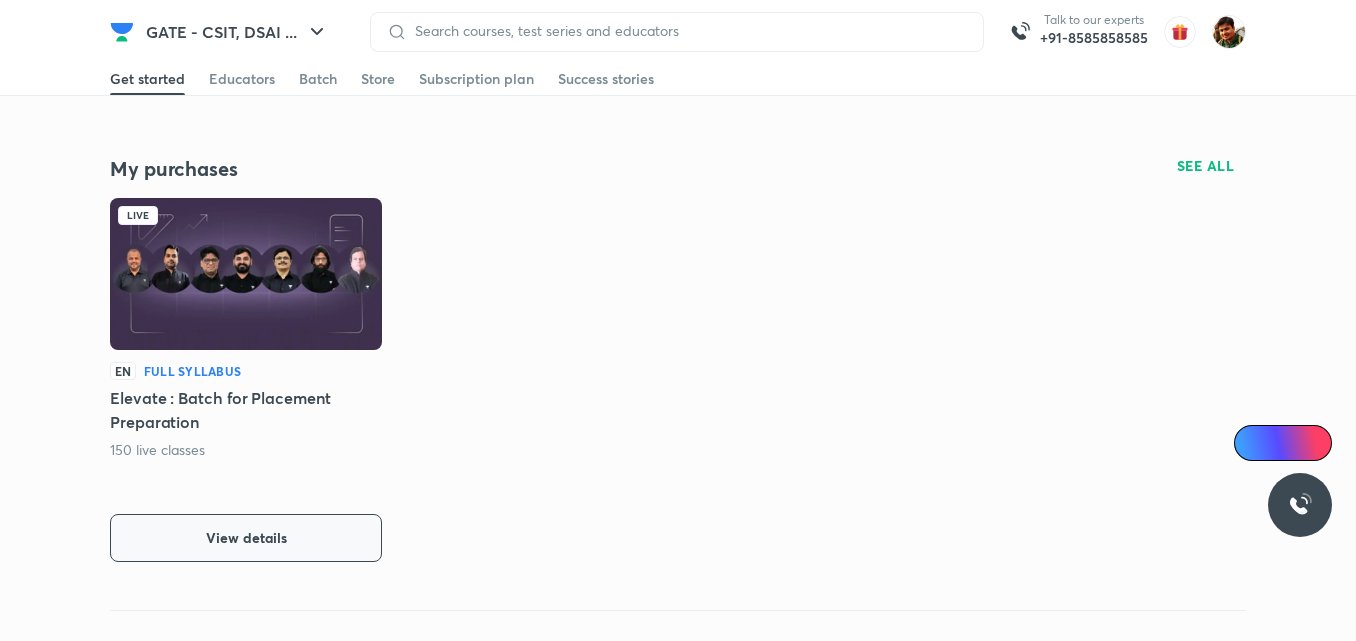 click on "View details" at bounding box center [246, 538] 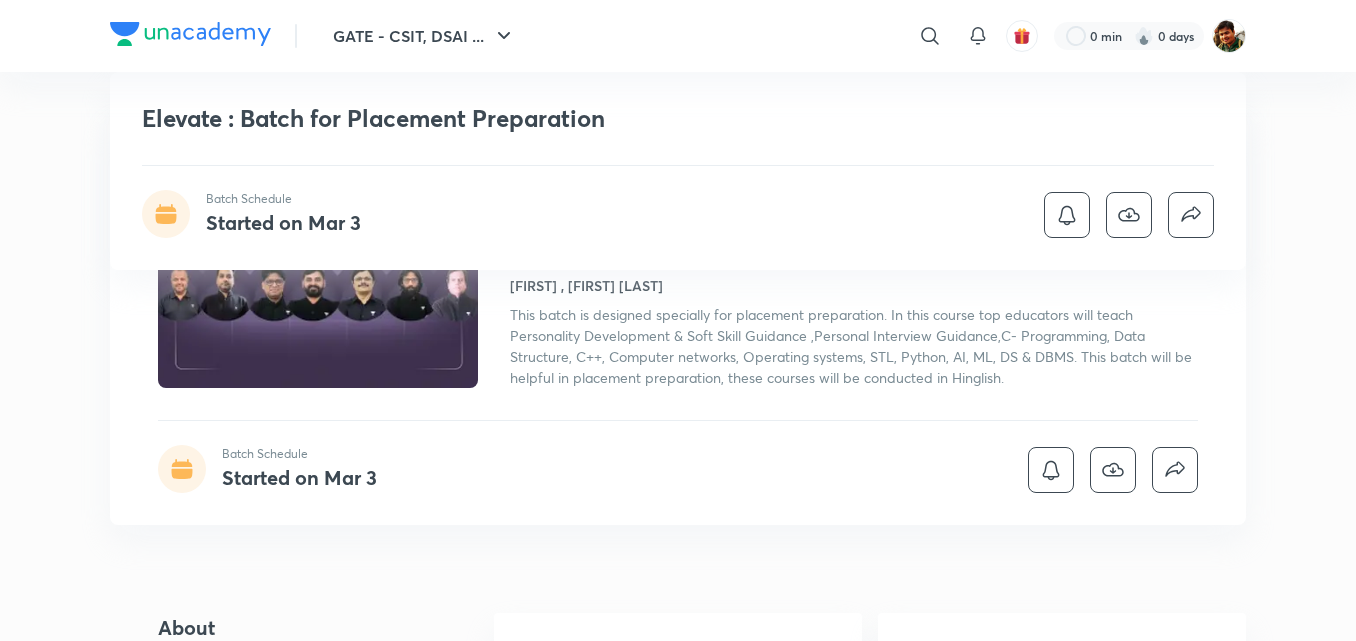 scroll, scrollTop: 500, scrollLeft: 0, axis: vertical 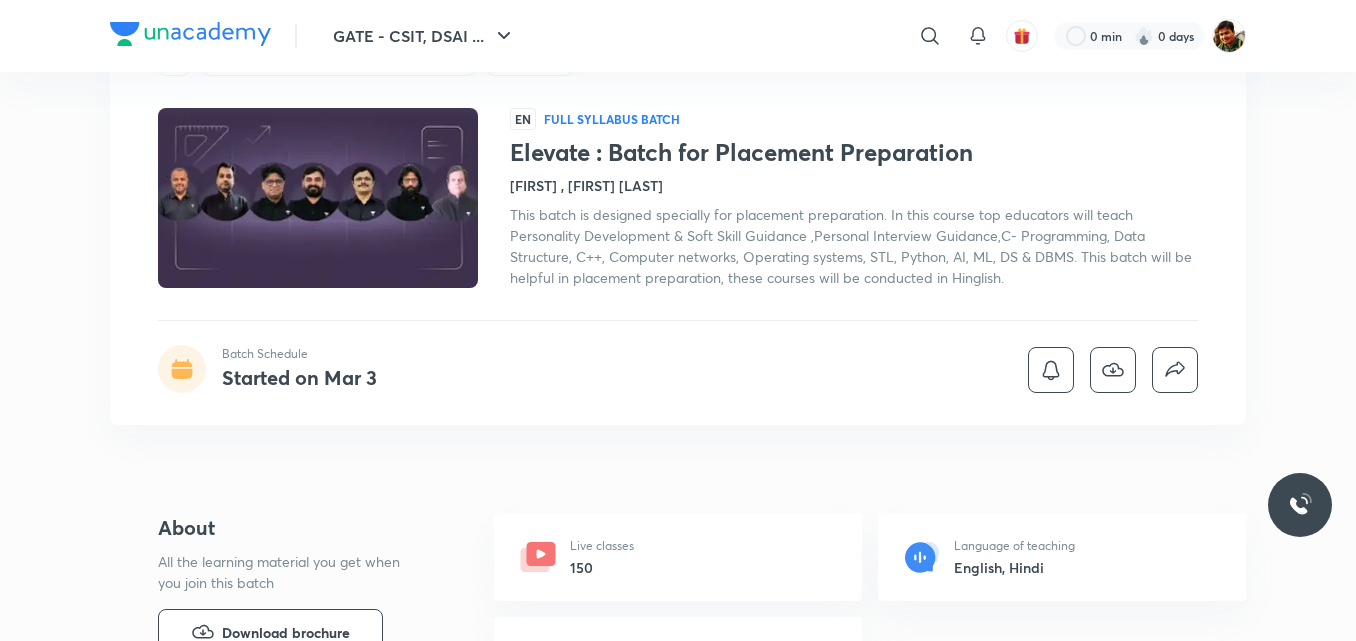 click at bounding box center [318, 198] 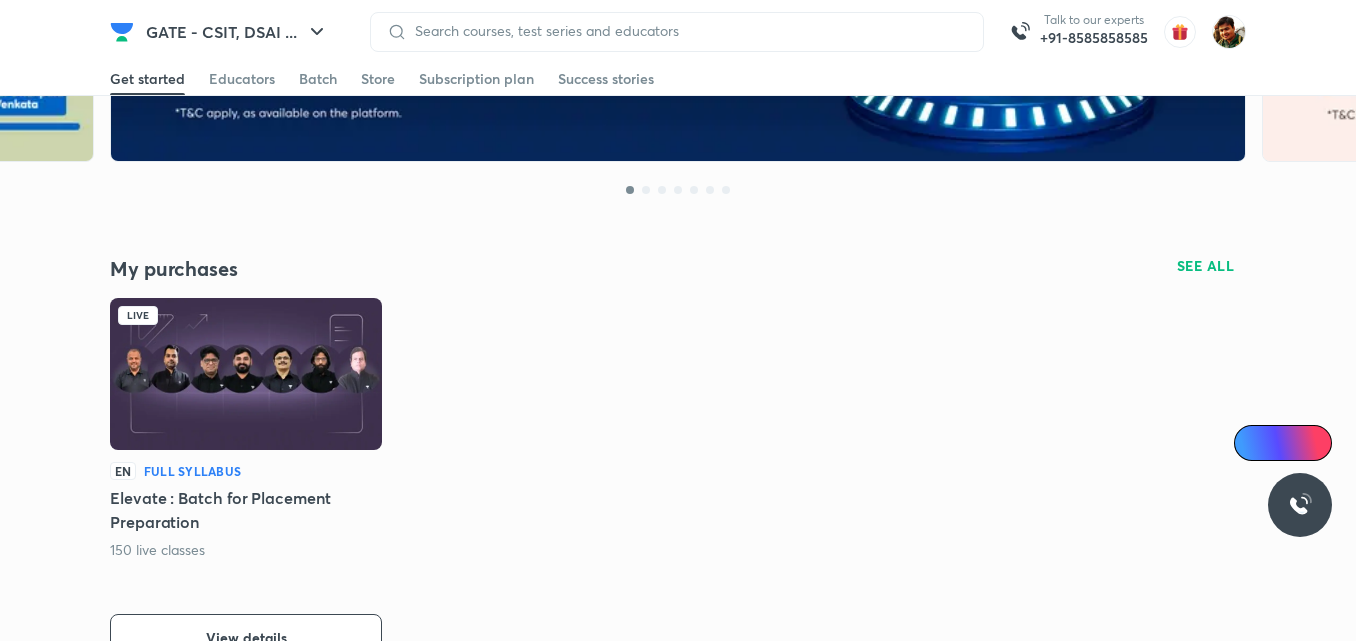 scroll, scrollTop: 300, scrollLeft: 0, axis: vertical 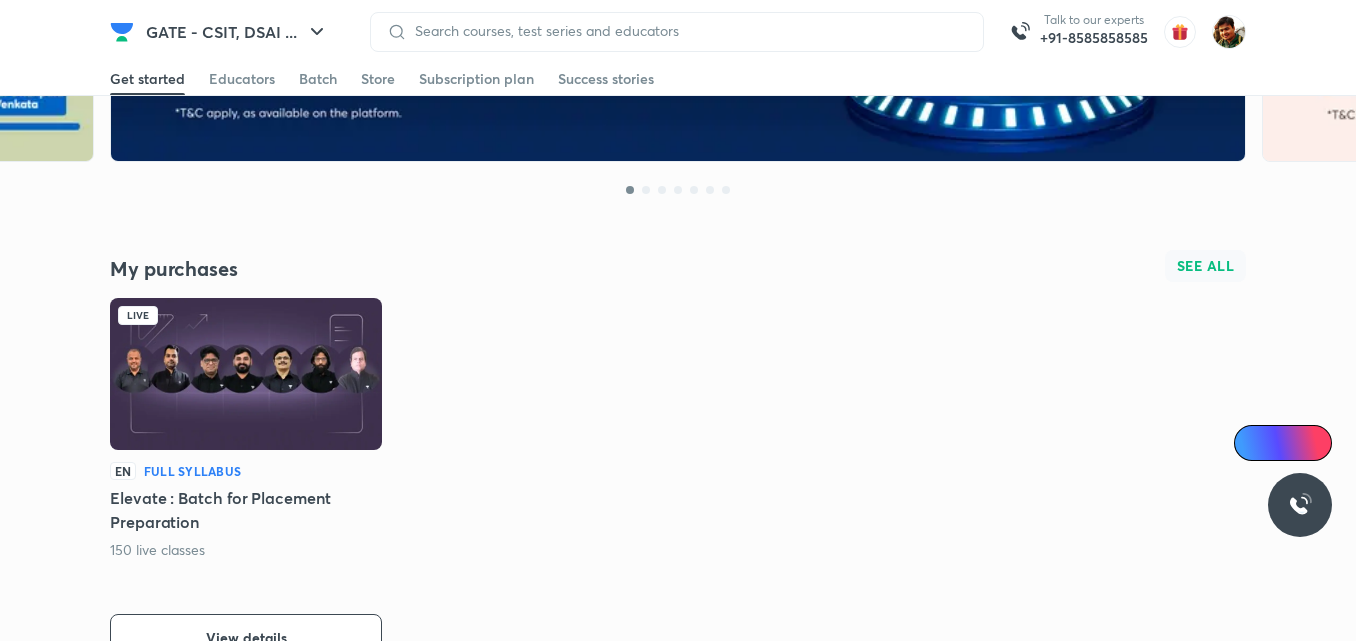 click on "SEE ALL" at bounding box center [1206, 266] 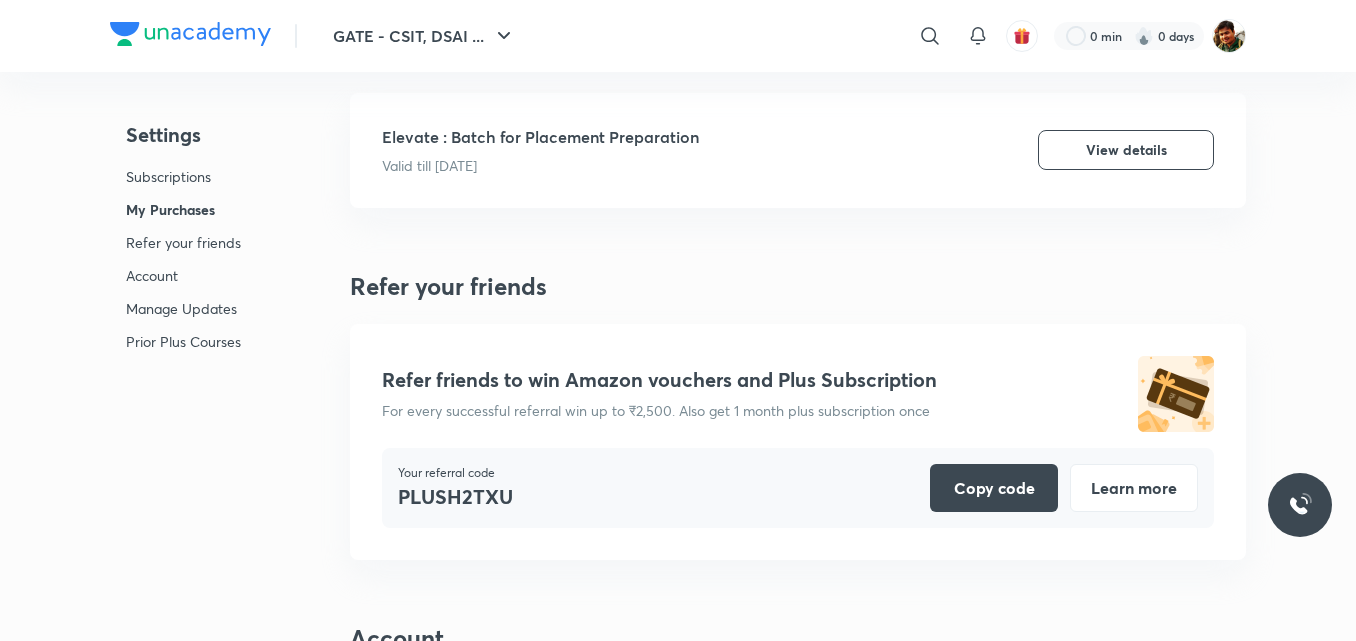 scroll, scrollTop: 300, scrollLeft: 0, axis: vertical 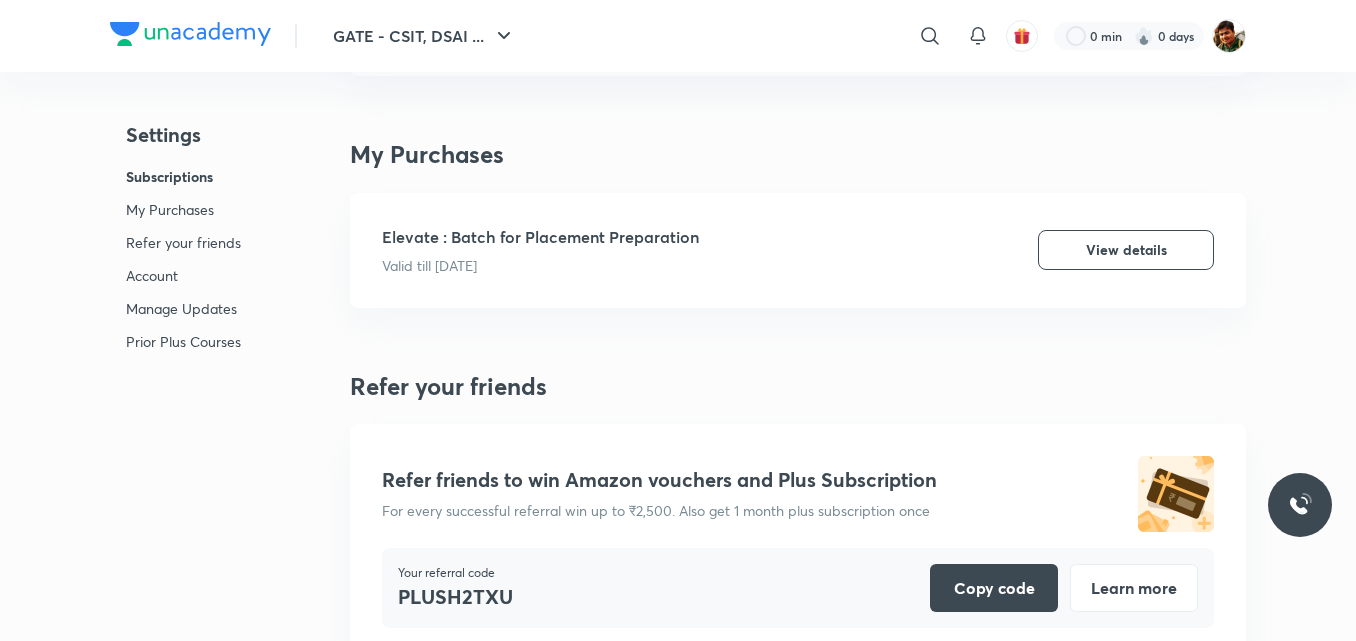 click on "Elevate : Batch for Placement Preparation" at bounding box center [540, 237] 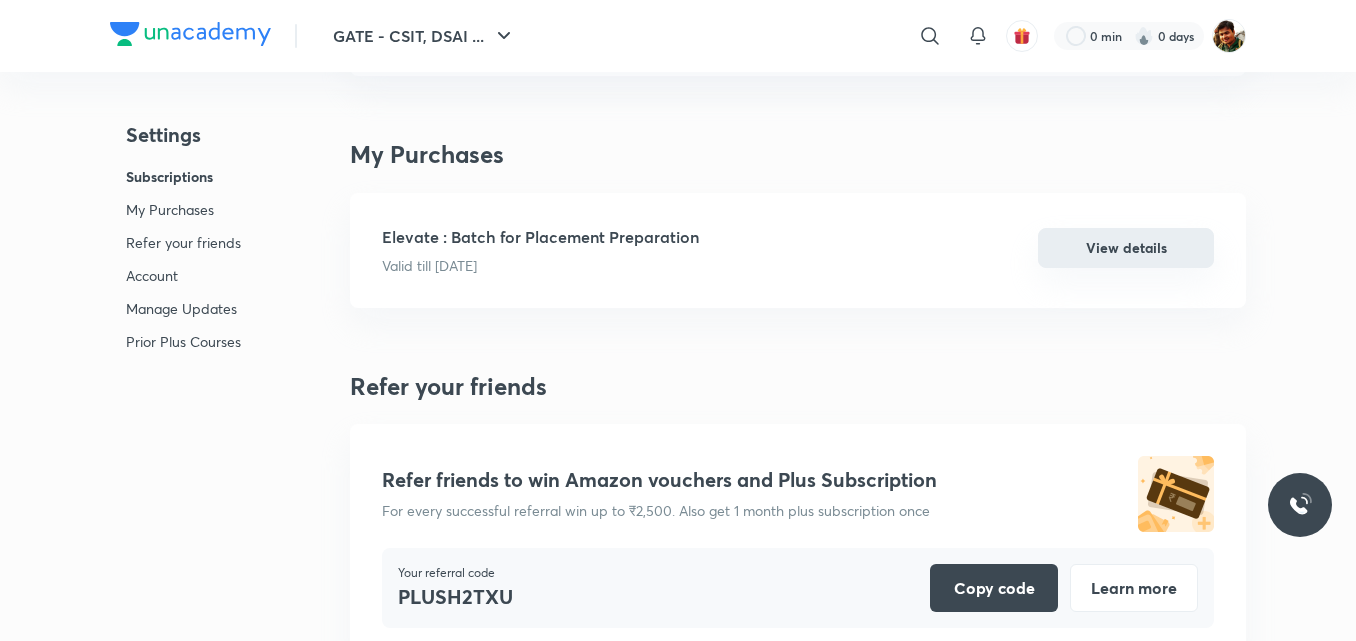 click on "View details" at bounding box center [1126, 248] 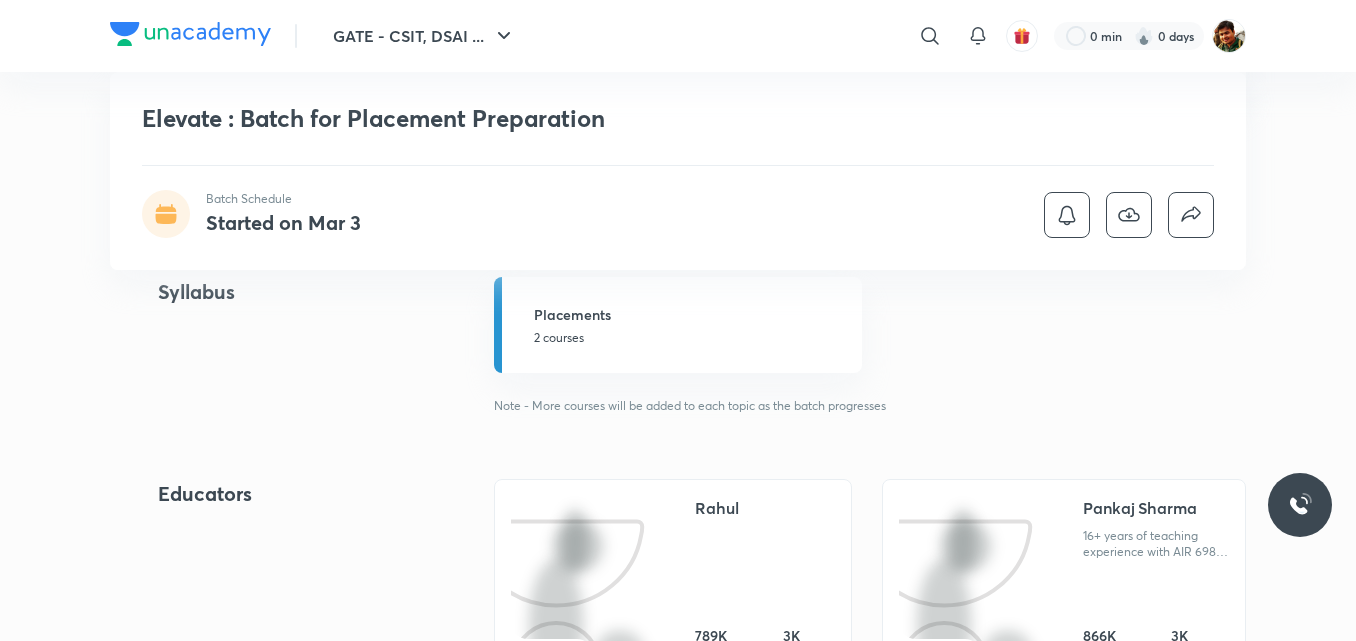 scroll, scrollTop: 500, scrollLeft: 0, axis: vertical 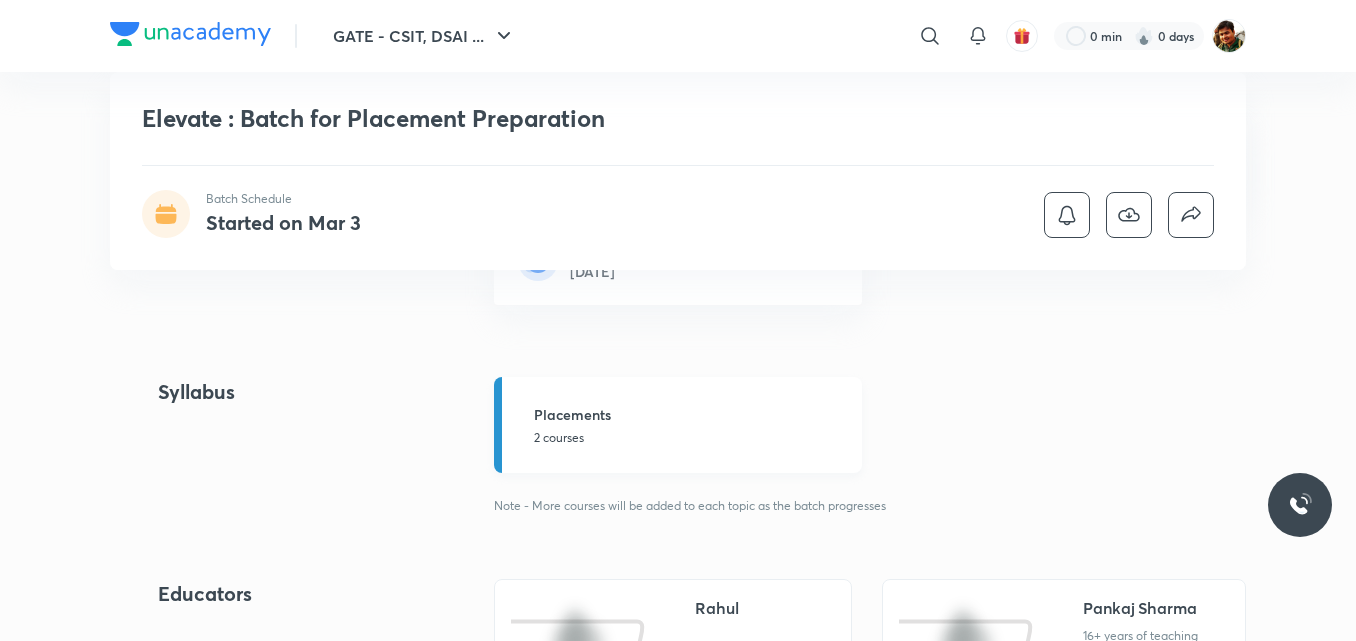click on "Placements" at bounding box center [692, 414] 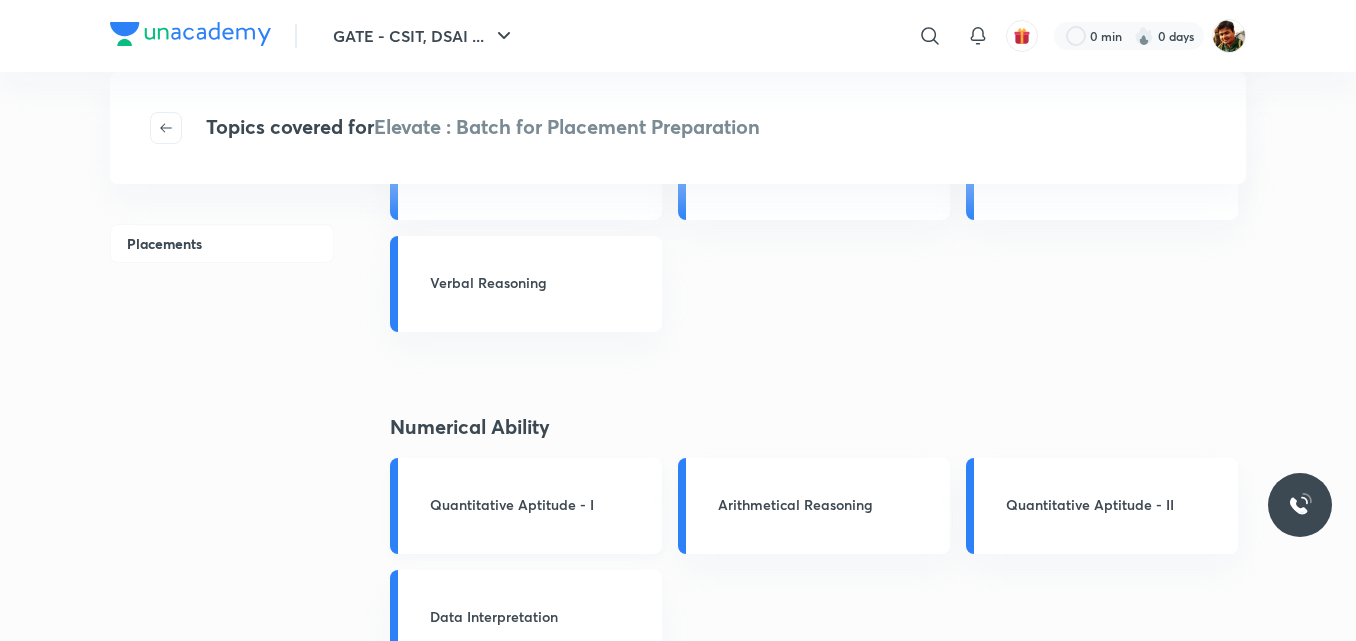scroll, scrollTop: 0, scrollLeft: 0, axis: both 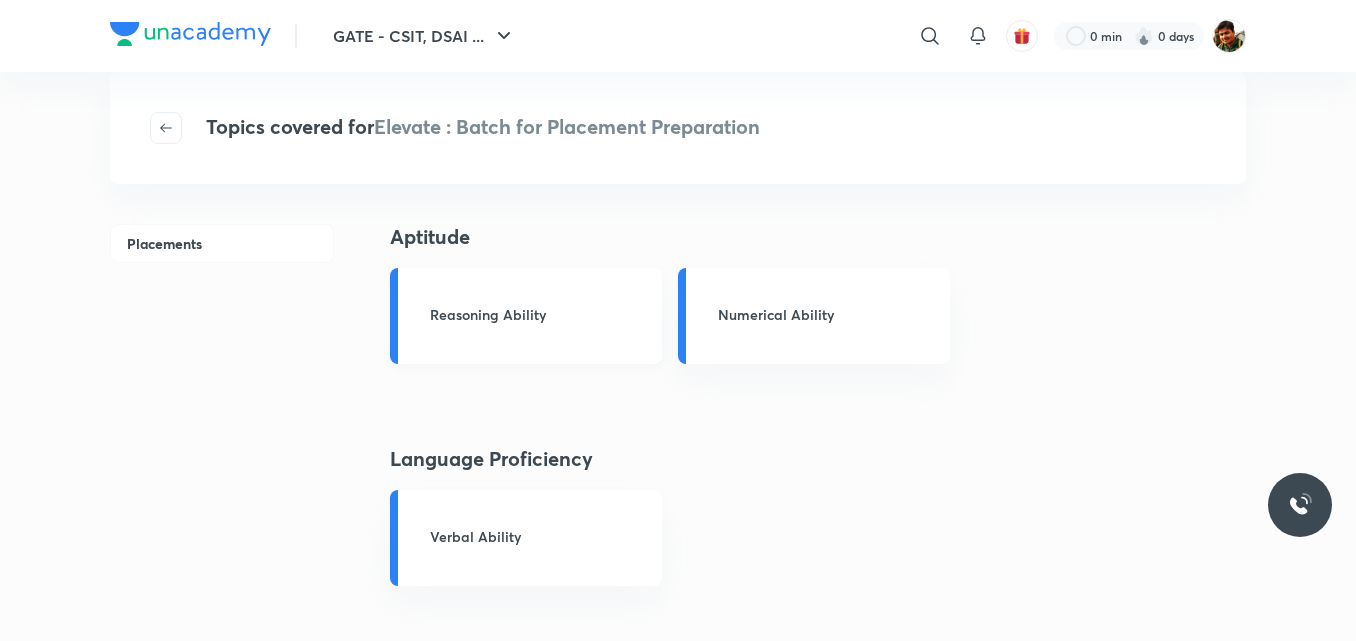 click on "Reasoning Ability" at bounding box center (540, 314) 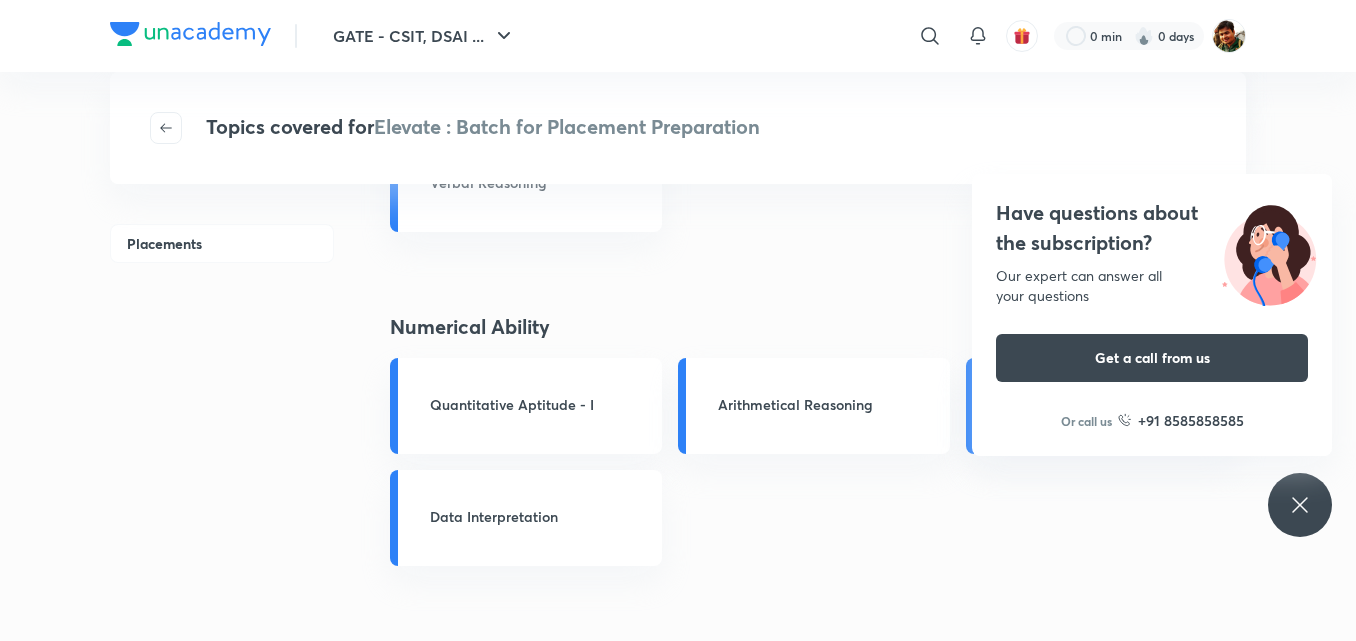 scroll, scrollTop: 1200, scrollLeft: 0, axis: vertical 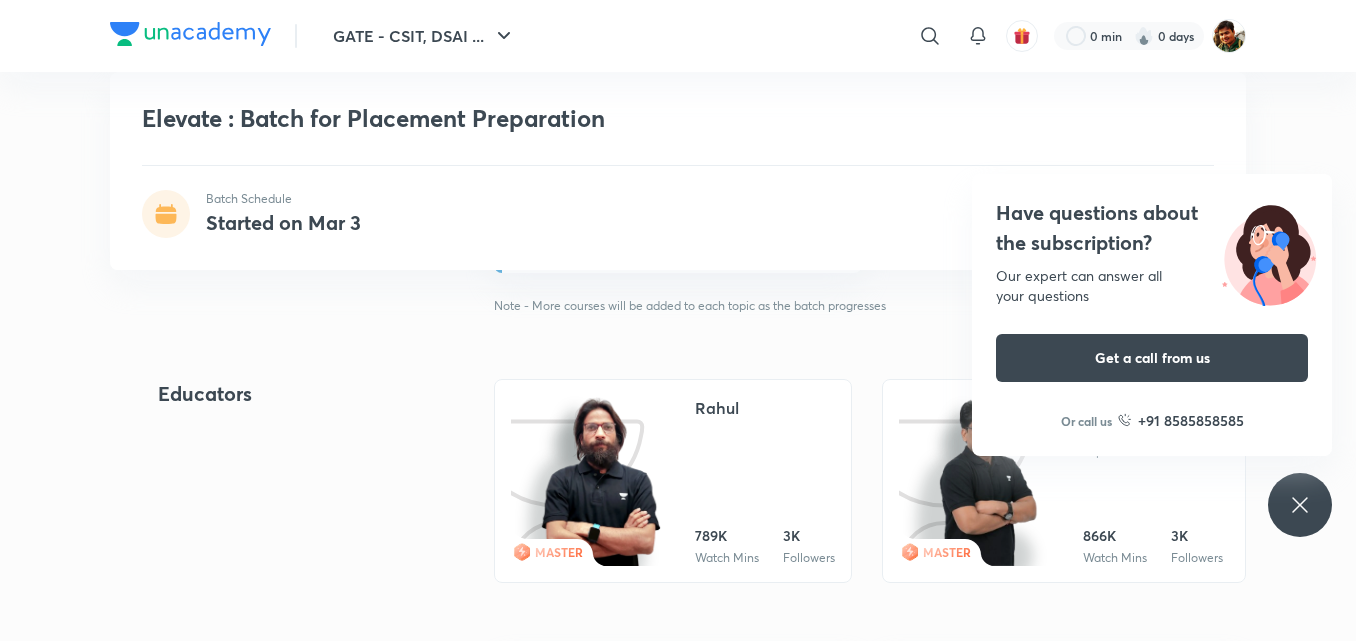 click 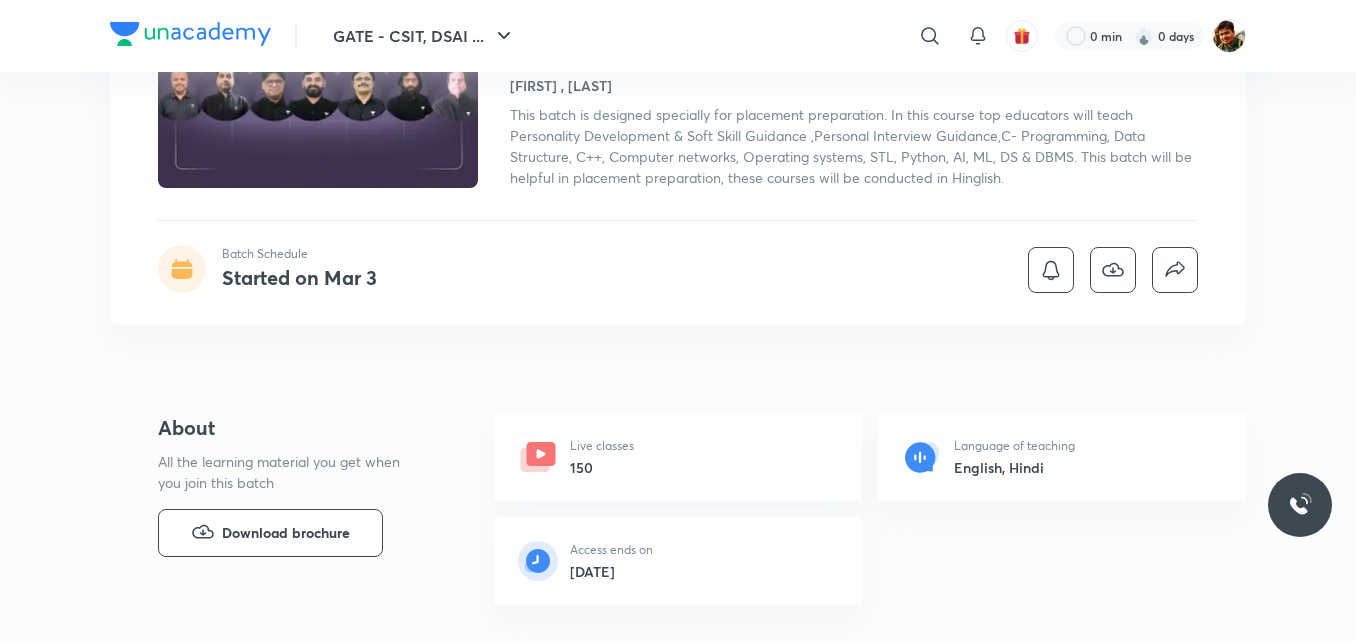 scroll, scrollTop: 100, scrollLeft: 0, axis: vertical 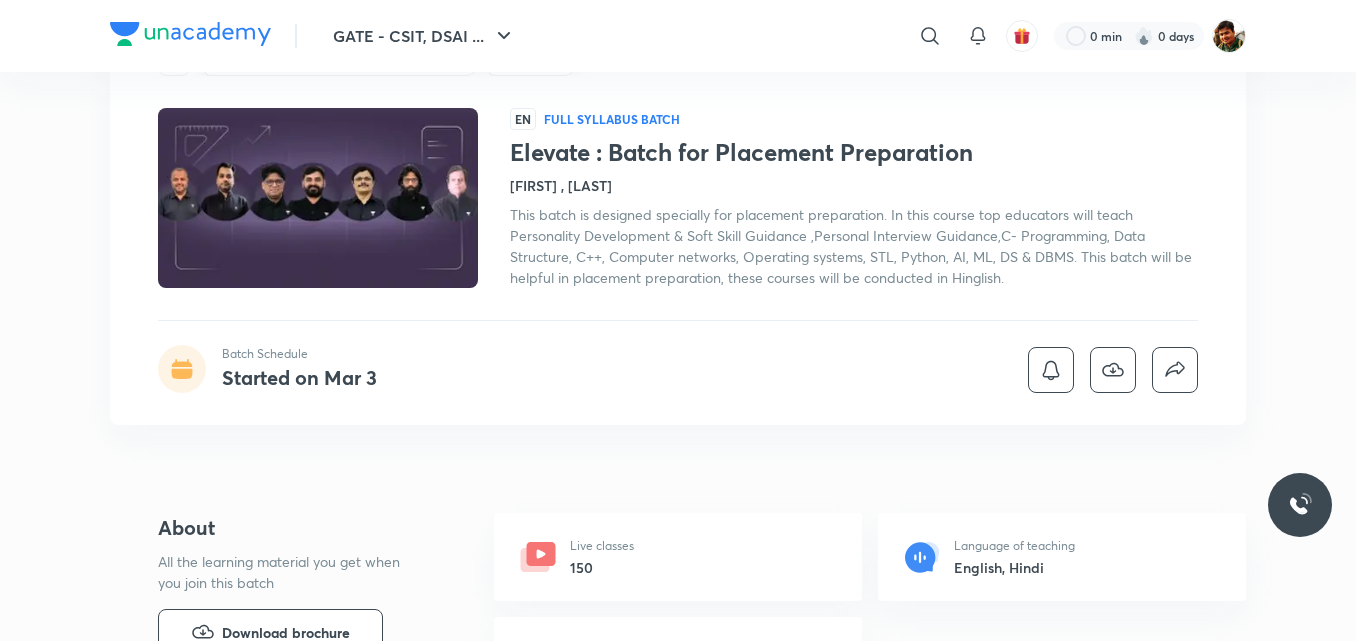 click on "Batch Schedule Started on Mar 3" at bounding box center (678, 369) 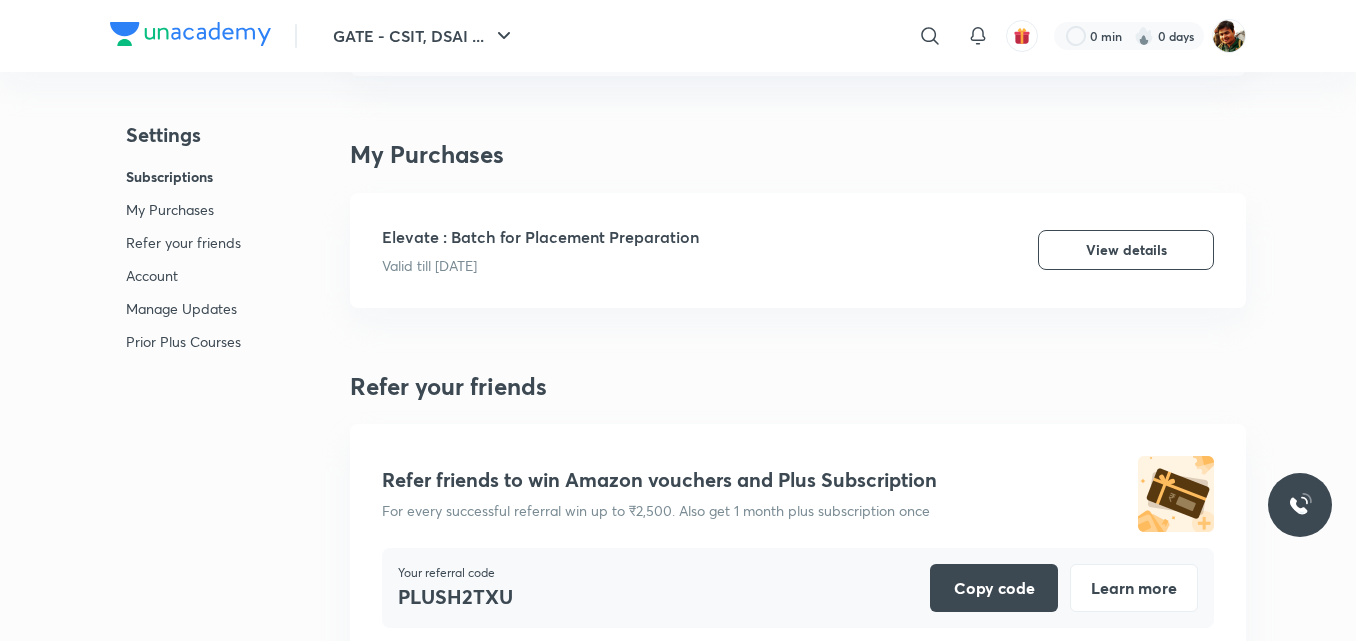 scroll, scrollTop: 0, scrollLeft: 0, axis: both 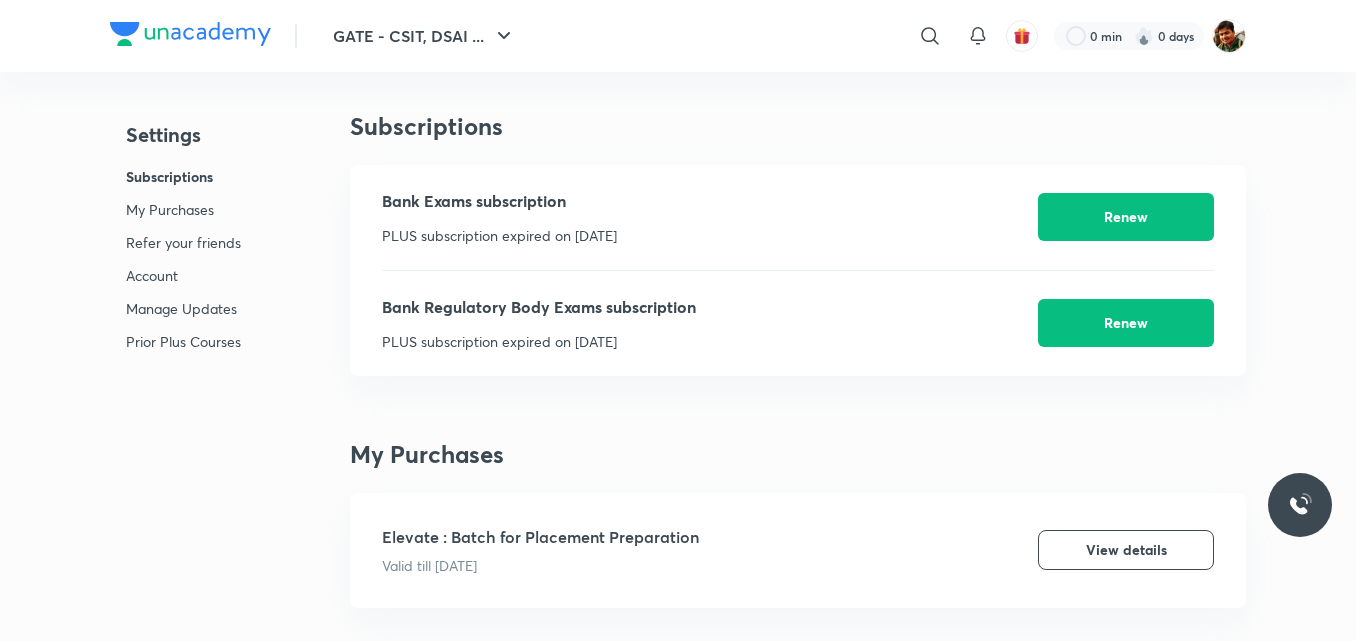click on "My Purchases" at bounding box center (183, 209) 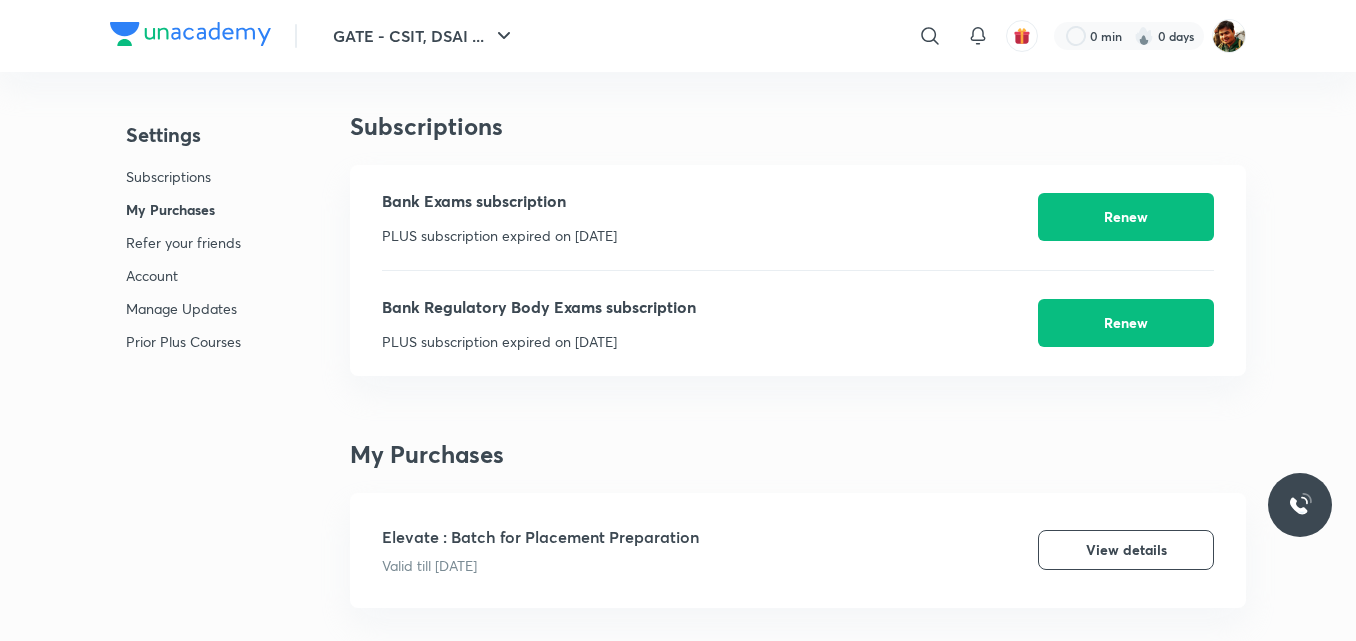 scroll, scrollTop: 336, scrollLeft: 0, axis: vertical 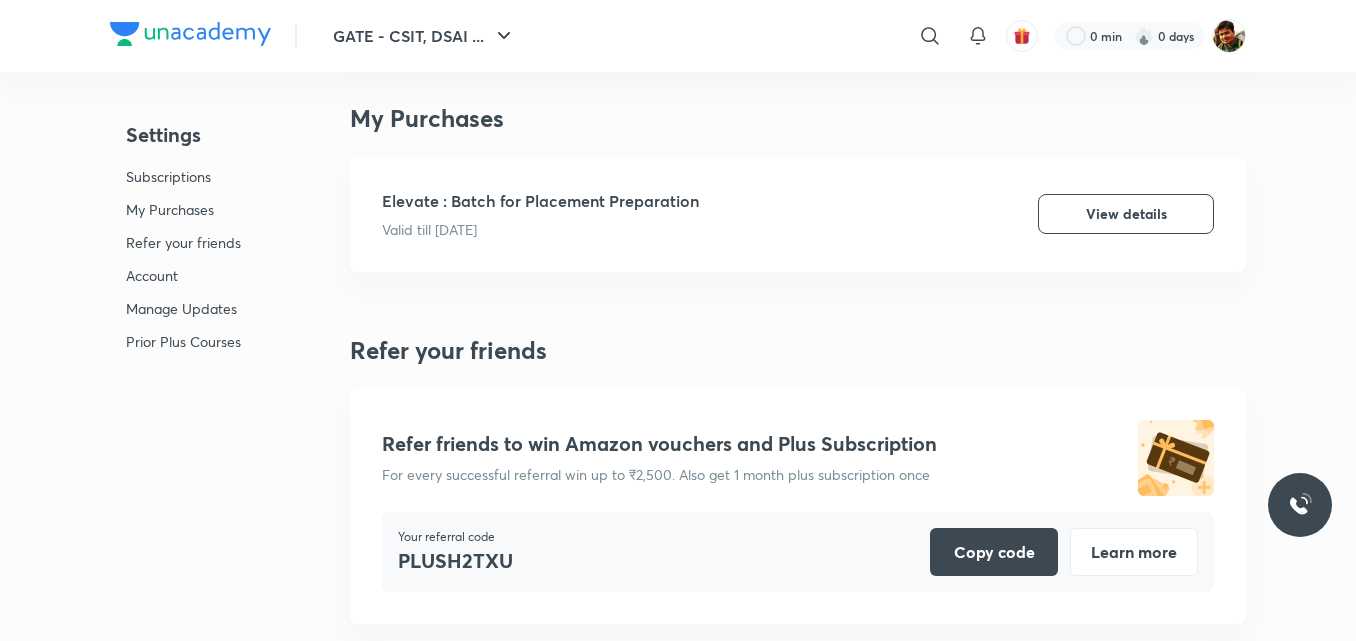 click on "Elevate : Batch for Placement Preparation" at bounding box center (540, 201) 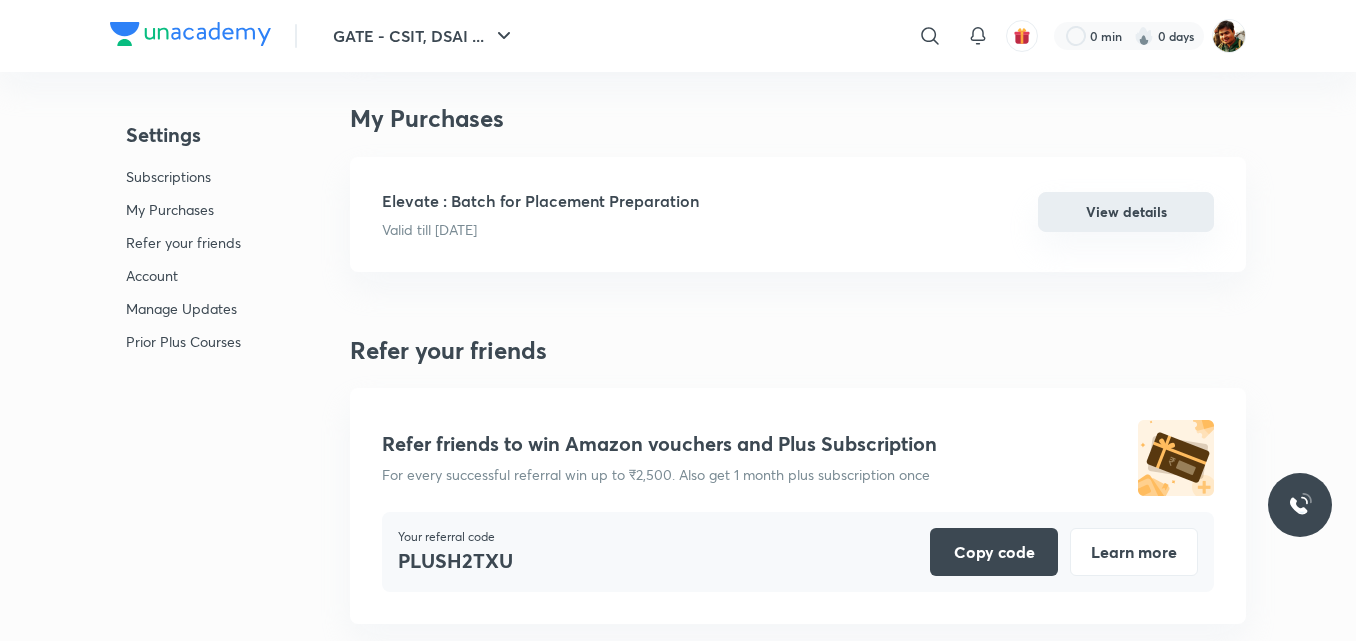 click on "View details" at bounding box center [1126, 212] 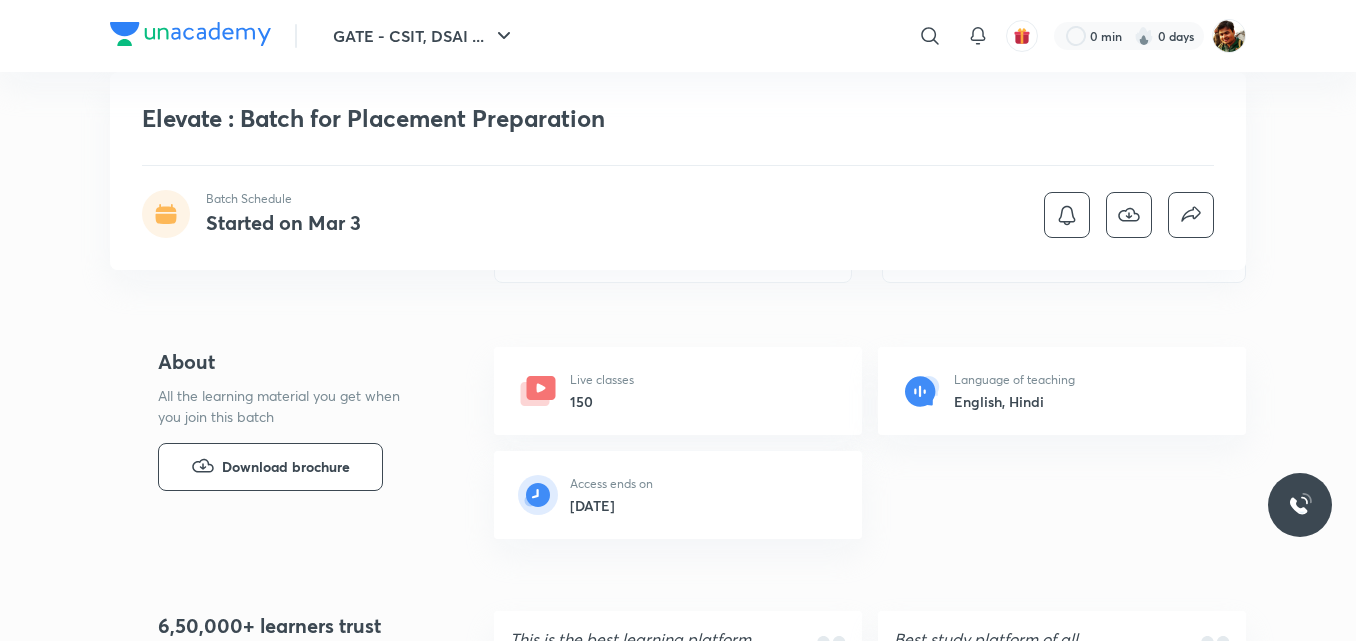 scroll, scrollTop: 900, scrollLeft: 0, axis: vertical 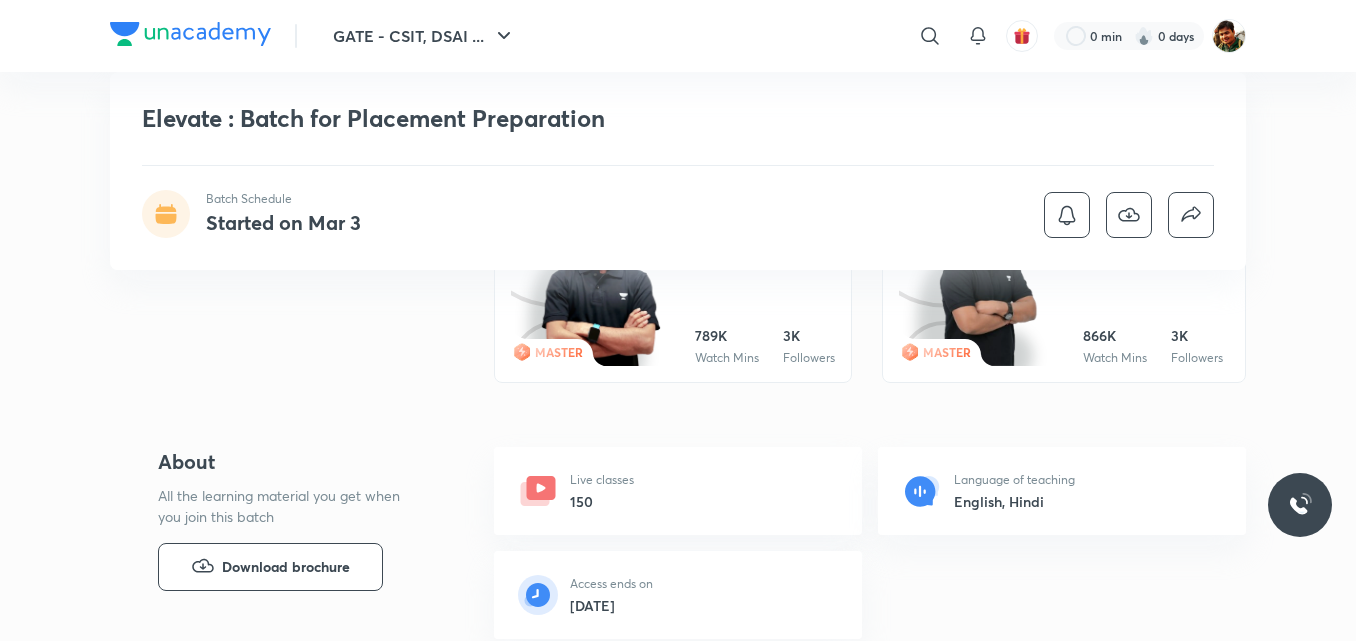 click 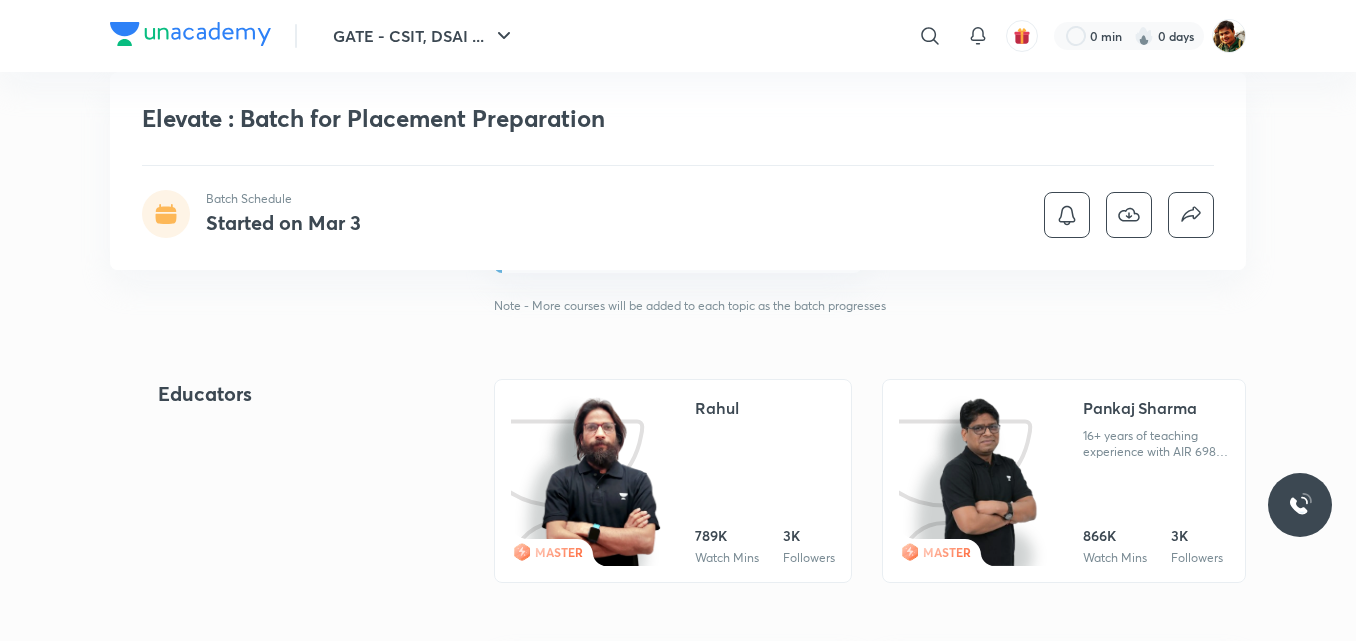 click on "Pankaj Sharma" at bounding box center (1140, 408) 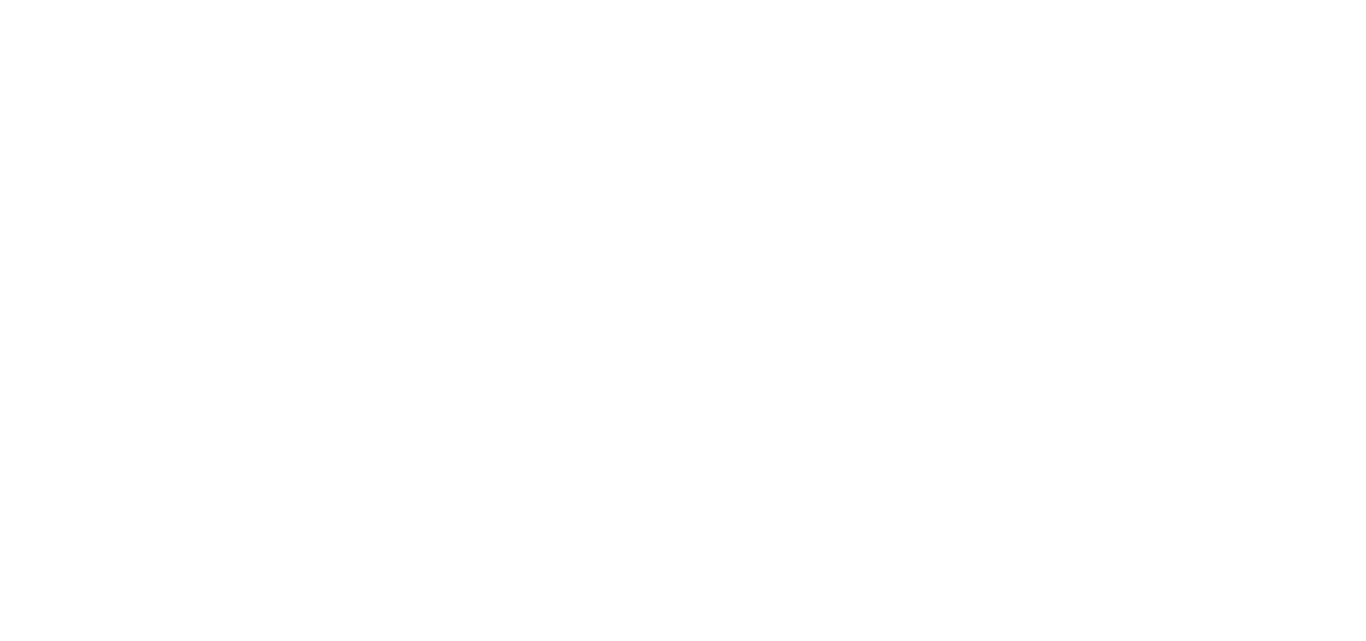 scroll, scrollTop: 0, scrollLeft: 0, axis: both 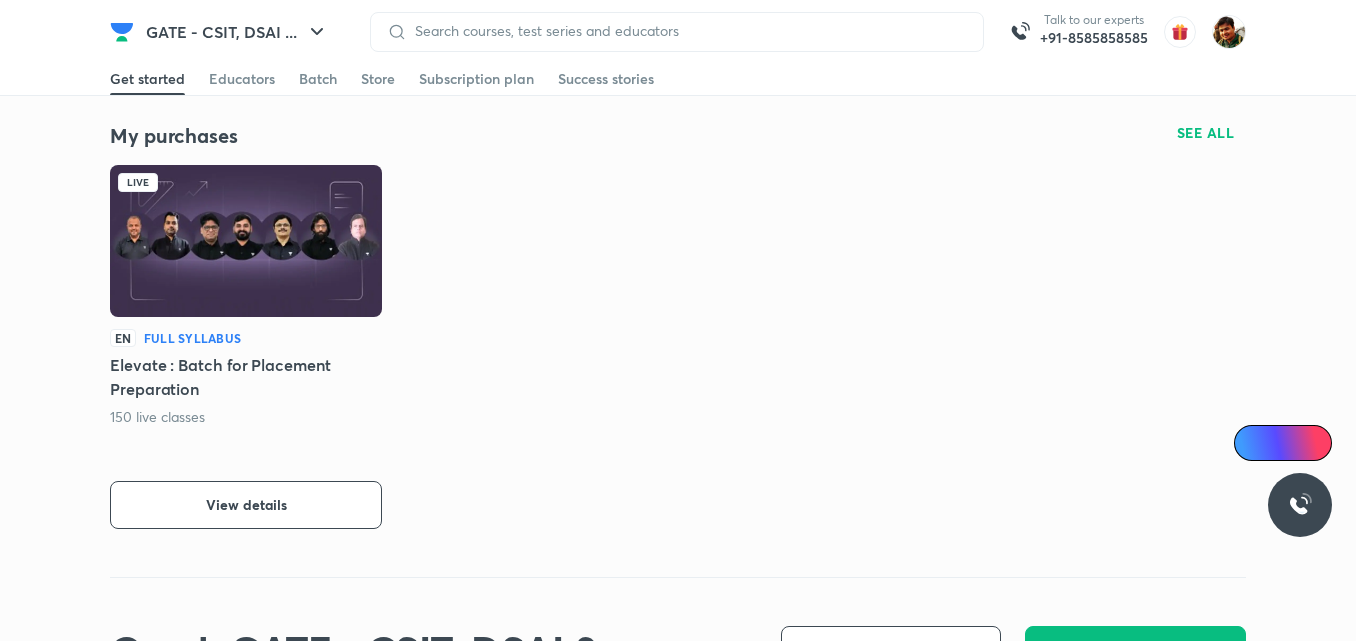 click on "Live" at bounding box center [138, 183] 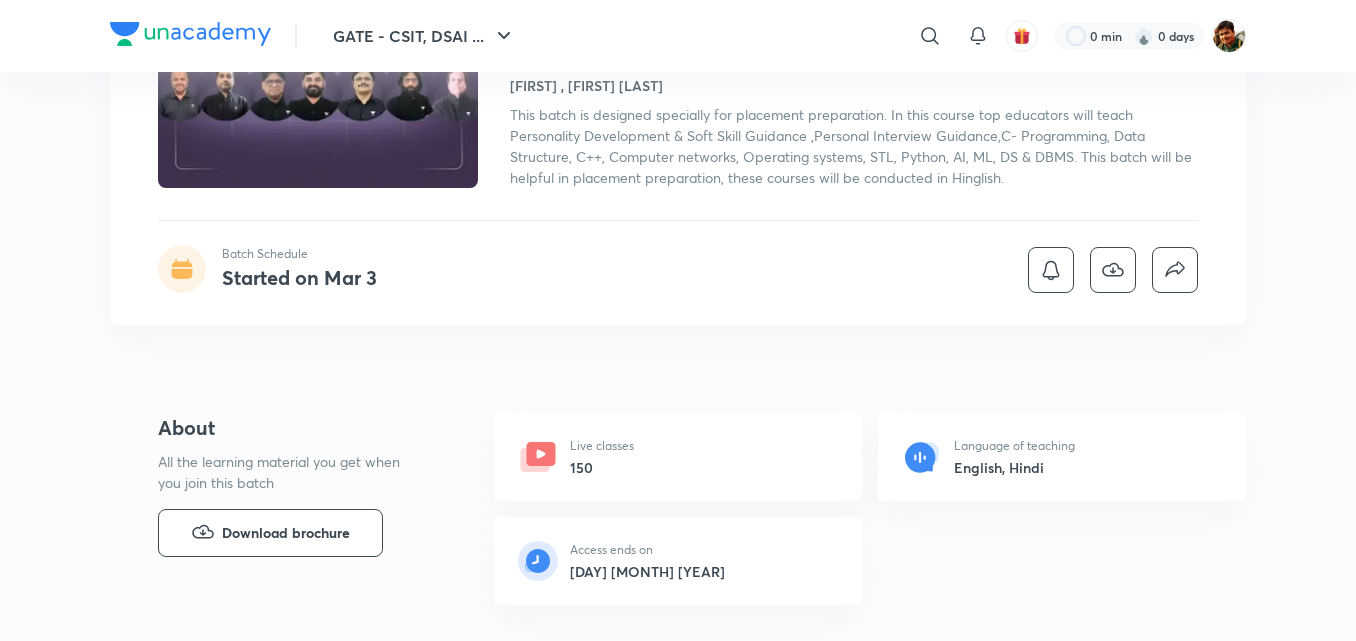 scroll, scrollTop: 200, scrollLeft: 0, axis: vertical 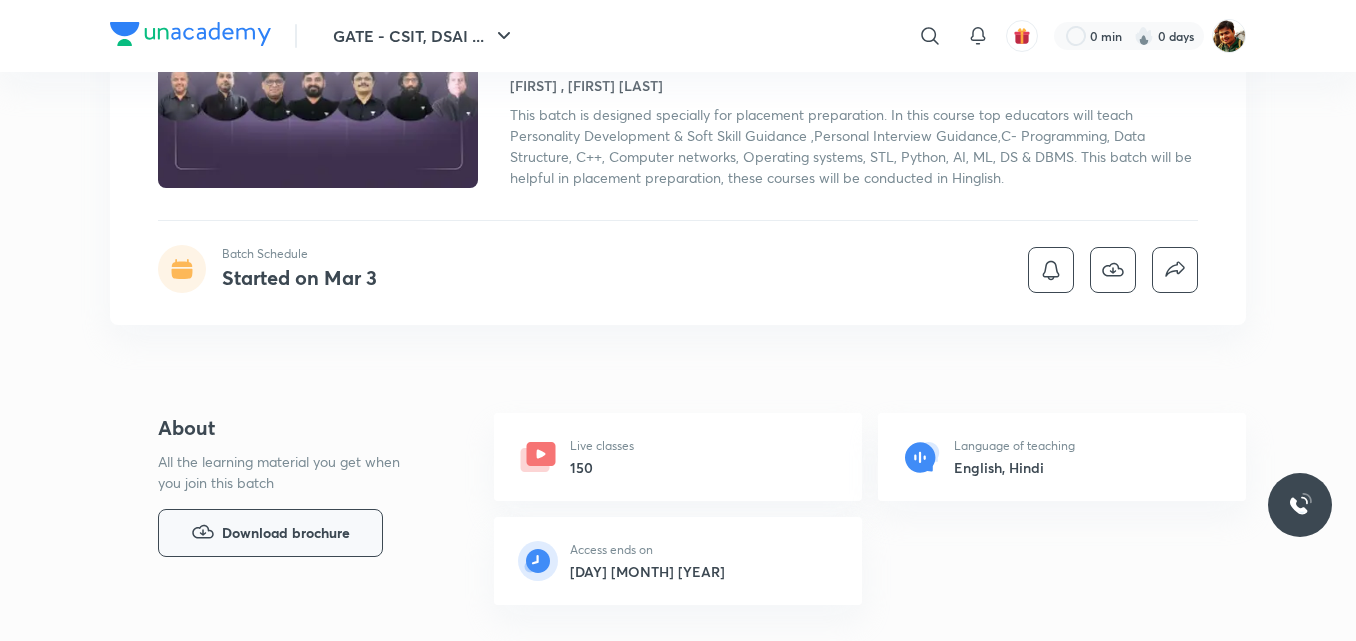 click on "Download brochure" at bounding box center [286, 533] 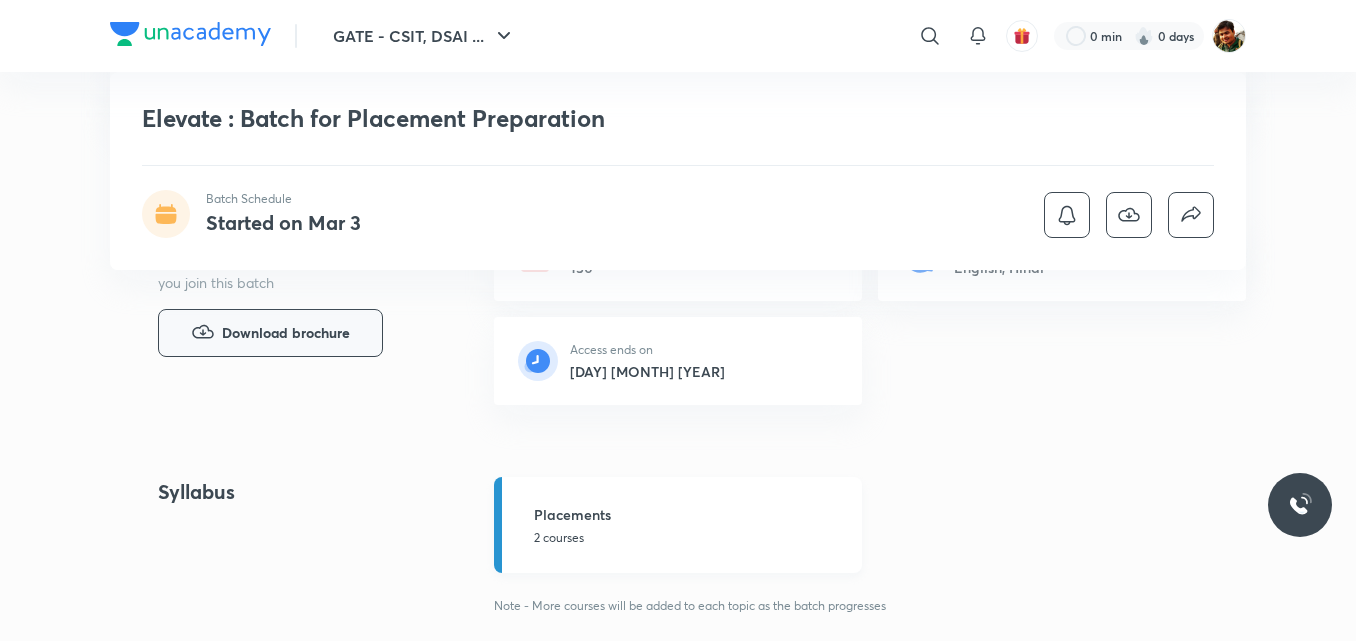 scroll, scrollTop: 300, scrollLeft: 0, axis: vertical 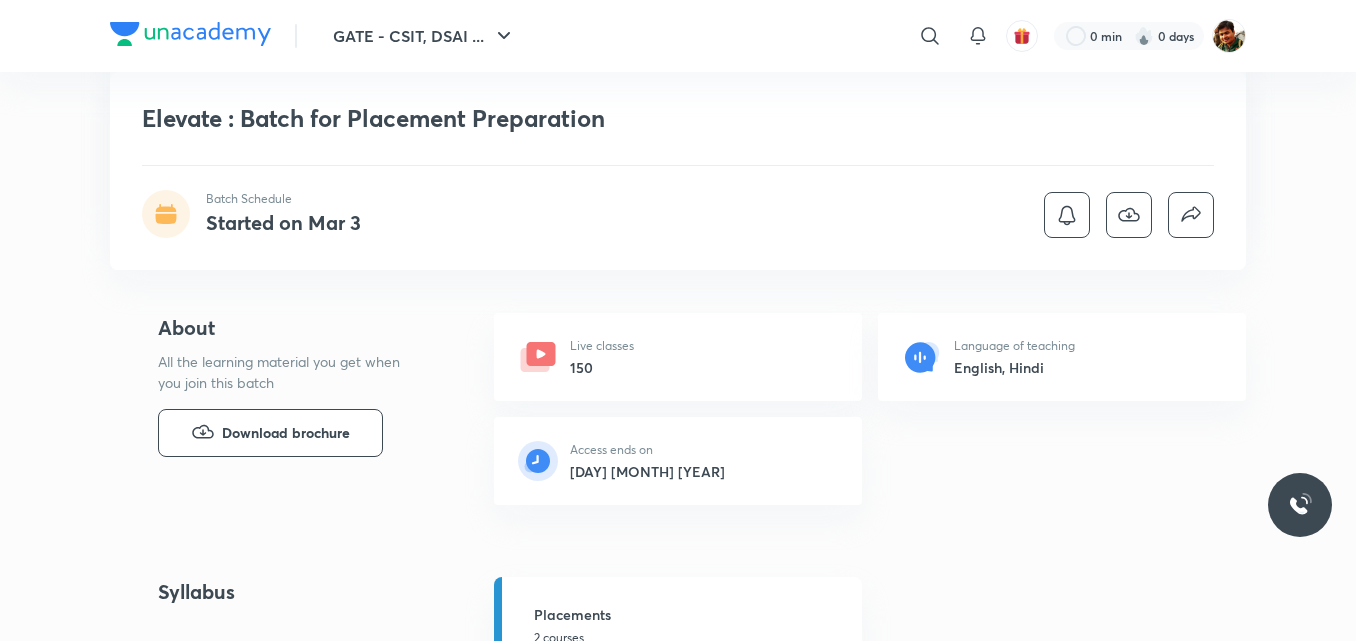 click on "[DAY] [MONTH] [YEAR]" at bounding box center [647, 471] 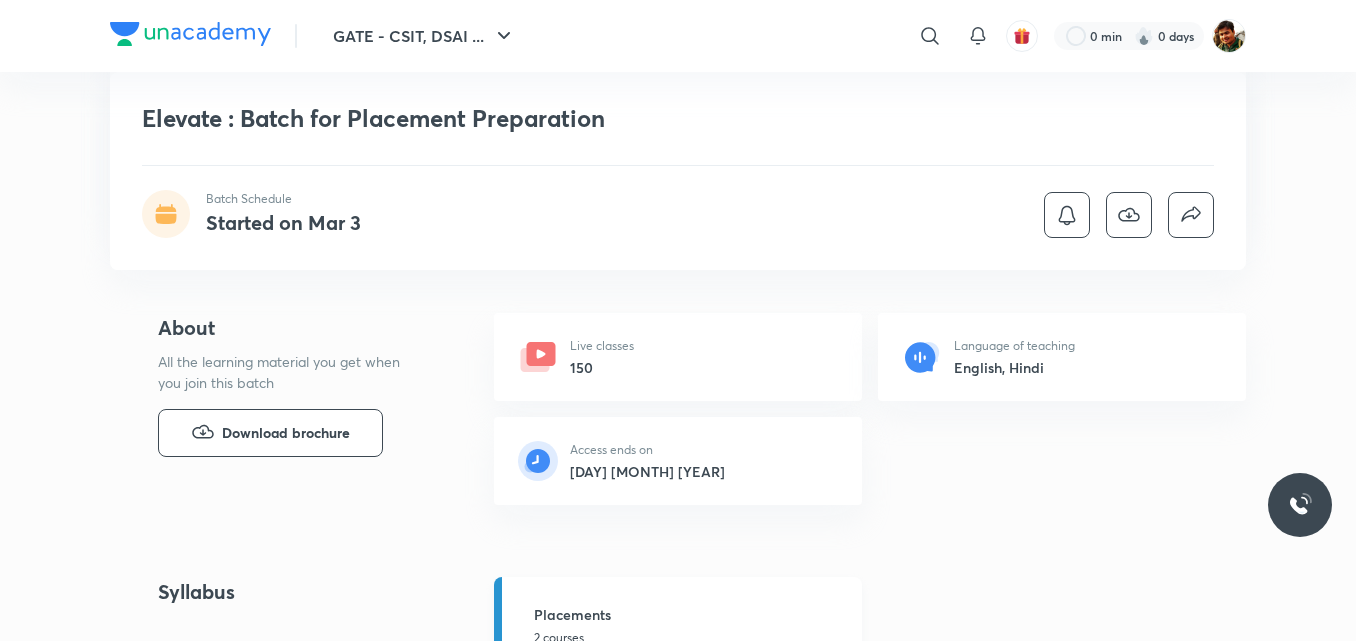 scroll, scrollTop: 400, scrollLeft: 0, axis: vertical 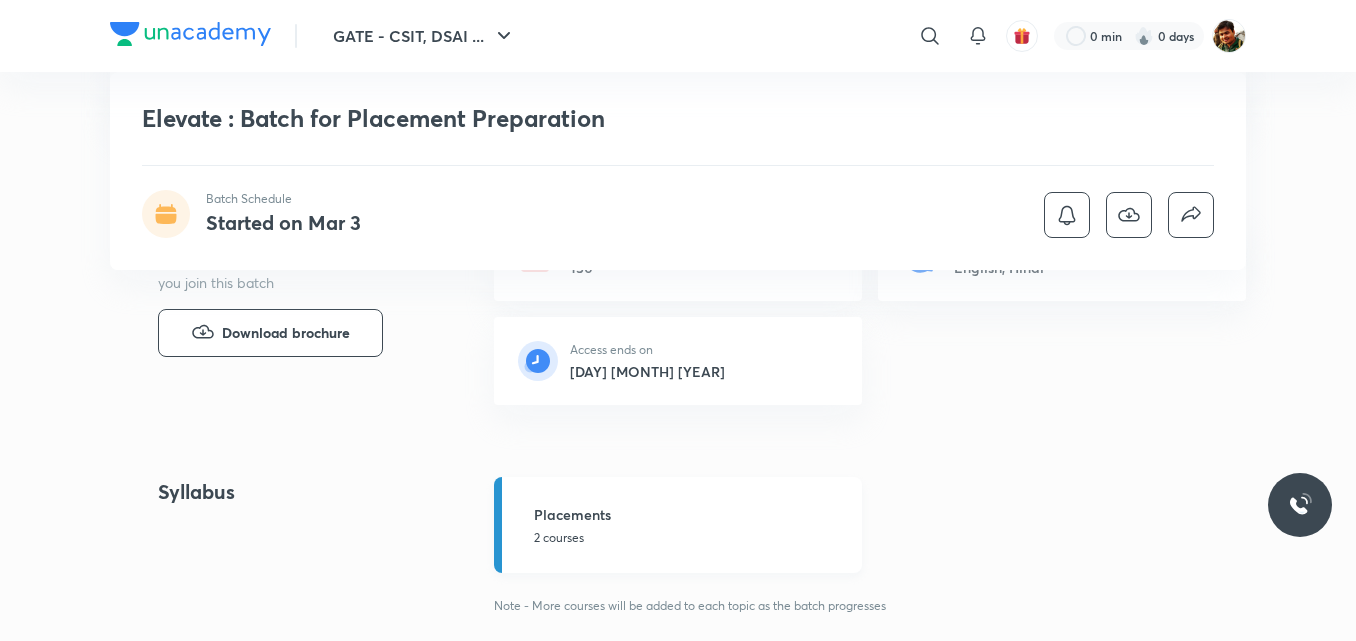 click on "Placements" at bounding box center [692, 514] 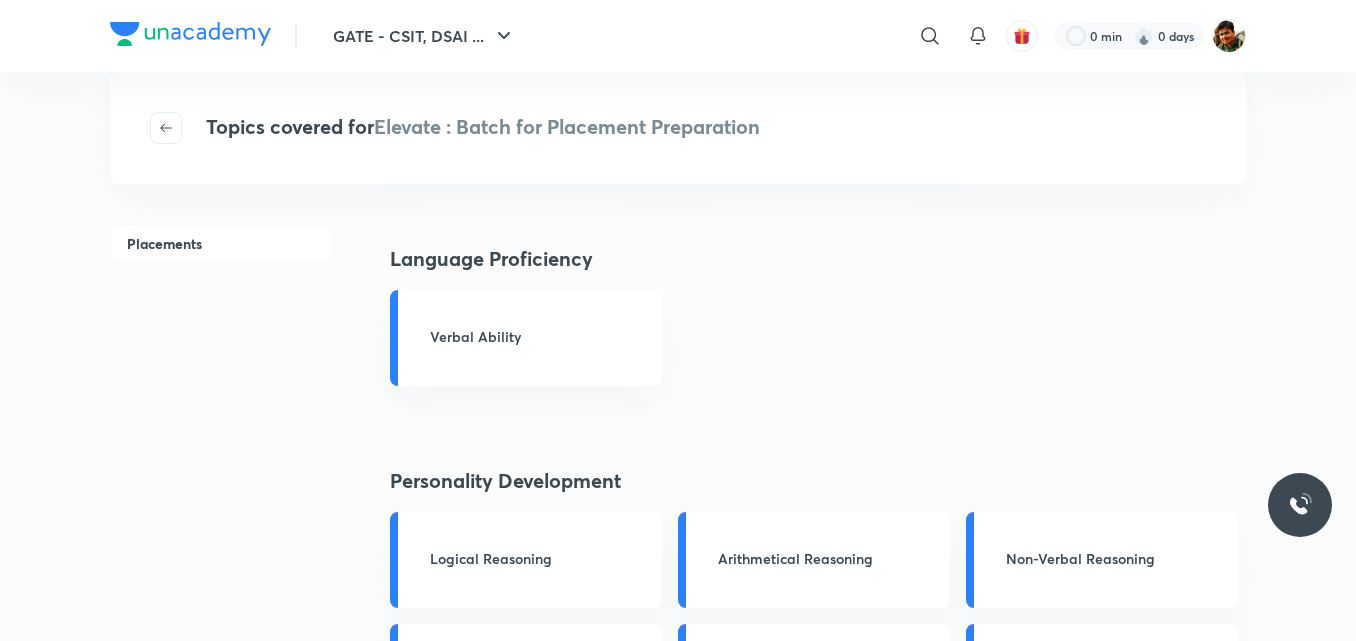 scroll, scrollTop: 500, scrollLeft: 0, axis: vertical 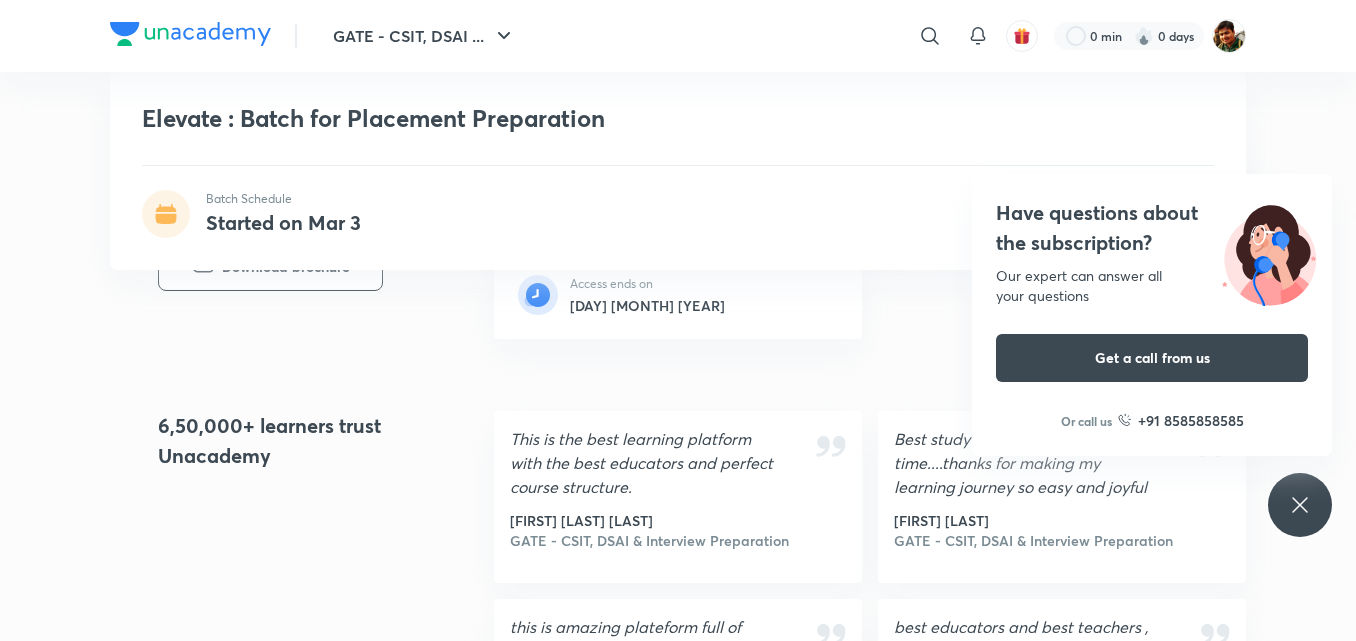 click 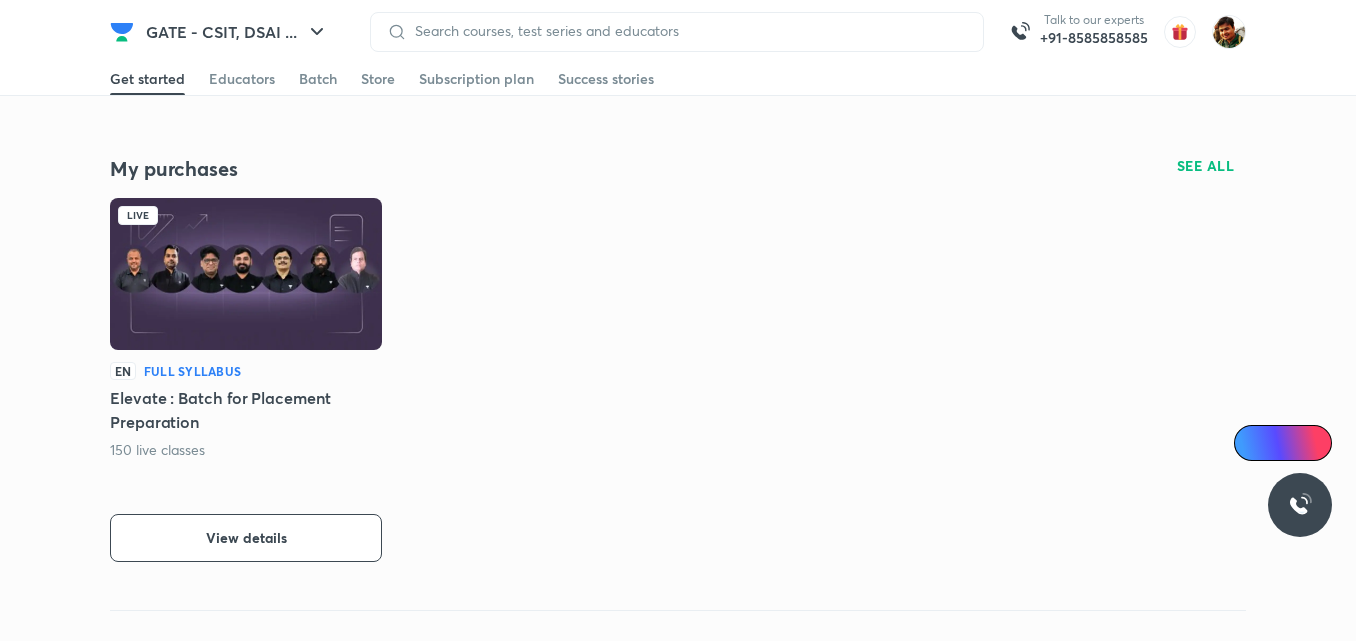 scroll, scrollTop: 400, scrollLeft: 0, axis: vertical 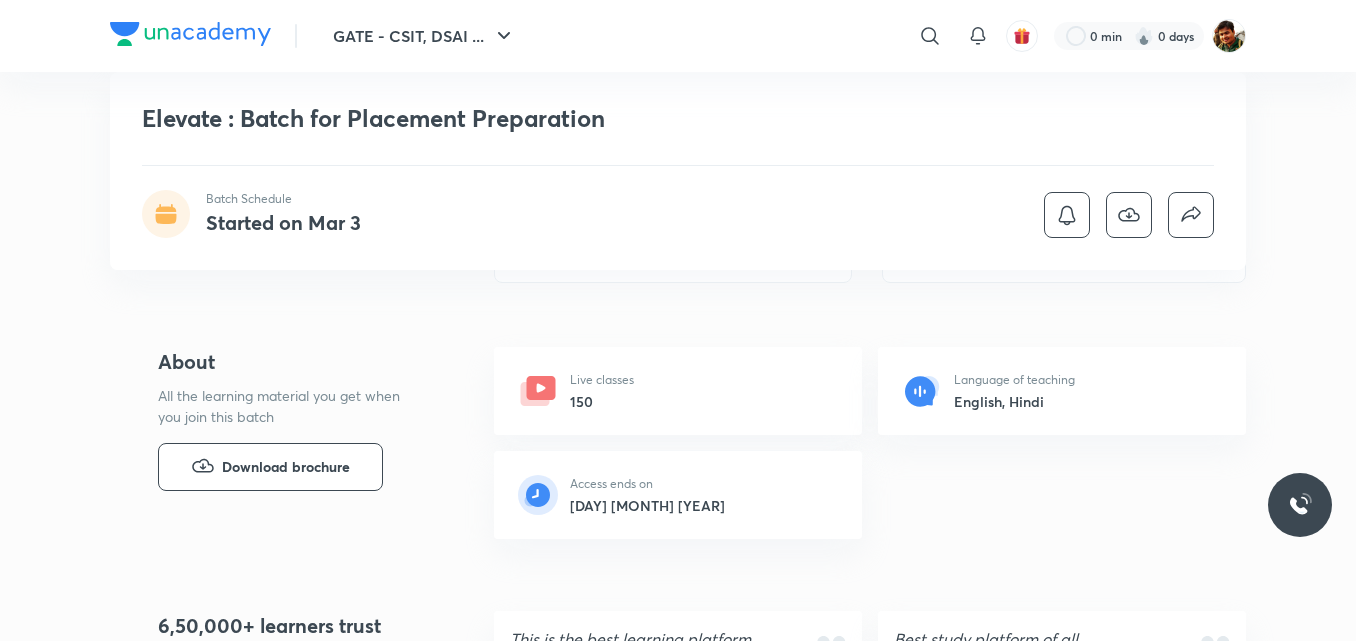 click on "Live classes" at bounding box center [602, 380] 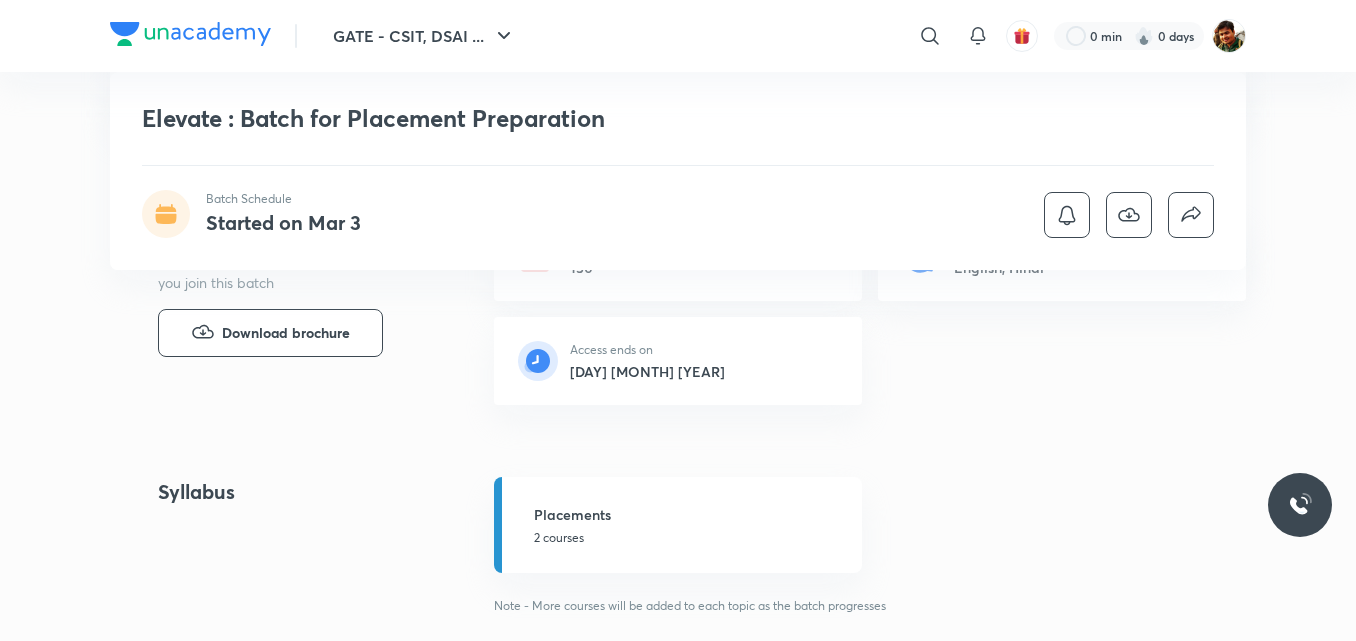 scroll, scrollTop: 200, scrollLeft: 0, axis: vertical 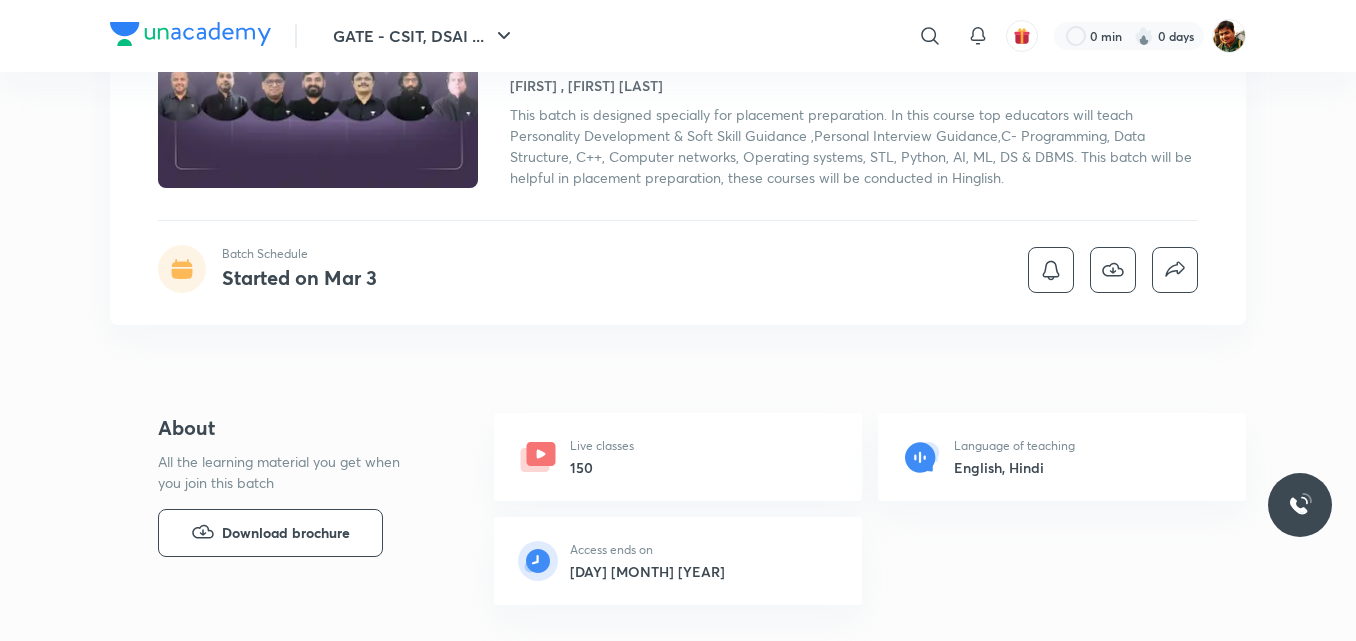 click on "Access ends on" at bounding box center (647, 550) 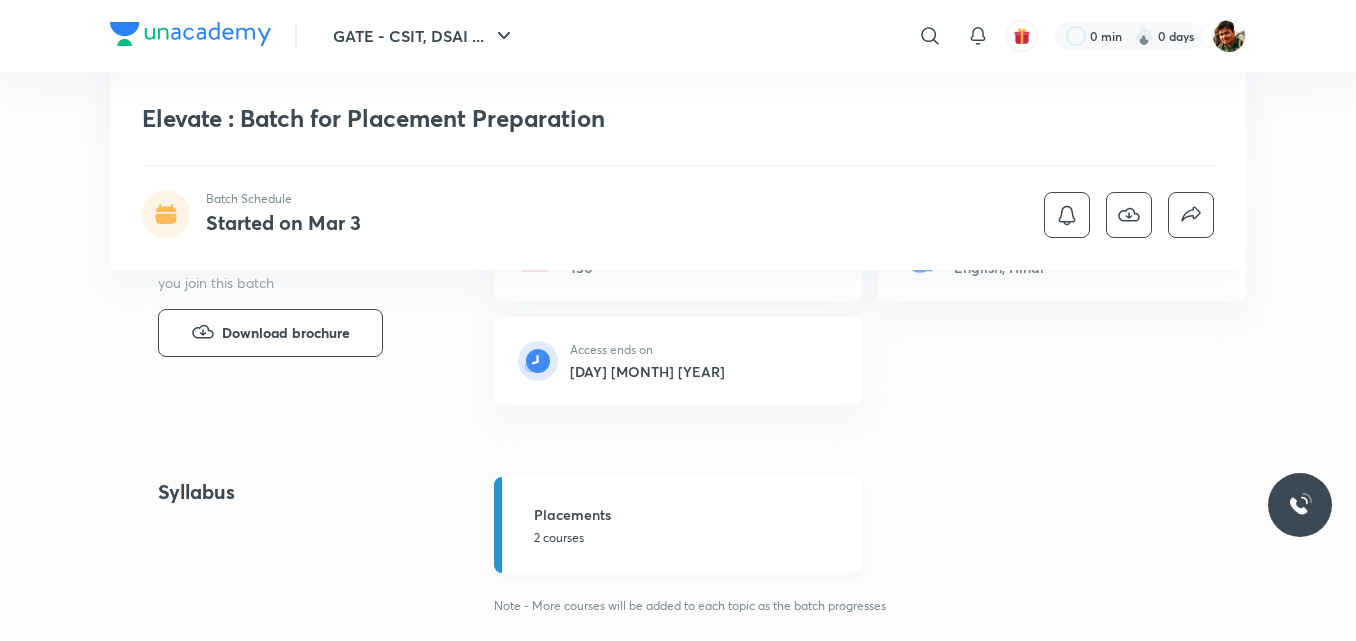 scroll, scrollTop: 600, scrollLeft: 0, axis: vertical 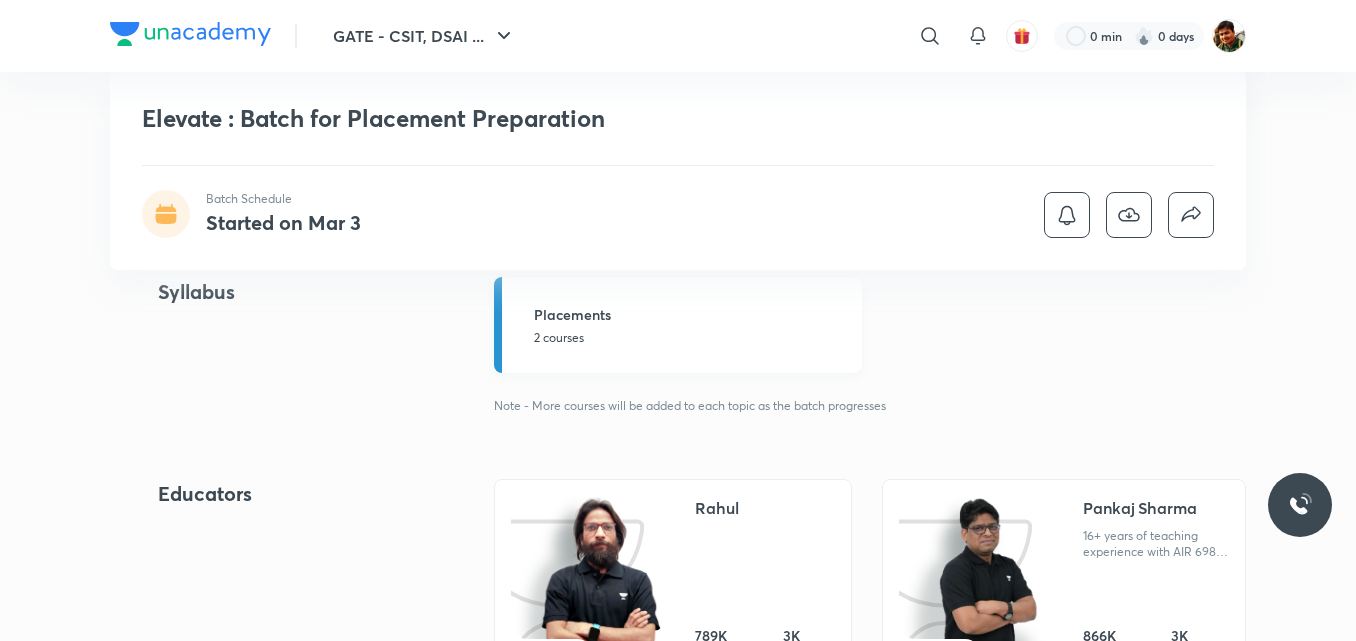 click on "Placements 2 courses" at bounding box center [678, 325] 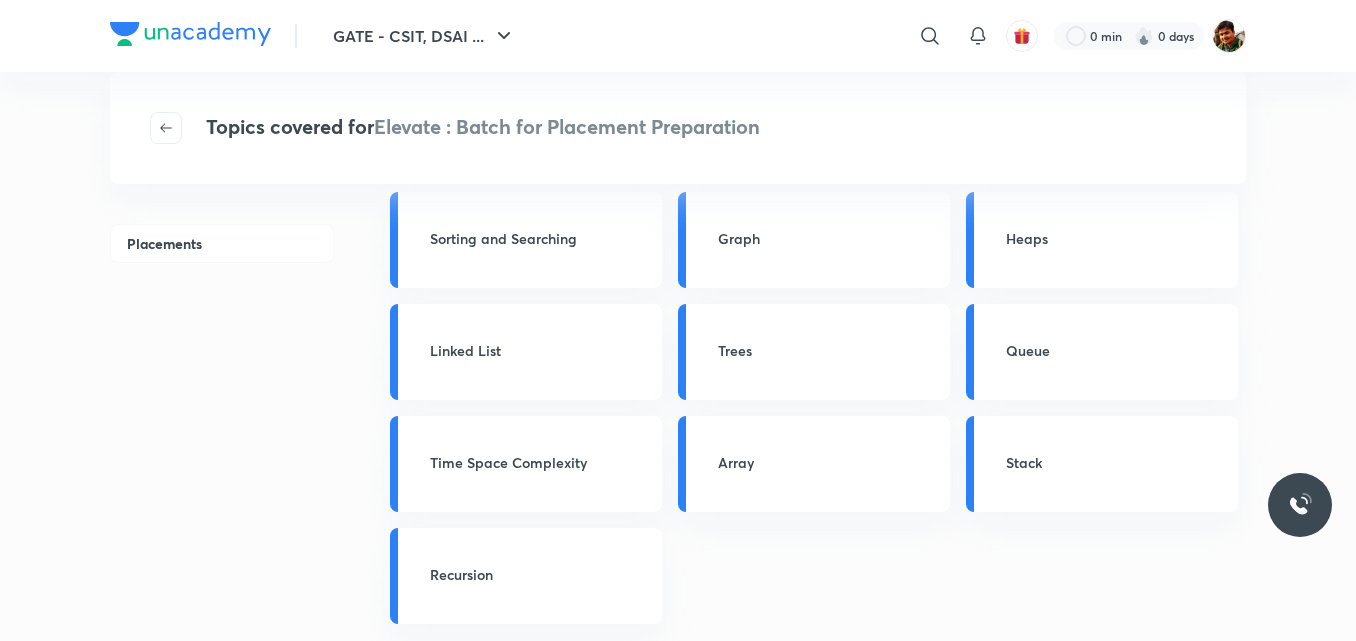 scroll, scrollTop: 1100, scrollLeft: 0, axis: vertical 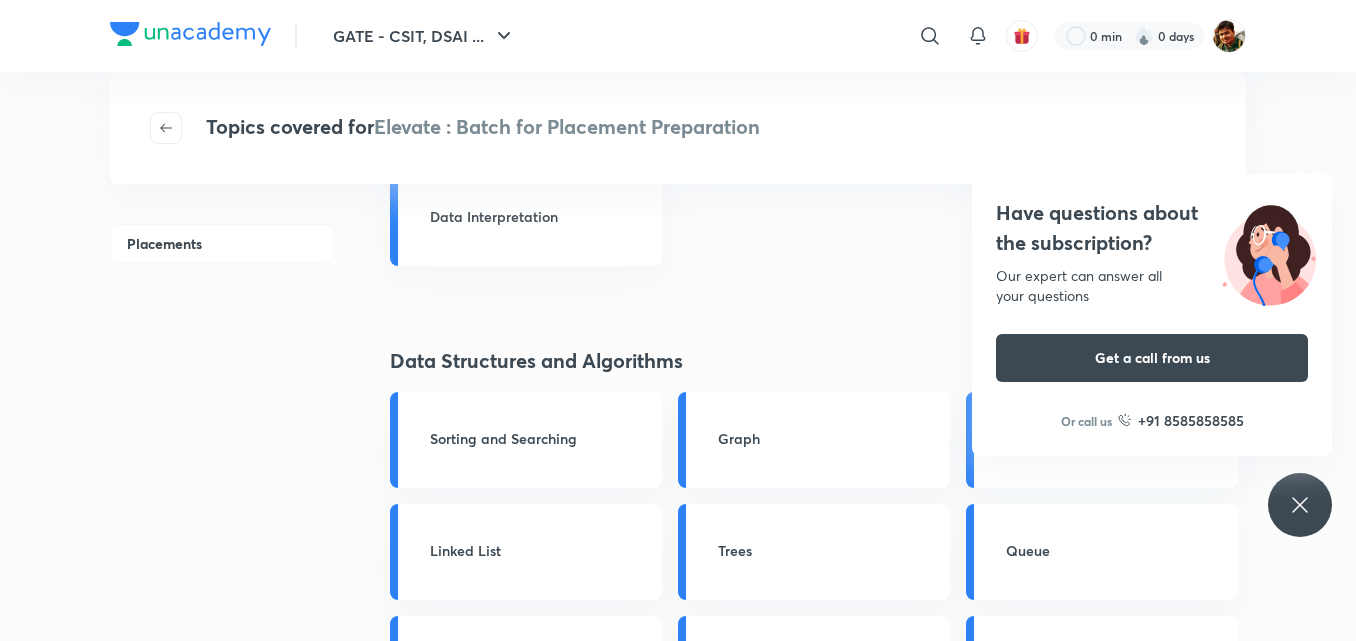click on "Have questions about the subscription? Our expert can answer all your questions Get a call from us Or call us +91 8585858585" at bounding box center [1300, 505] 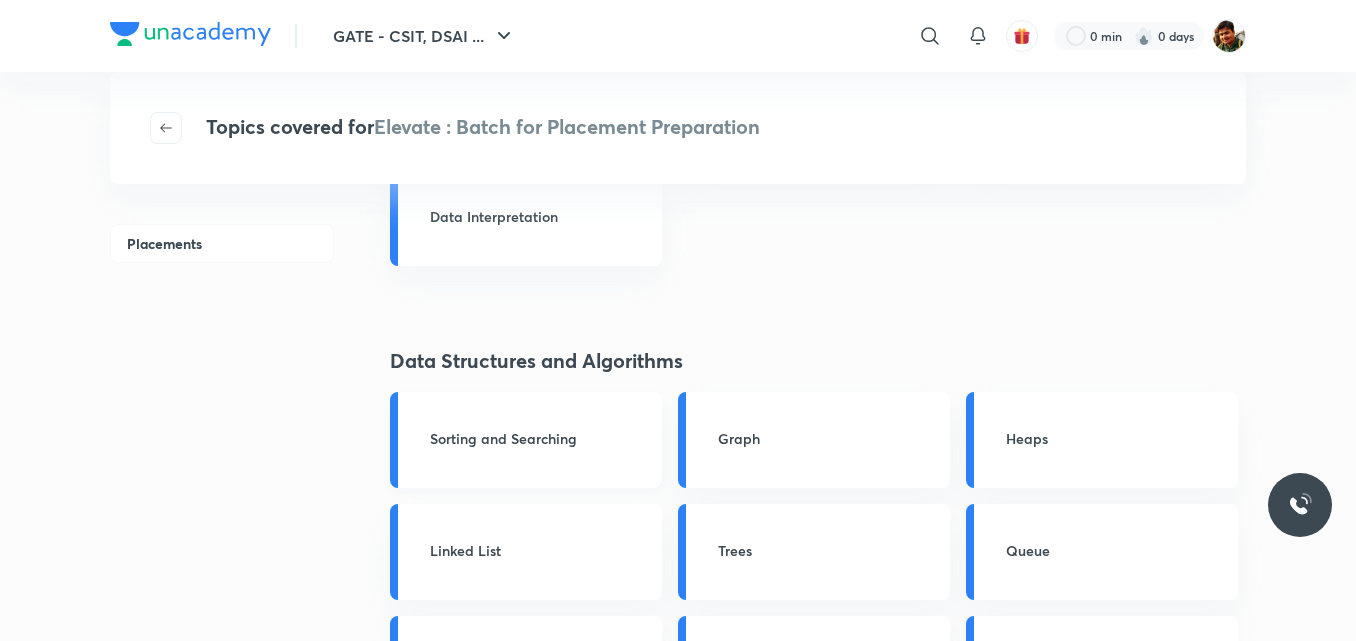 click on "Sorting and Searching" at bounding box center [540, 438] 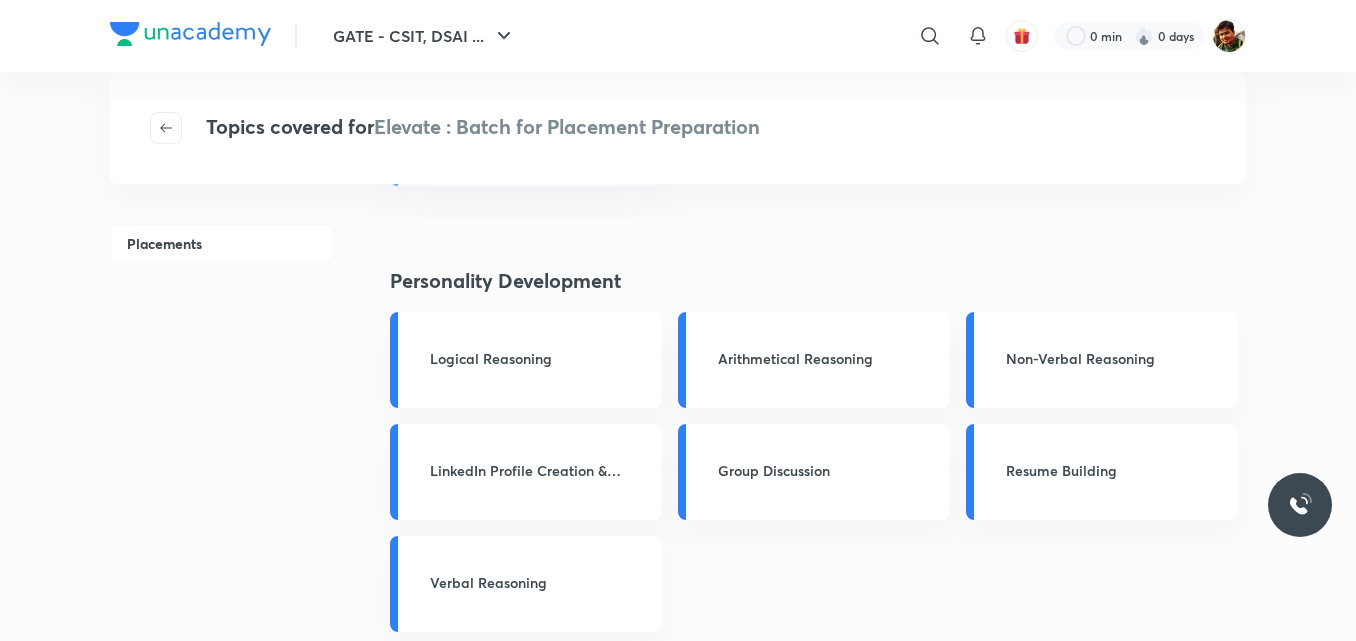 scroll, scrollTop: 0, scrollLeft: 0, axis: both 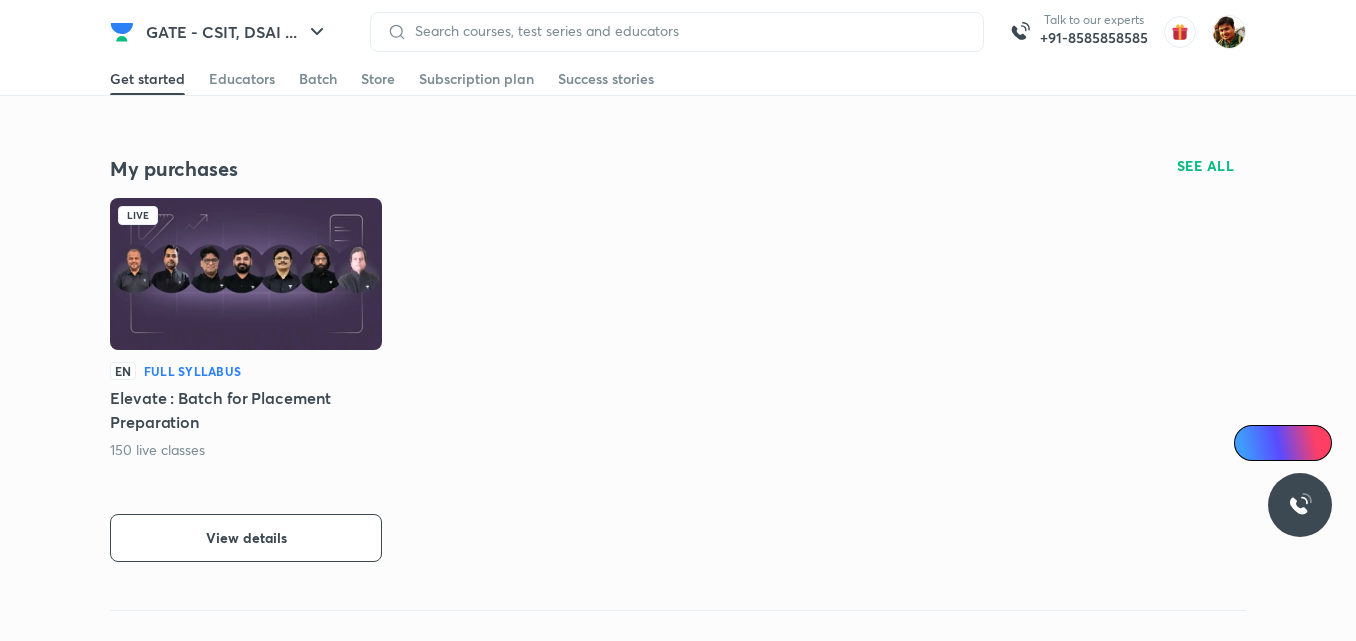 click on "Full Syllabus" at bounding box center (192, 371) 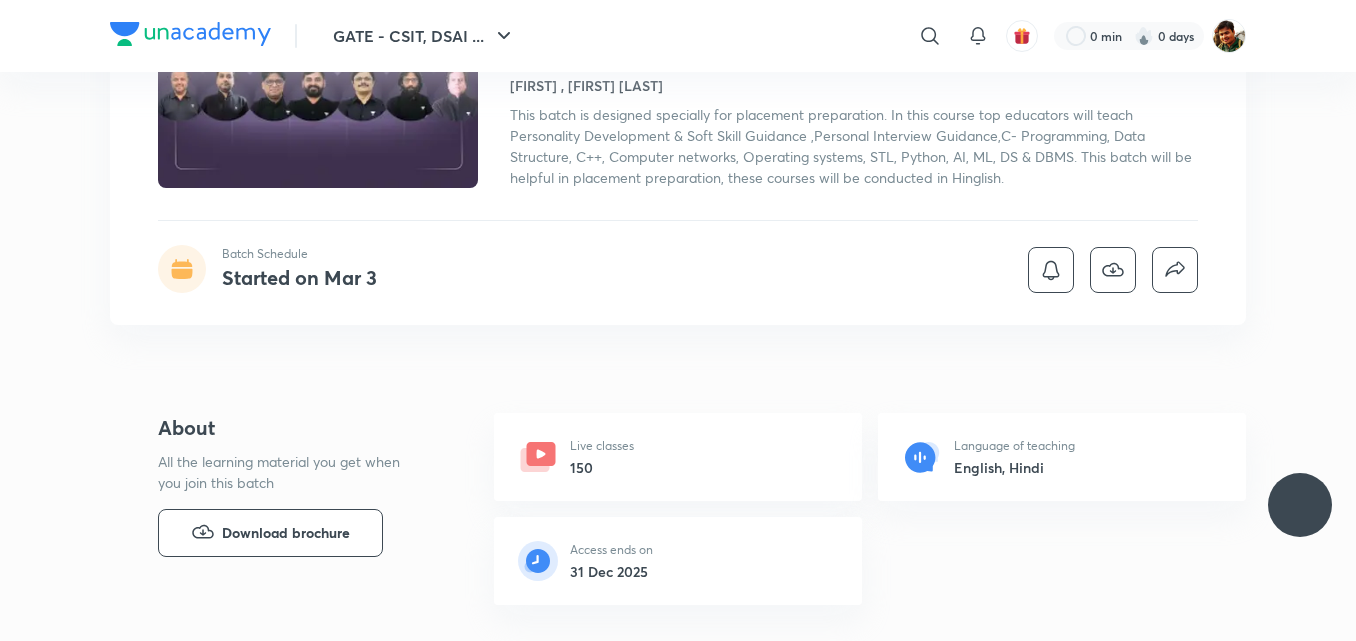 scroll, scrollTop: 200, scrollLeft: 0, axis: vertical 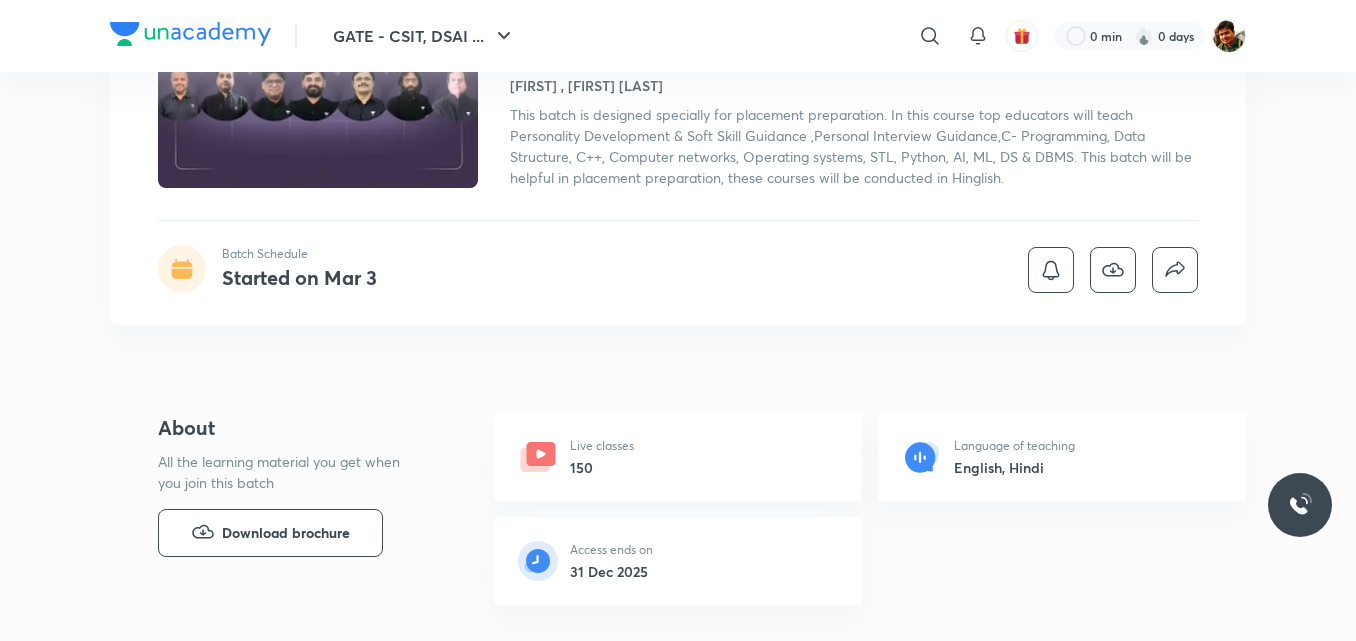 click on "Batch Schedule" at bounding box center (299, 254) 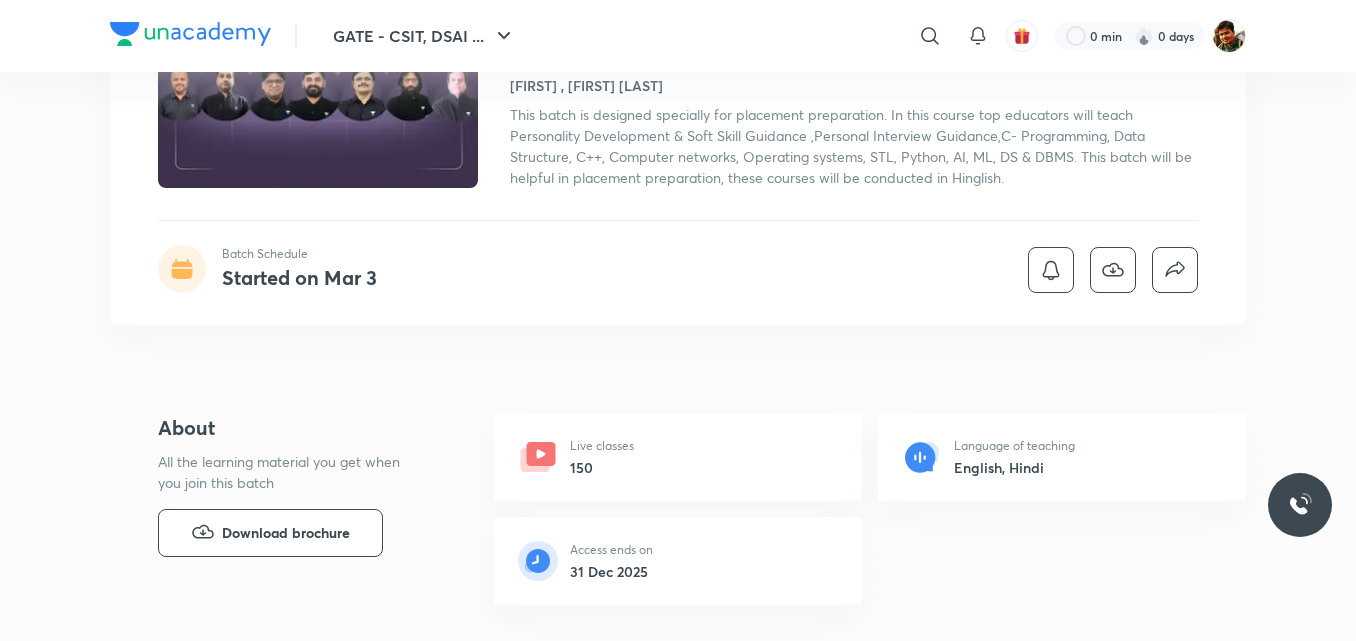 click on "Batch Schedule Started on [MONTH] [DAY]" at bounding box center [287, 269] 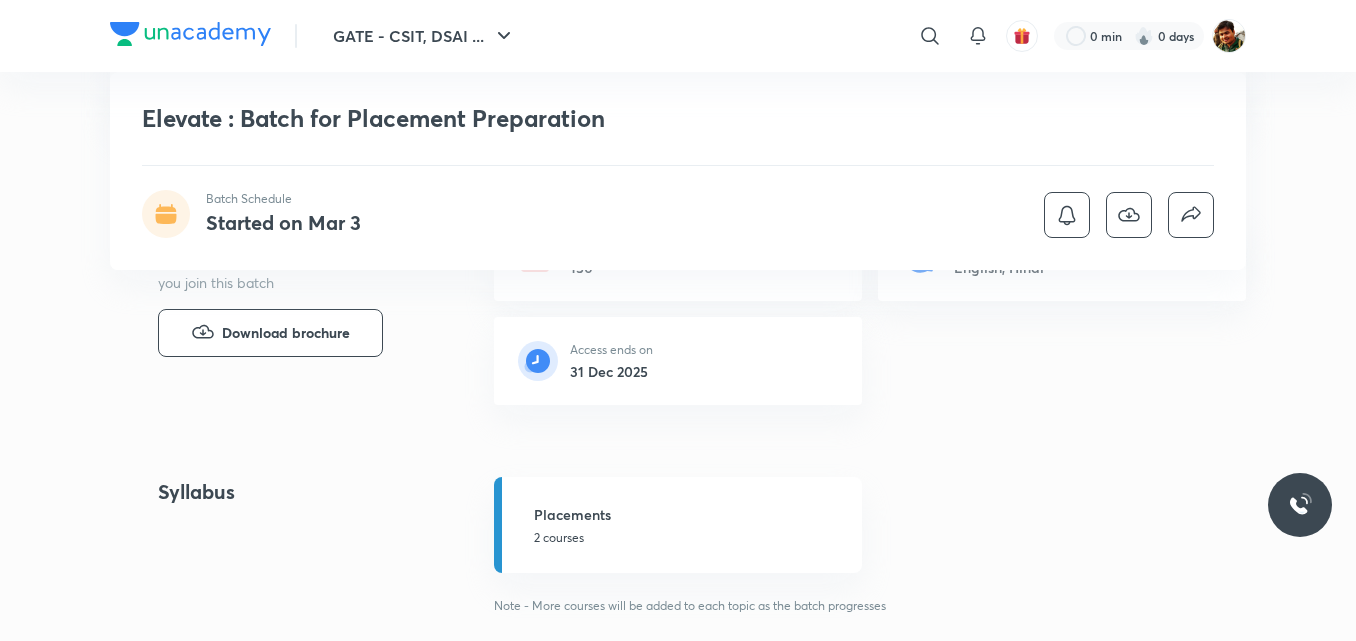 scroll, scrollTop: 600, scrollLeft: 0, axis: vertical 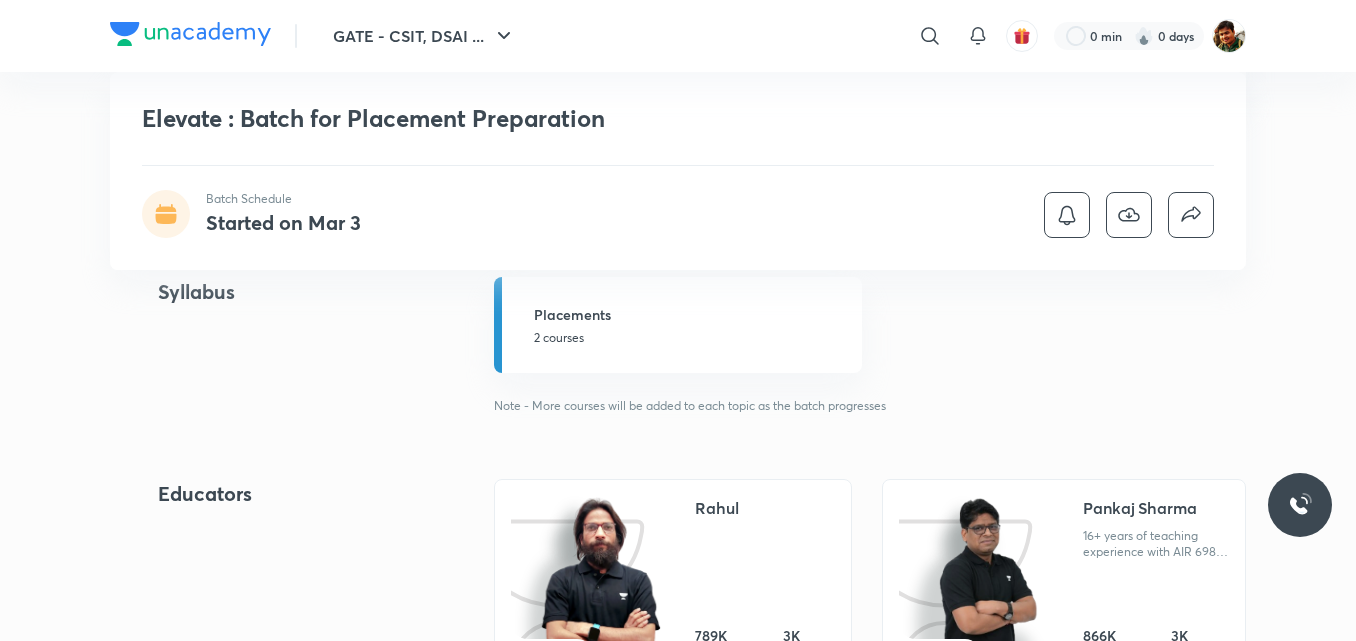 click on "Note - More courses will be added to each topic as the batch progresses" at bounding box center [870, 406] 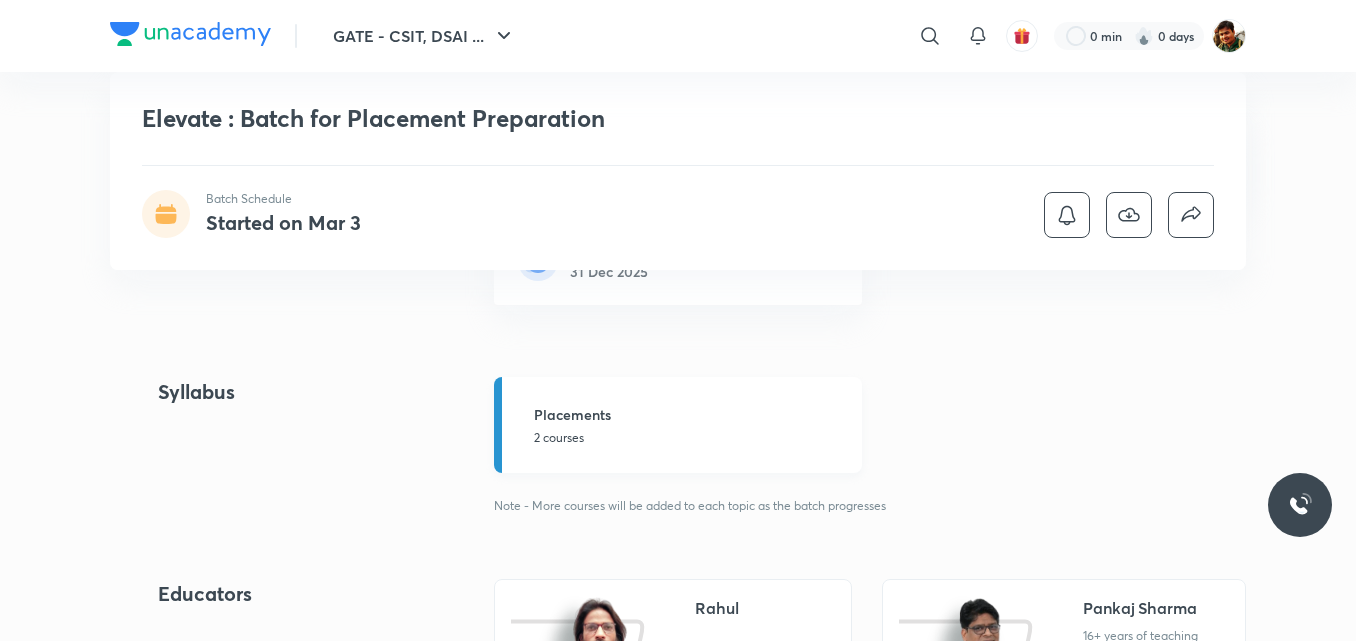 click on "2 courses" at bounding box center (692, 438) 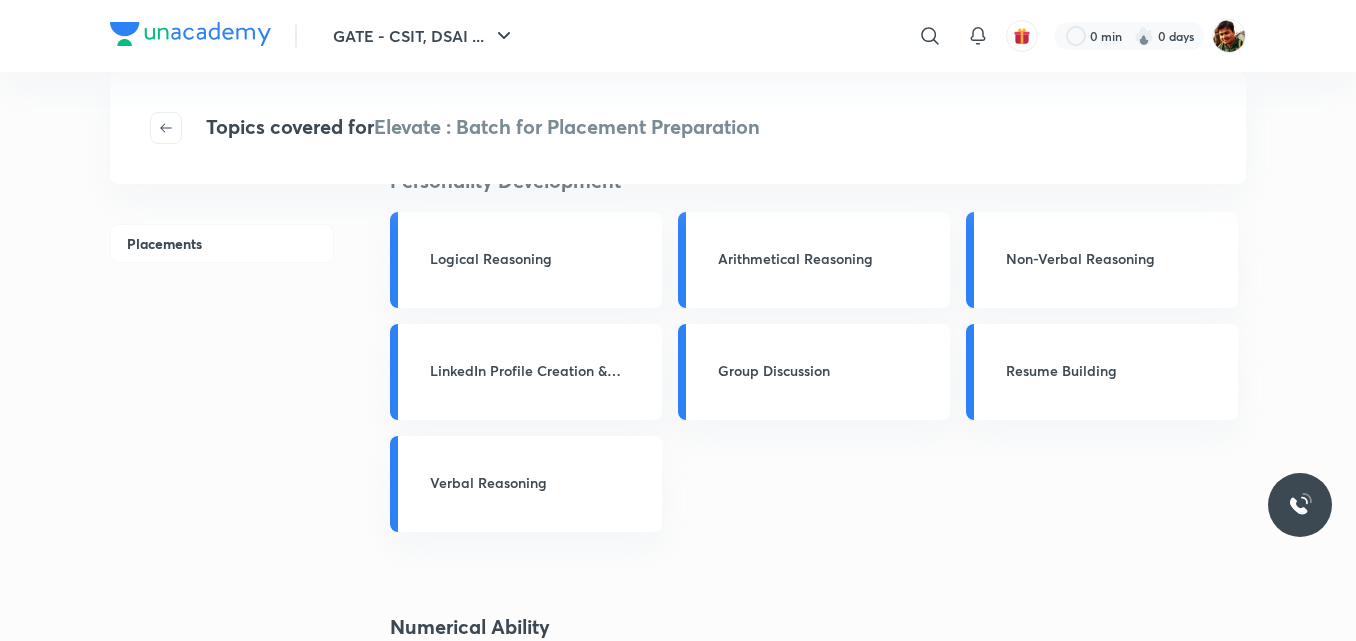 scroll, scrollTop: 0, scrollLeft: 0, axis: both 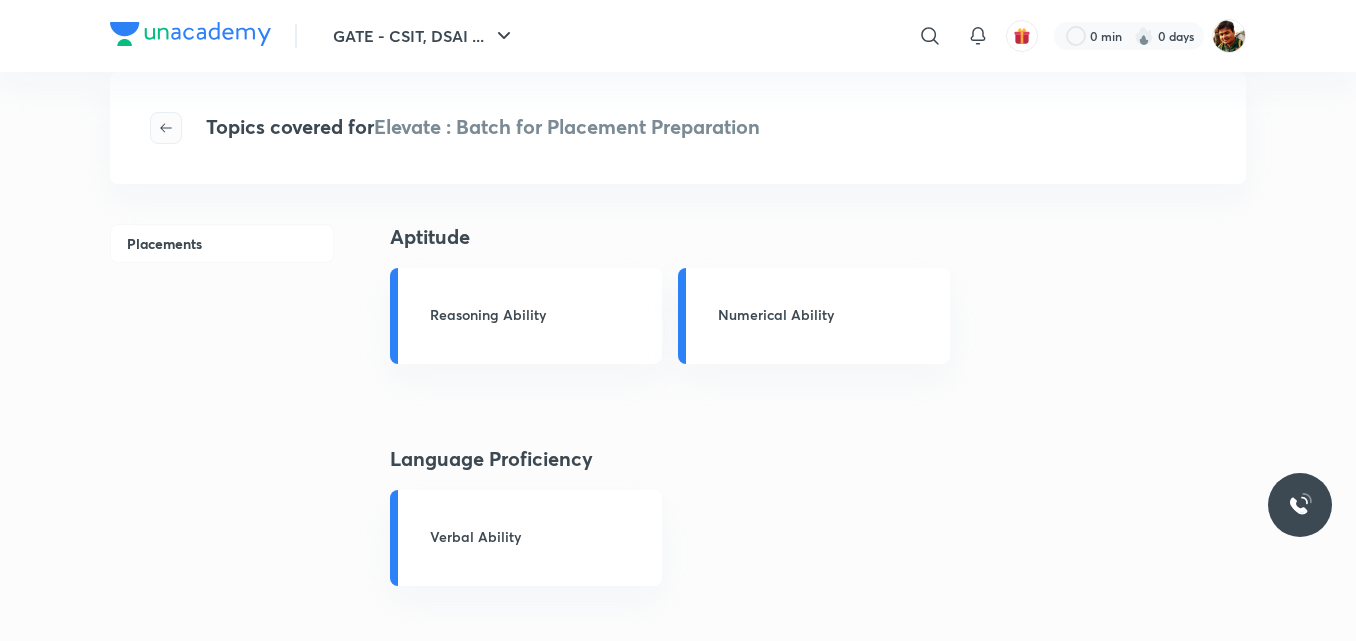 click at bounding box center [166, 128] 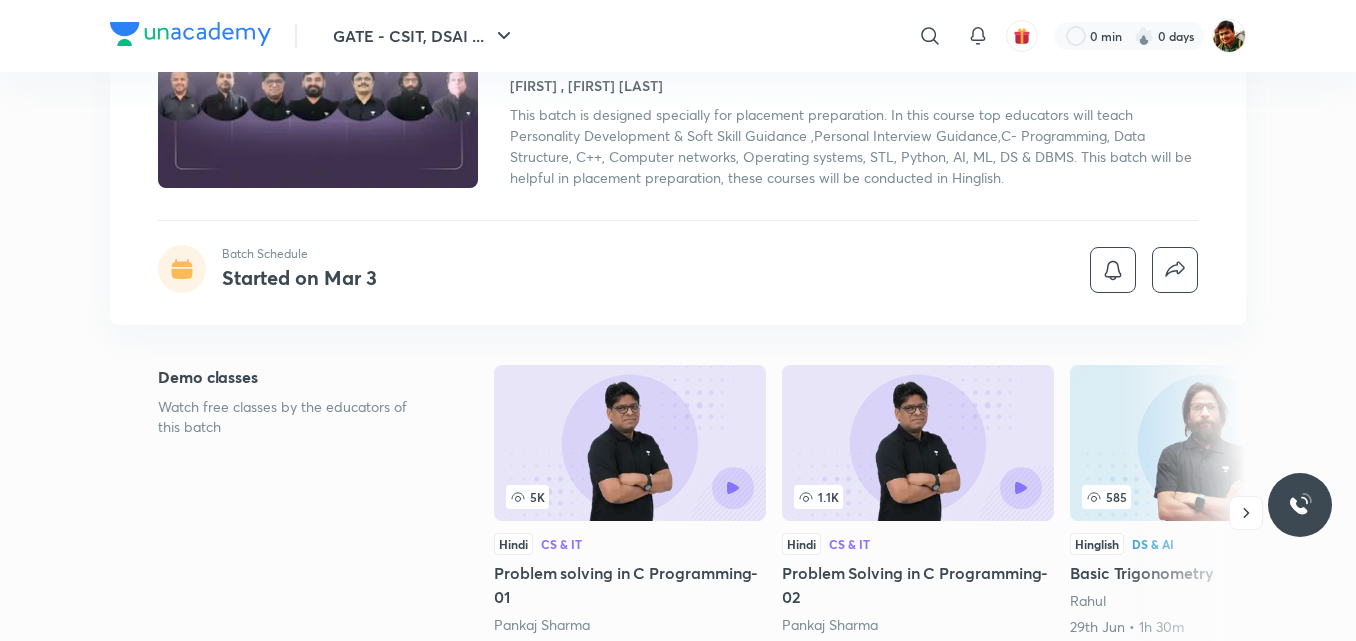 scroll, scrollTop: 600, scrollLeft: 0, axis: vertical 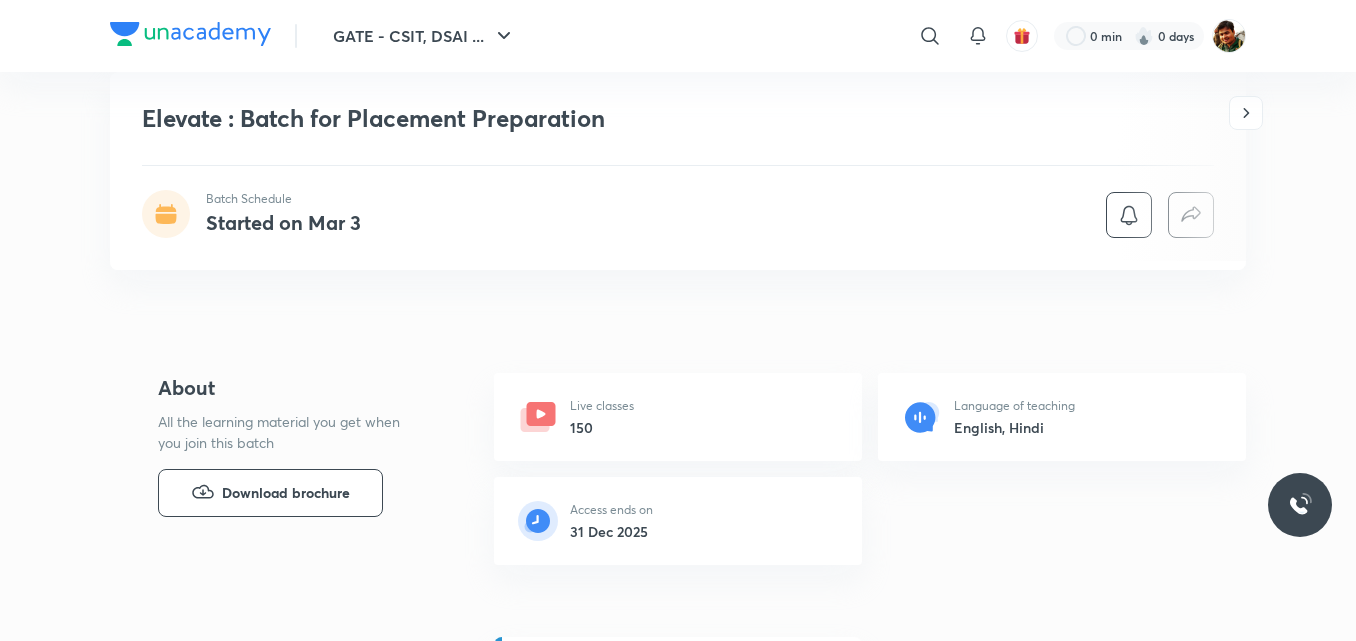 click on "Live classes" at bounding box center [602, 406] 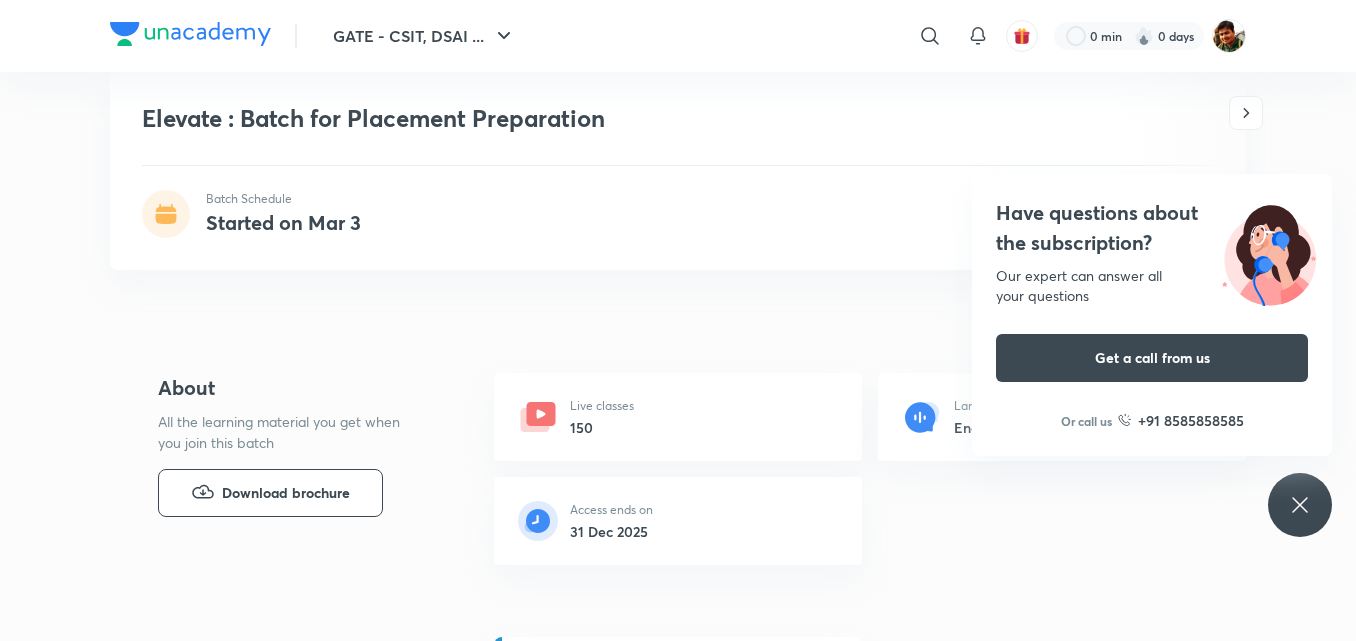 click 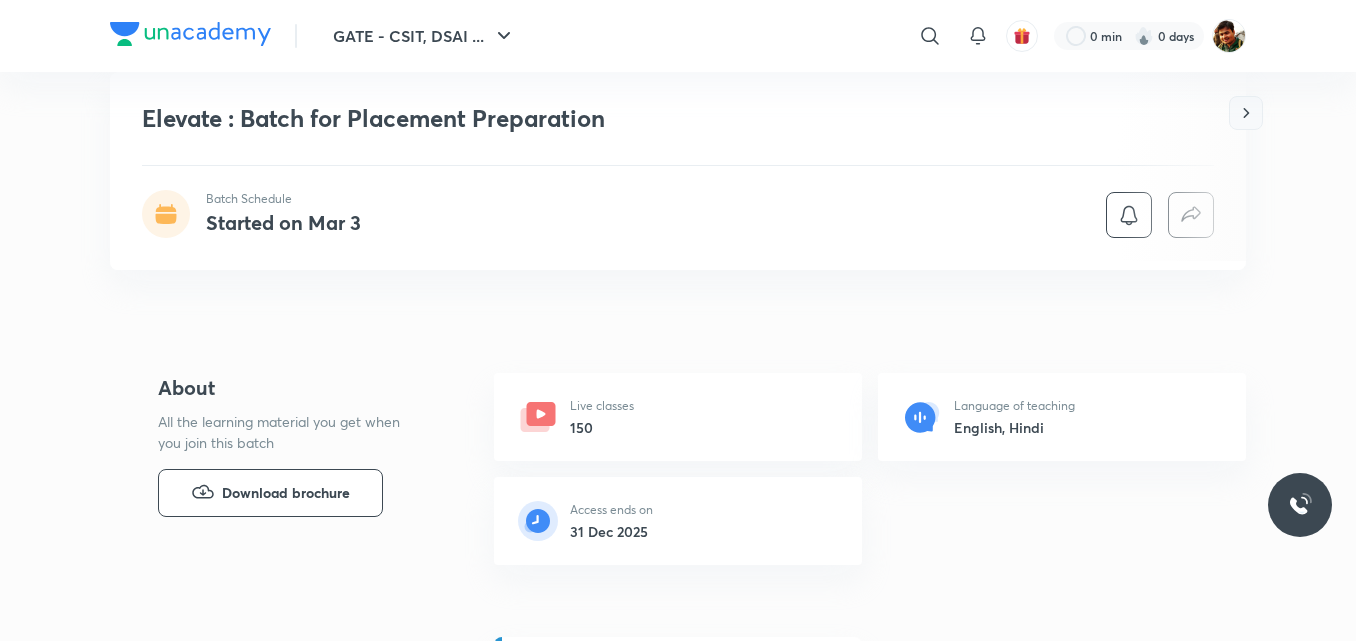 click at bounding box center (1246, 113) 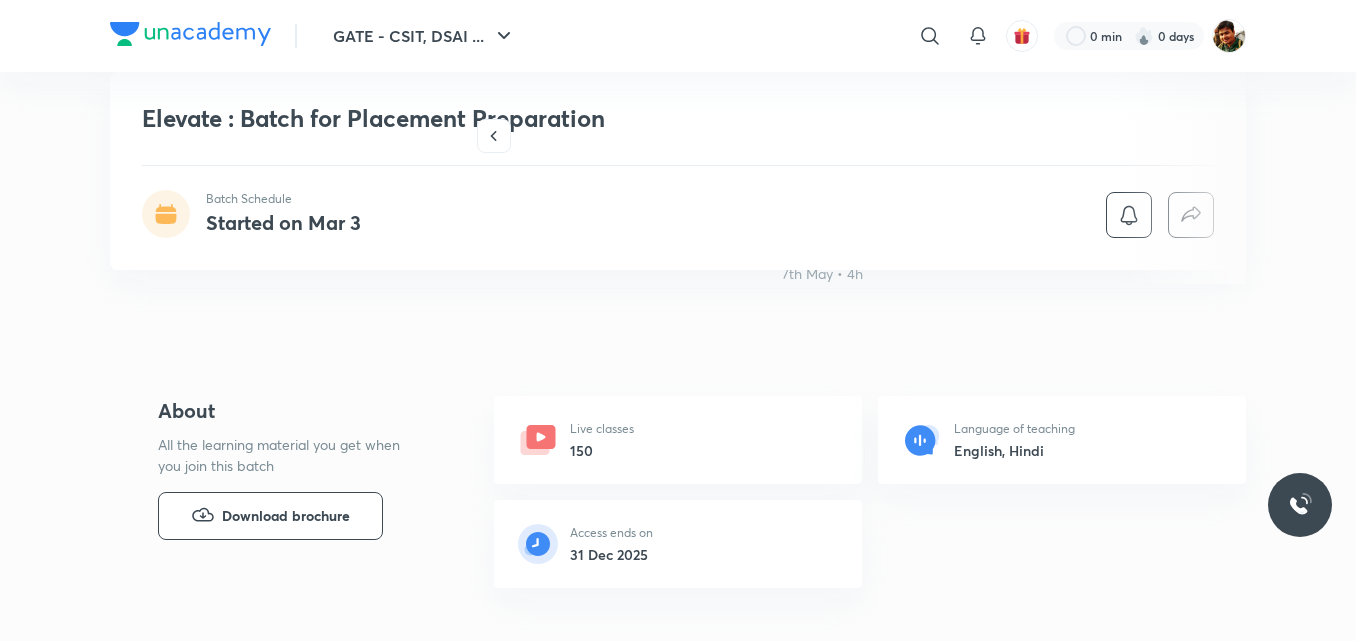 scroll, scrollTop: 0, scrollLeft: 0, axis: both 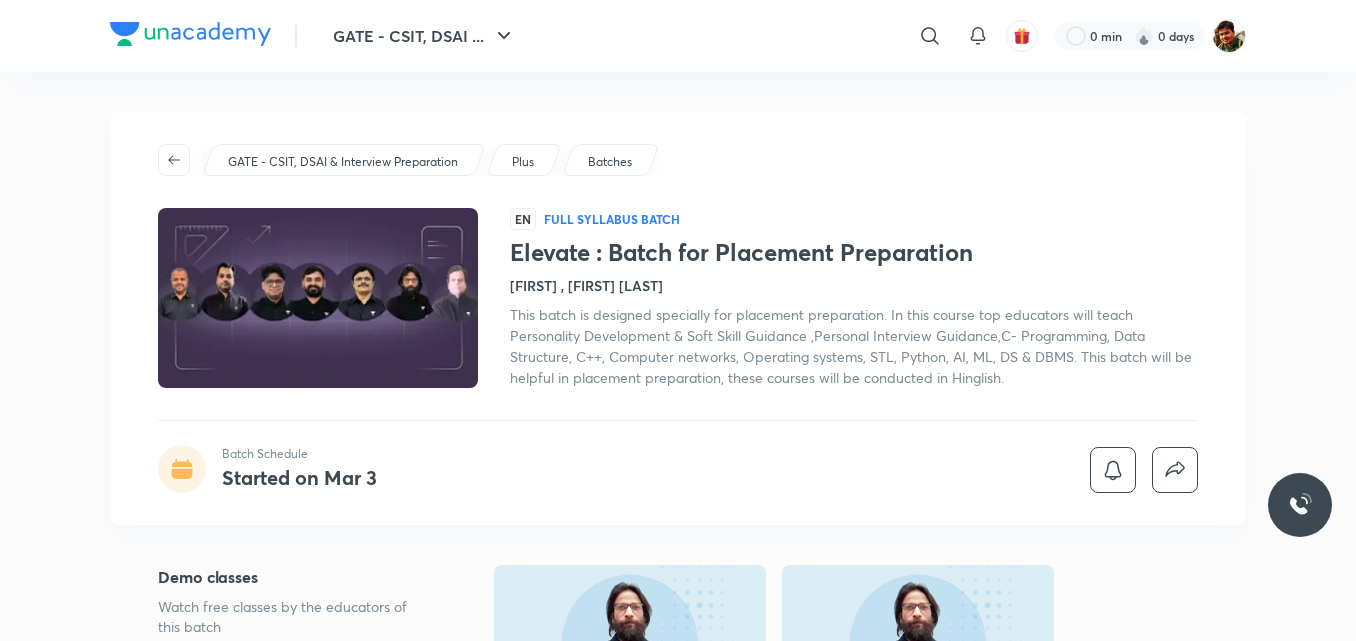 click on "Batches" at bounding box center (610, 162) 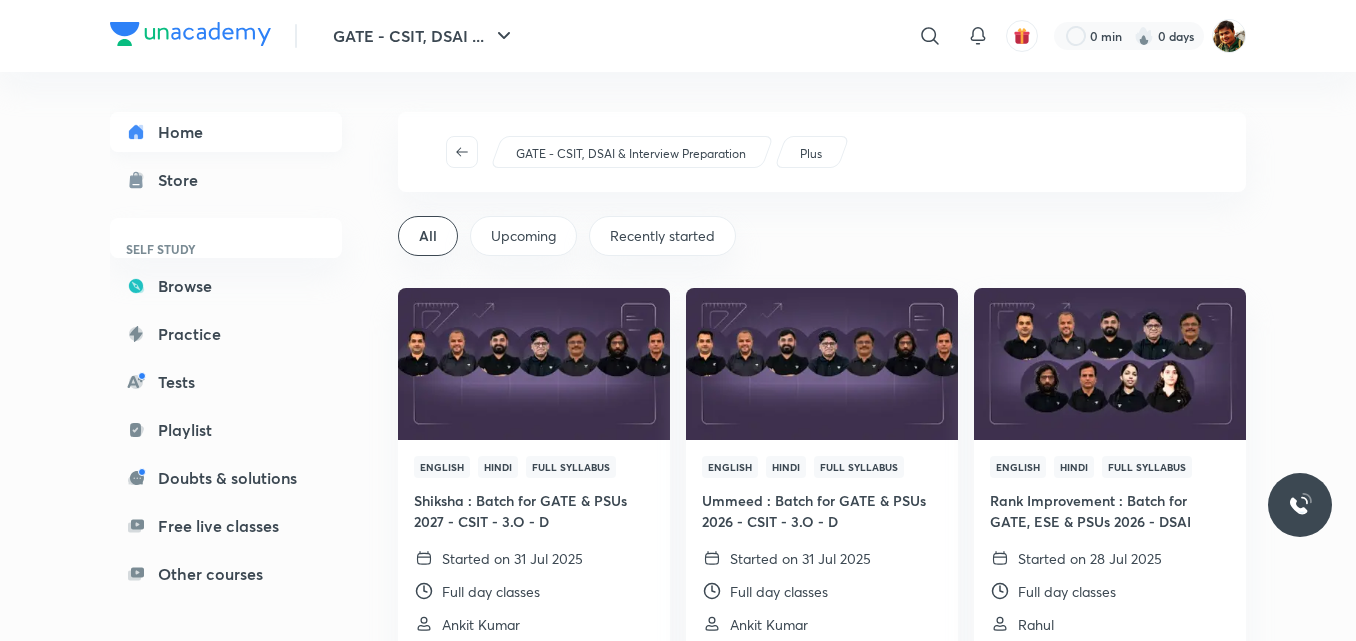 click on "Home" at bounding box center (226, 132) 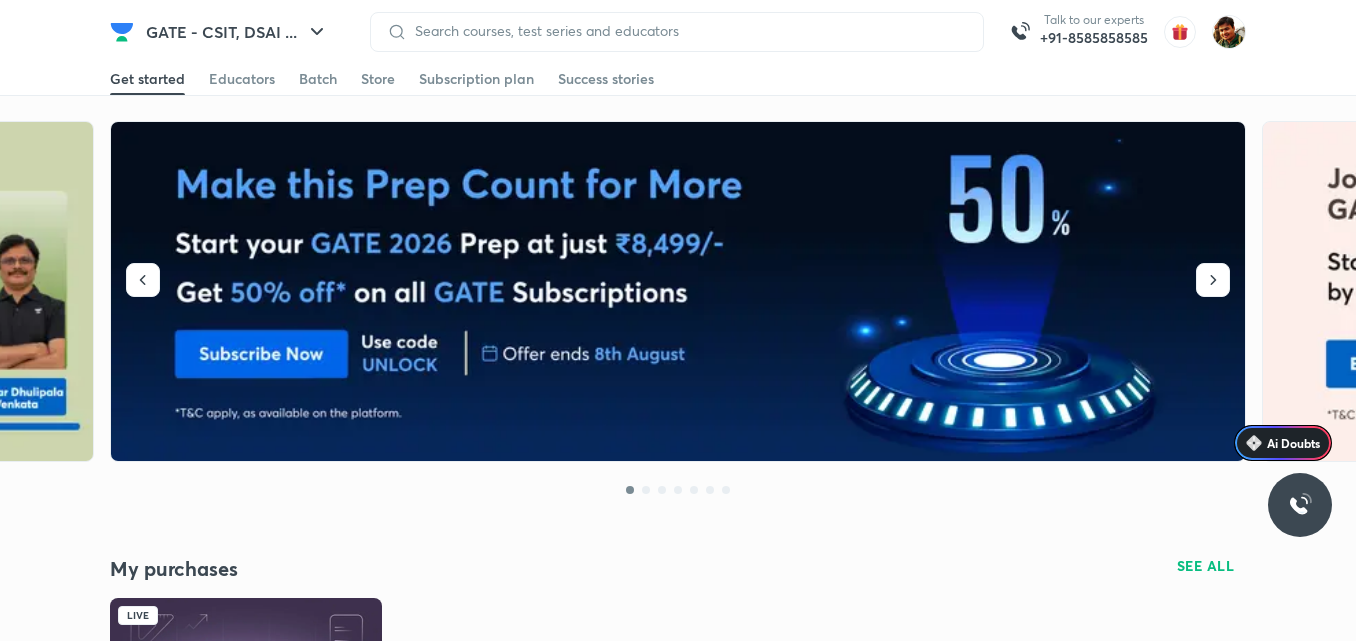 scroll, scrollTop: 300, scrollLeft: 0, axis: vertical 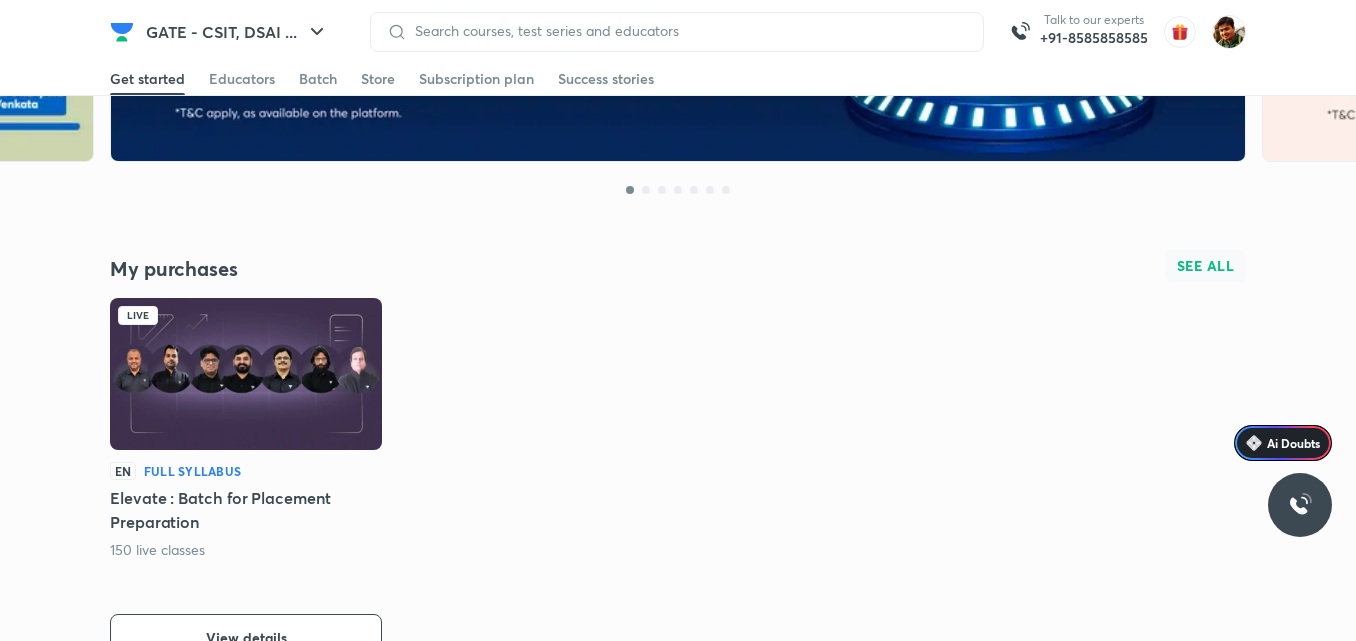 click on "SEE ALL" at bounding box center (1206, 266) 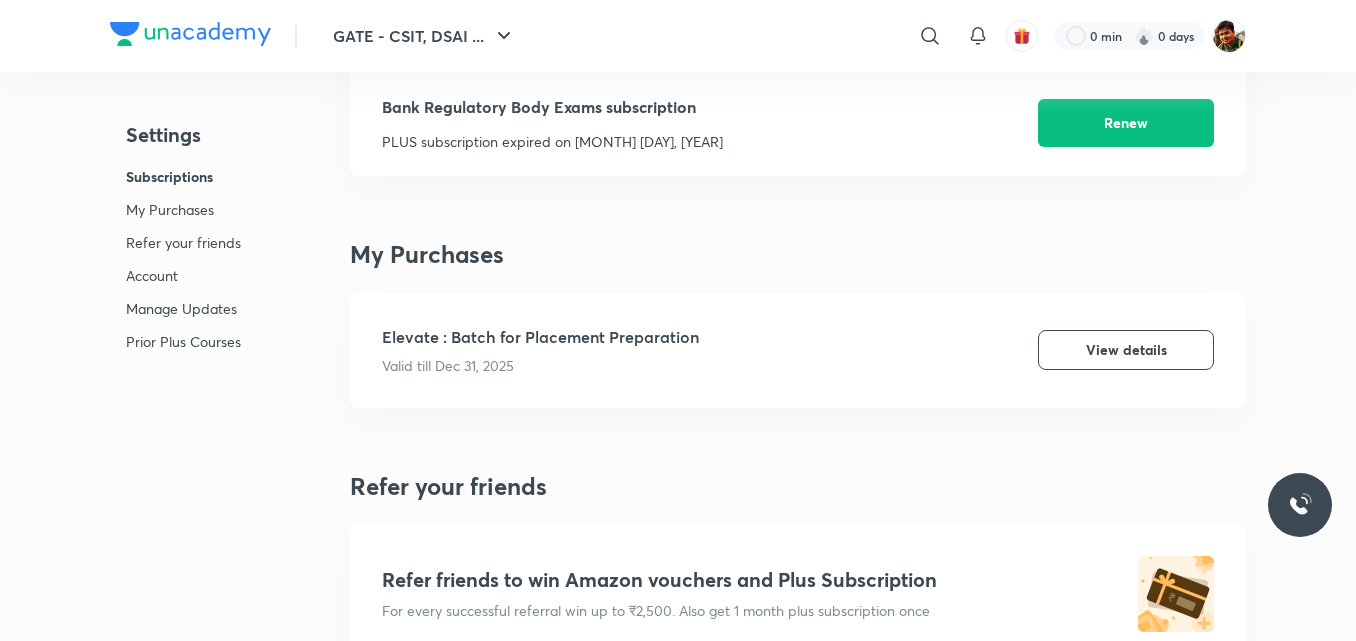 scroll, scrollTop: 300, scrollLeft: 0, axis: vertical 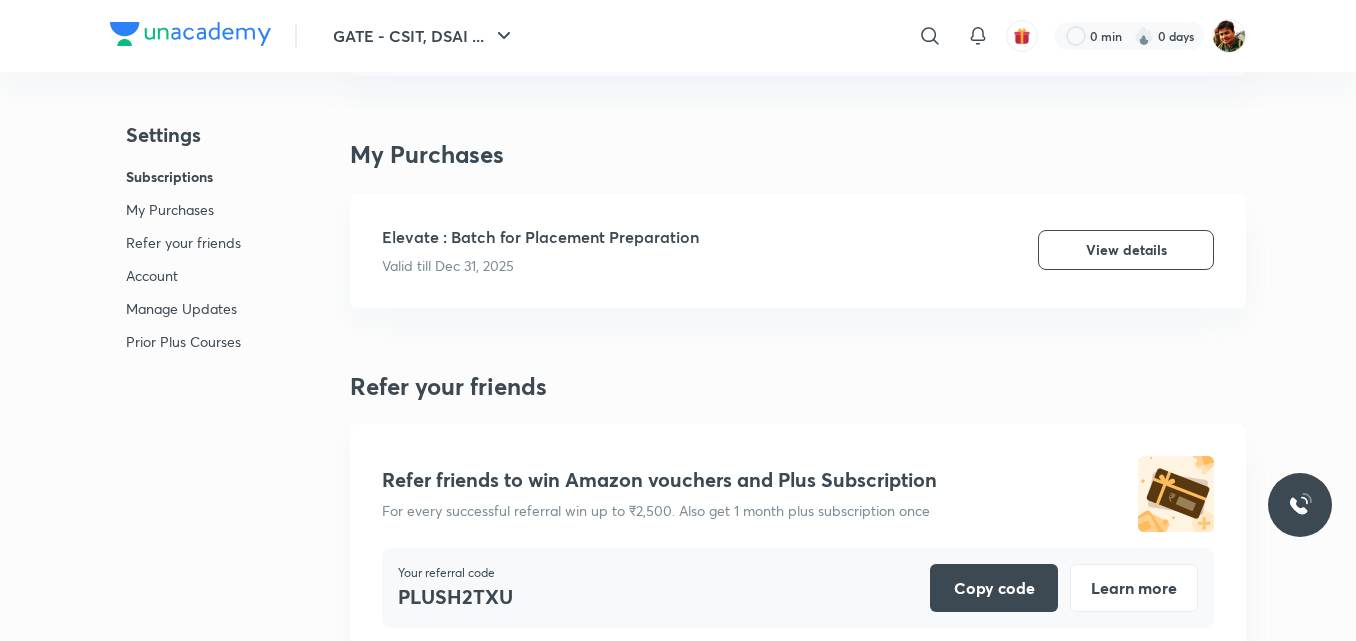 drag, startPoint x: 743, startPoint y: 254, endPoint x: 608, endPoint y: 302, distance: 143.27945 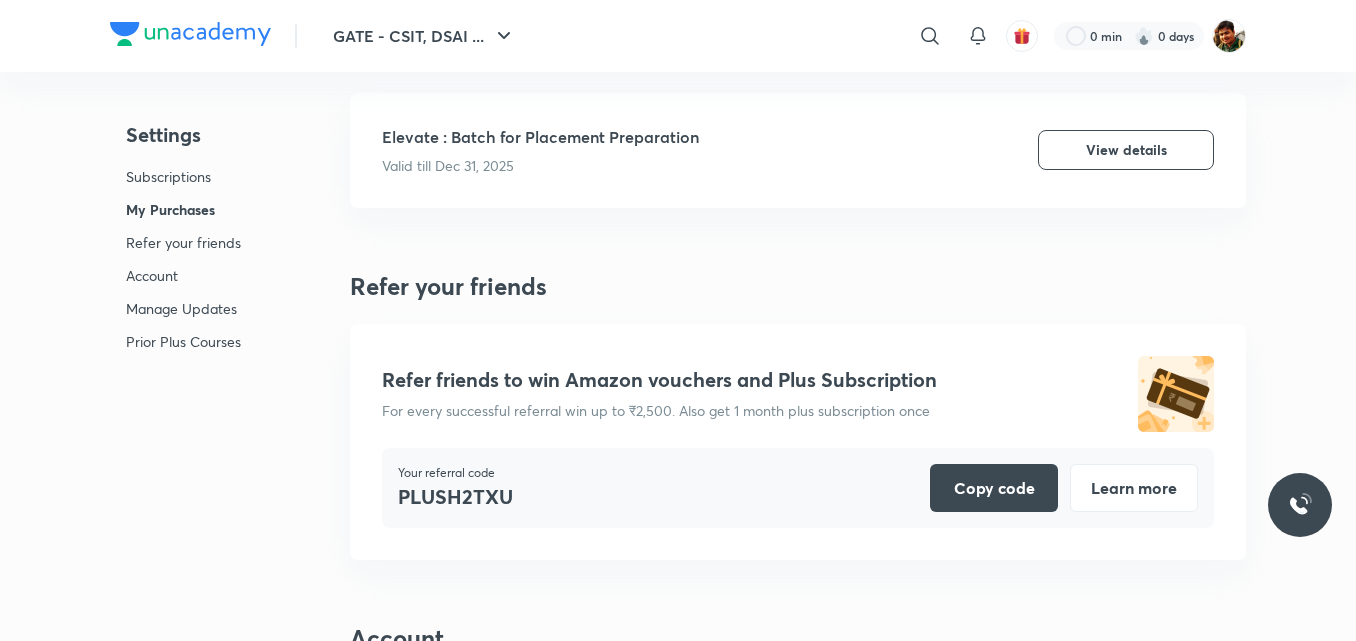 scroll, scrollTop: 300, scrollLeft: 0, axis: vertical 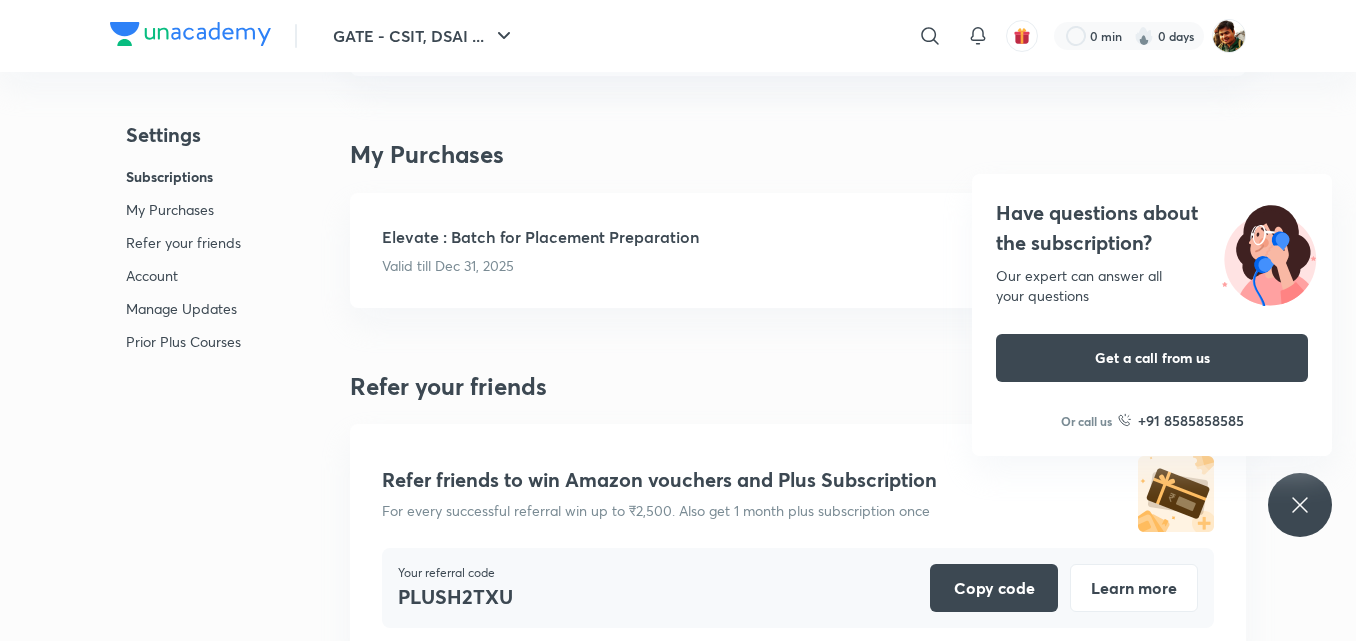 click 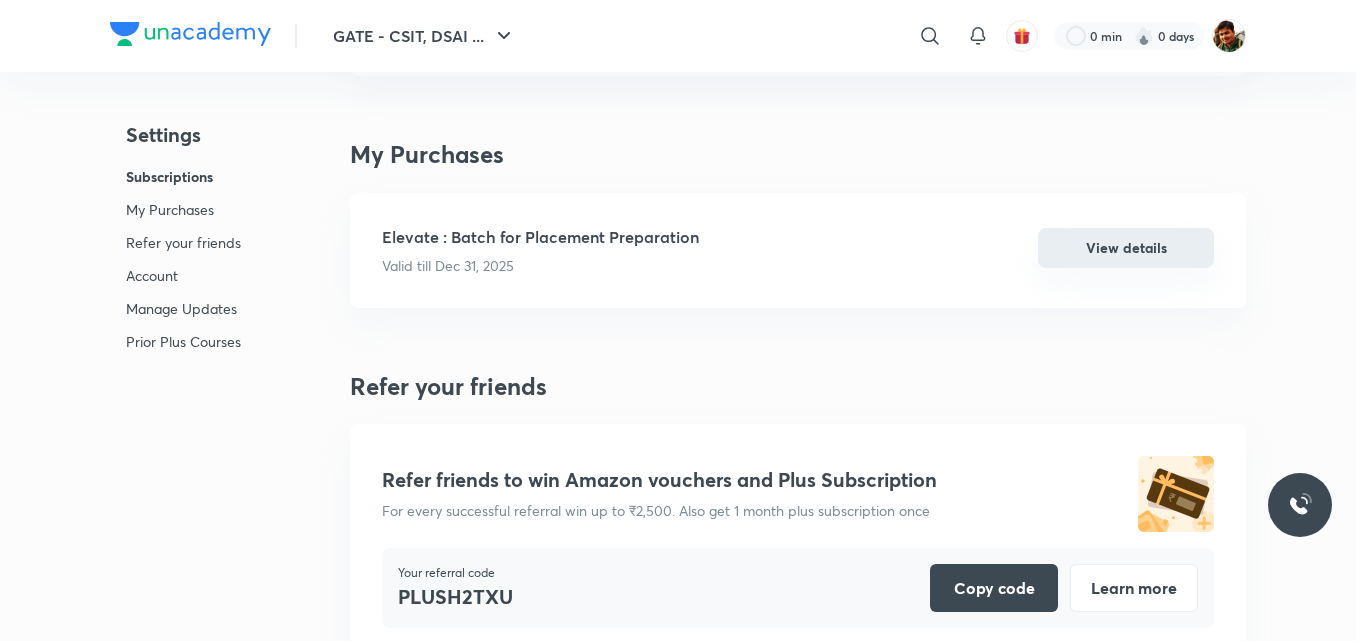 click on "View details" at bounding box center [1126, 248] 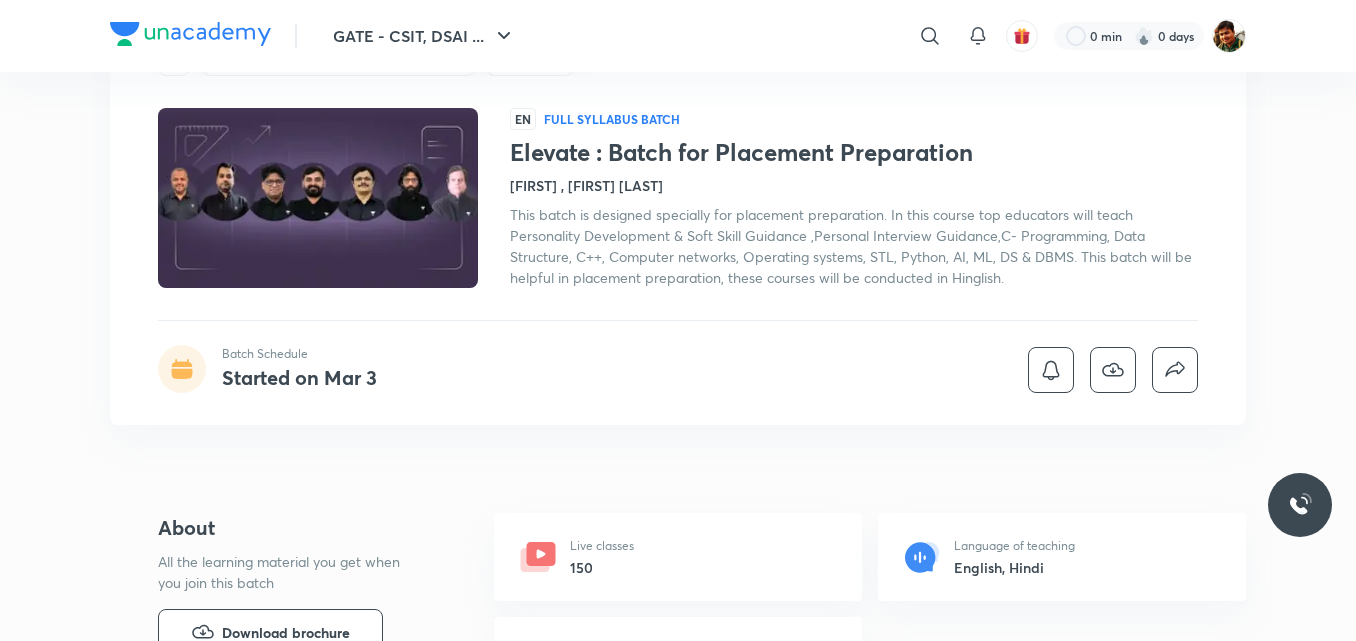 scroll, scrollTop: 300, scrollLeft: 0, axis: vertical 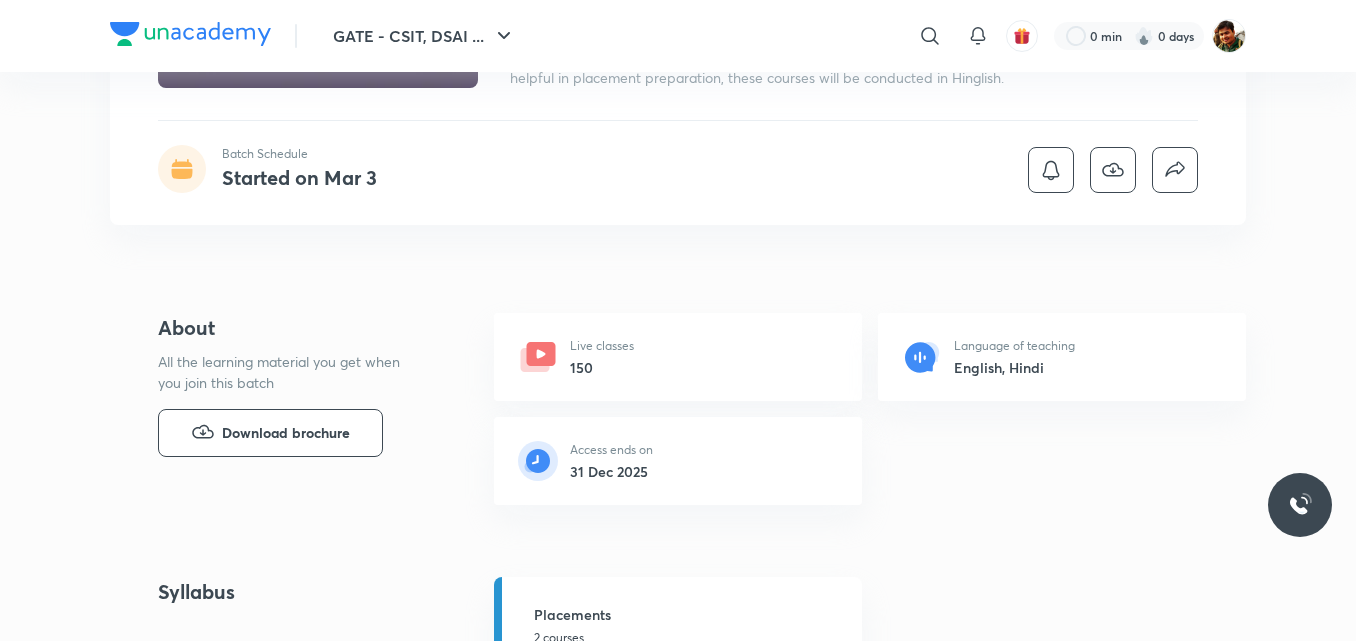 click on "Live classes 150" at bounding box center [678, 357] 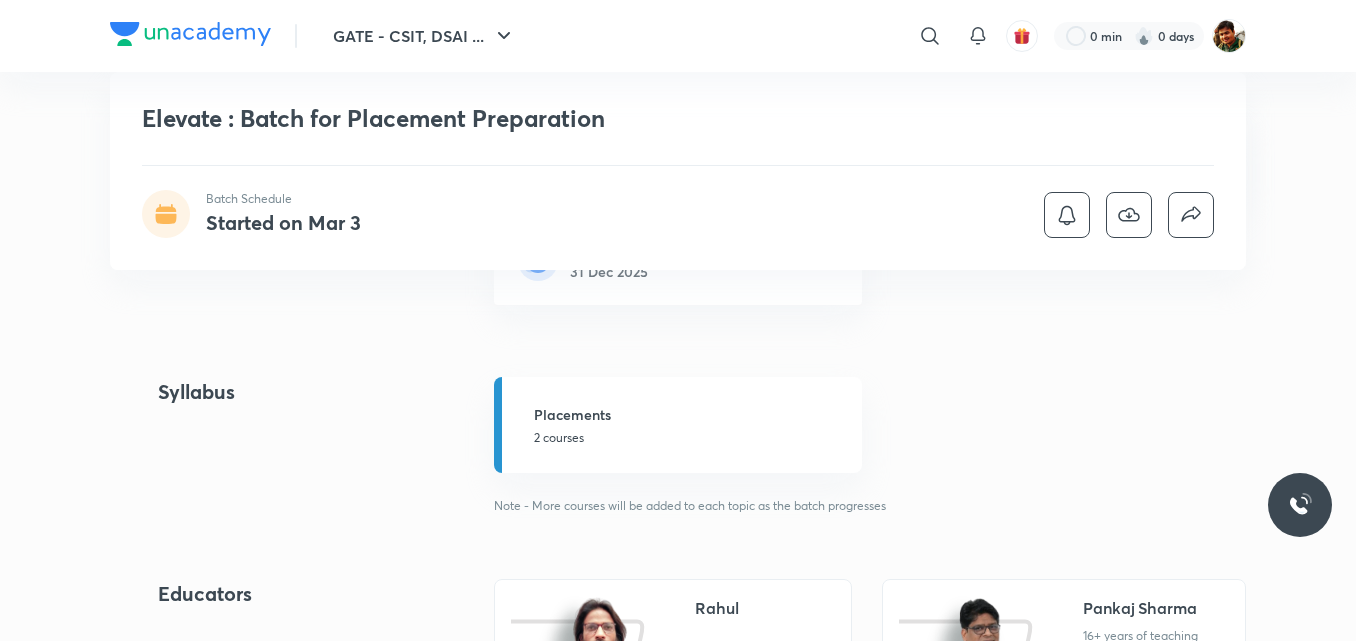 scroll, scrollTop: 300, scrollLeft: 0, axis: vertical 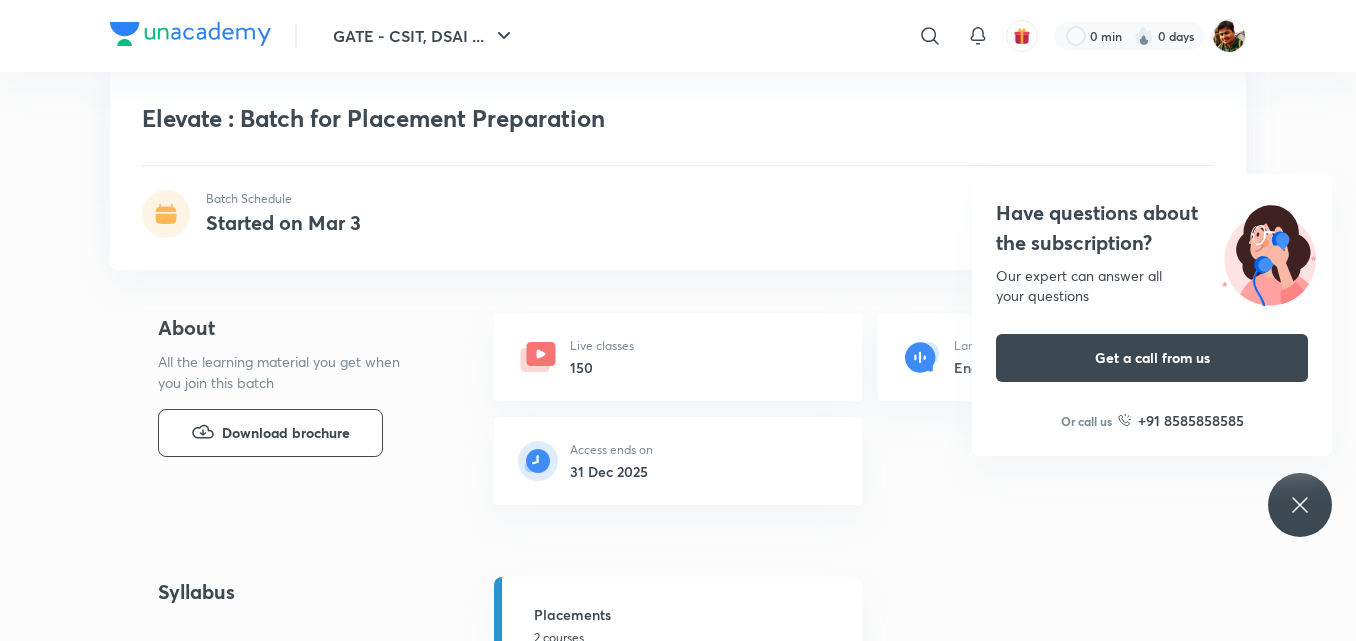 click 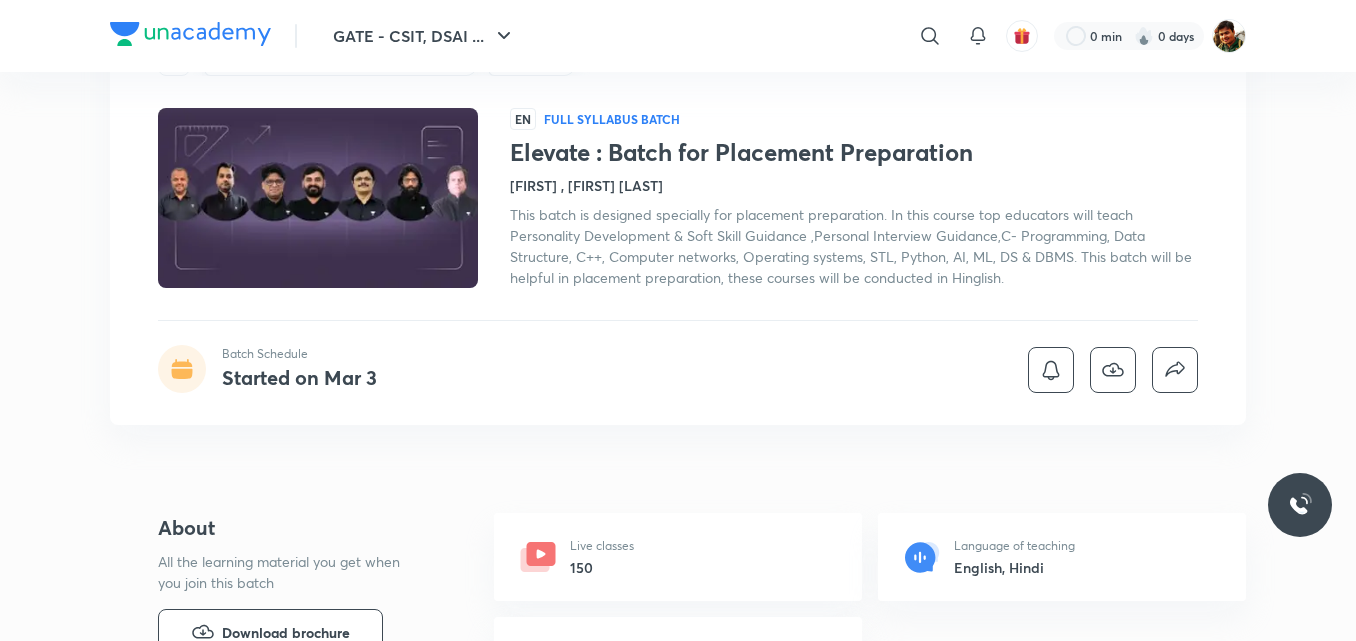 scroll, scrollTop: 200, scrollLeft: 0, axis: vertical 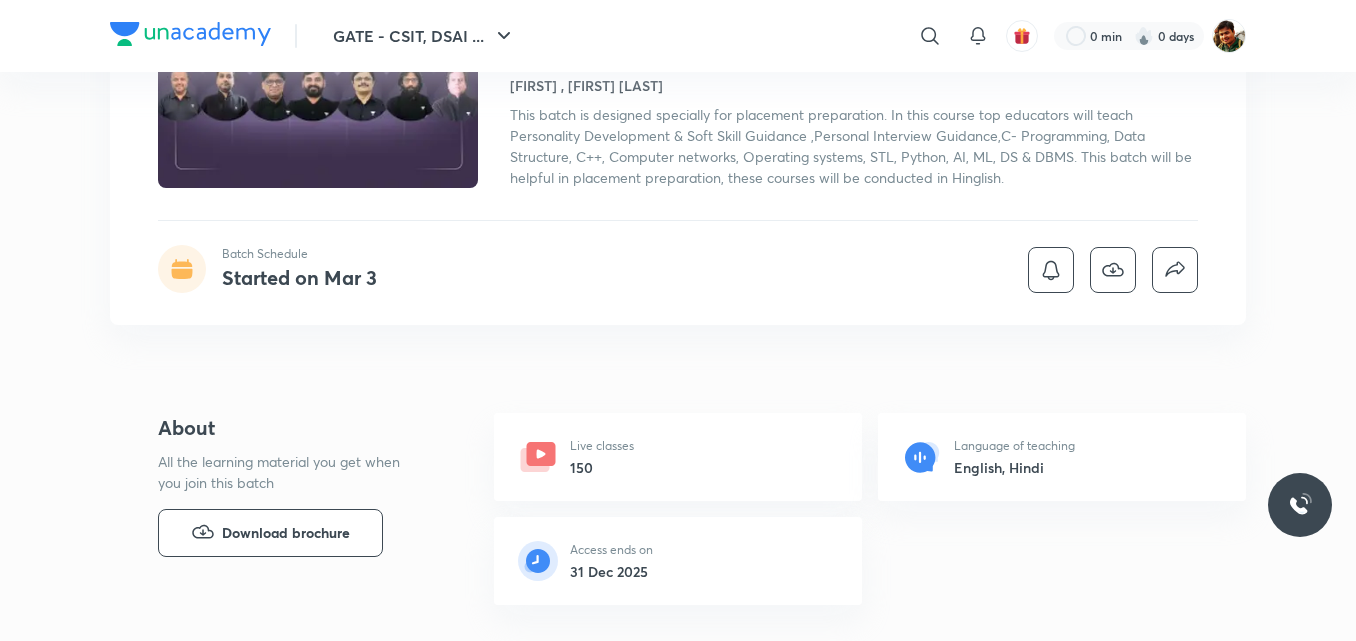 click on "Live classes 150" at bounding box center [678, 457] 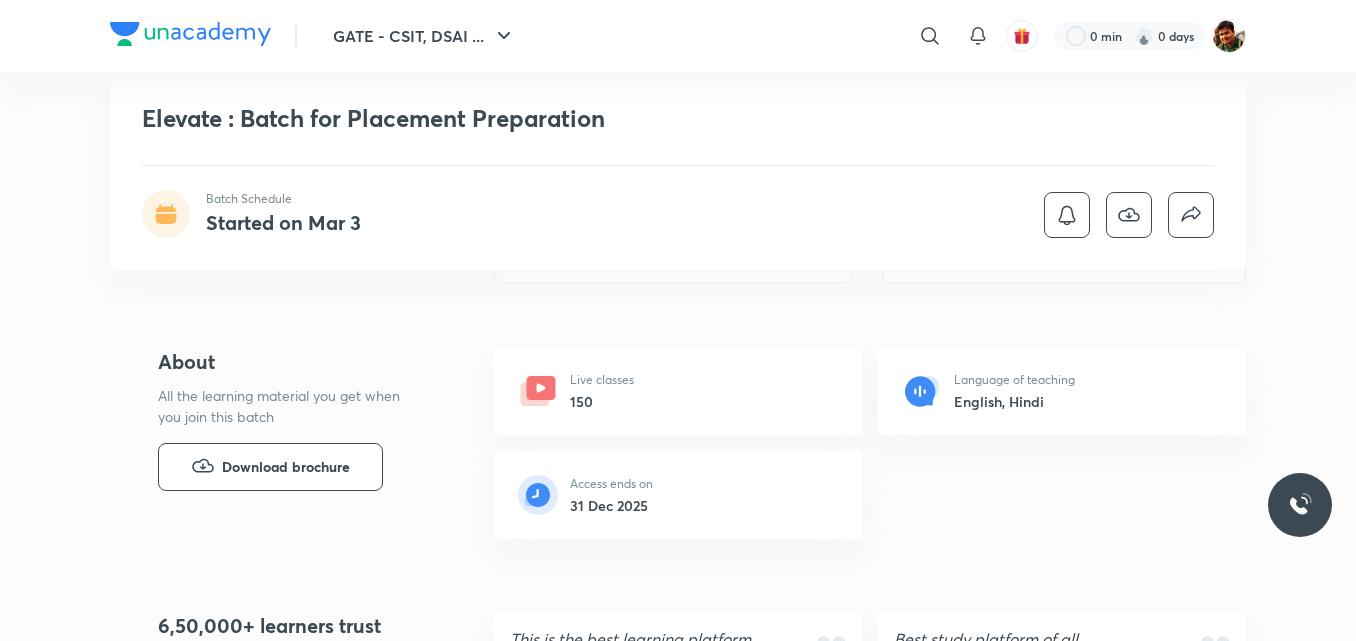 scroll, scrollTop: 1100, scrollLeft: 0, axis: vertical 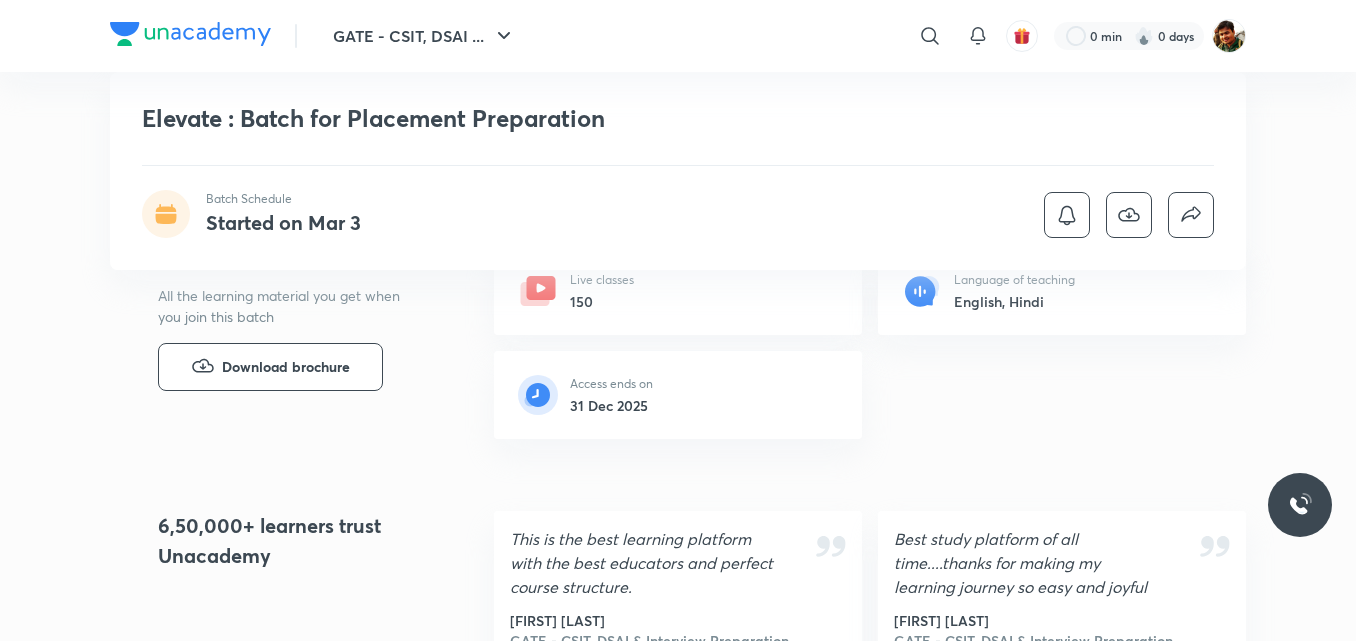 click on "Access ends on 31 Dec 2025" at bounding box center (678, 395) 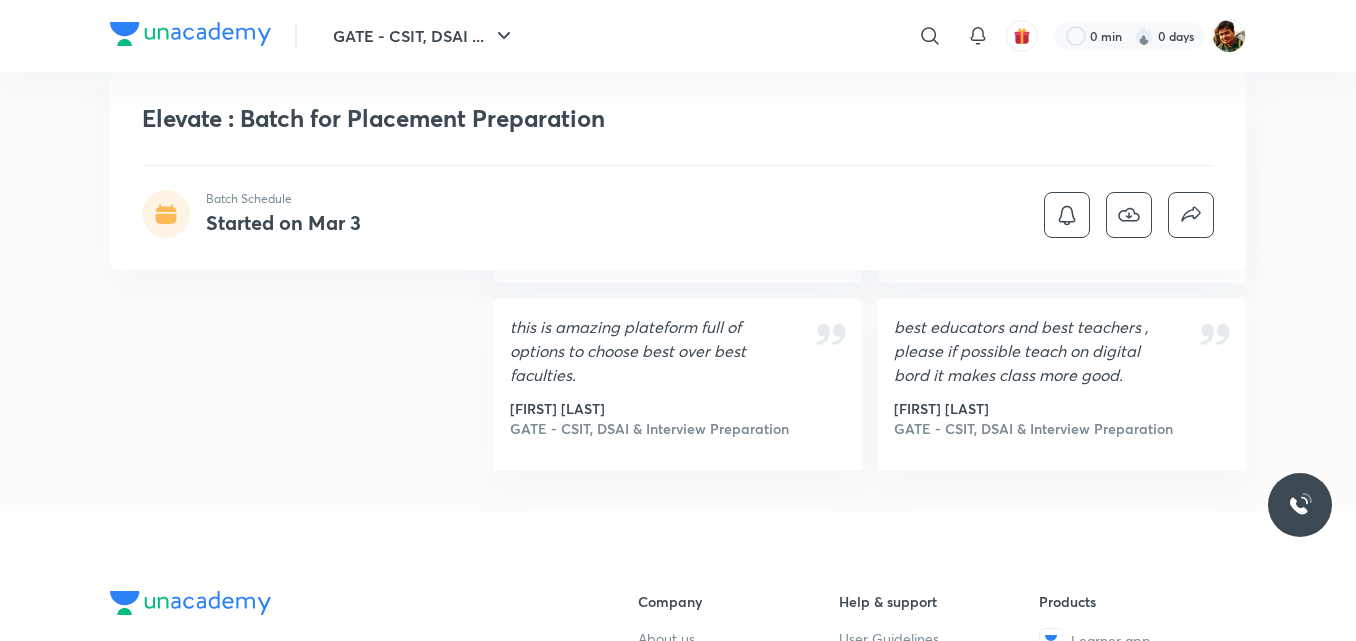 scroll, scrollTop: 1800, scrollLeft: 0, axis: vertical 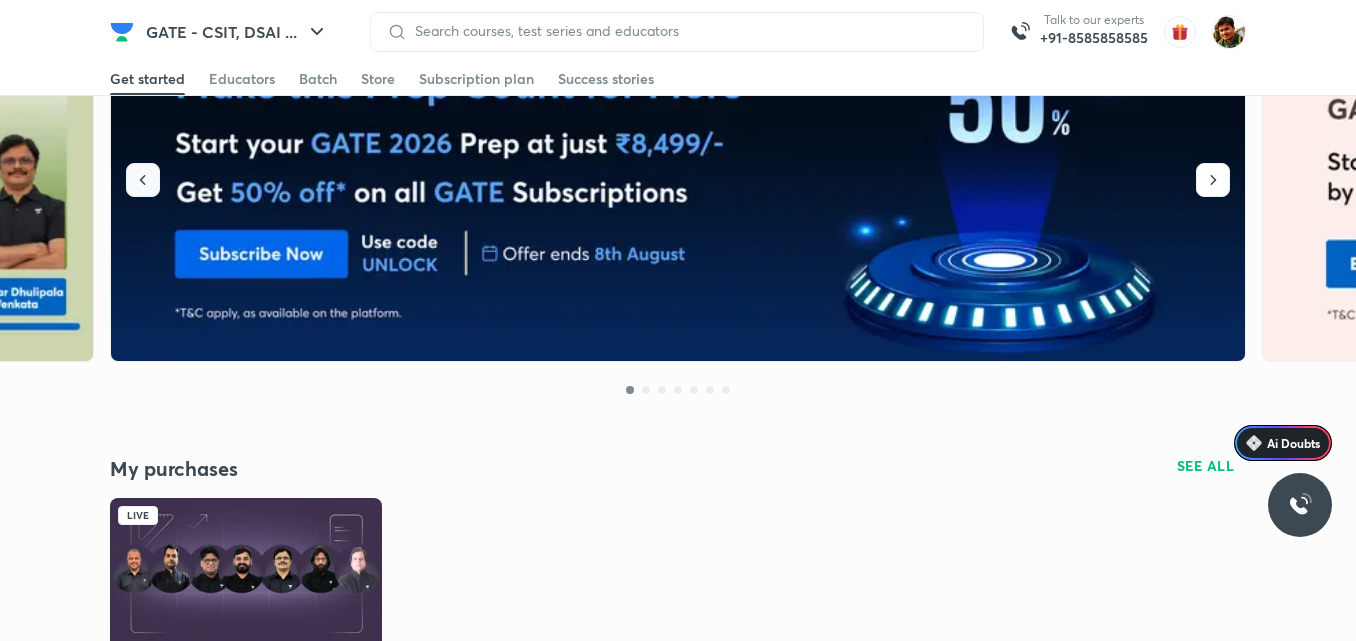 click 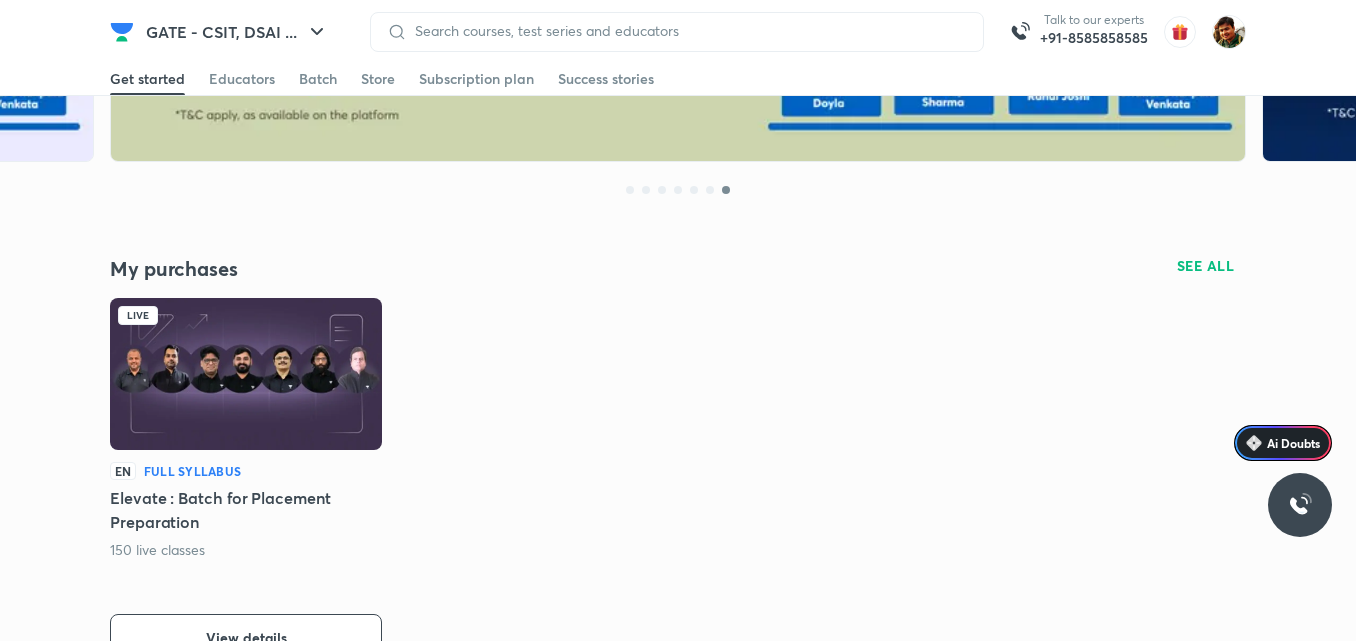 scroll, scrollTop: 400, scrollLeft: 0, axis: vertical 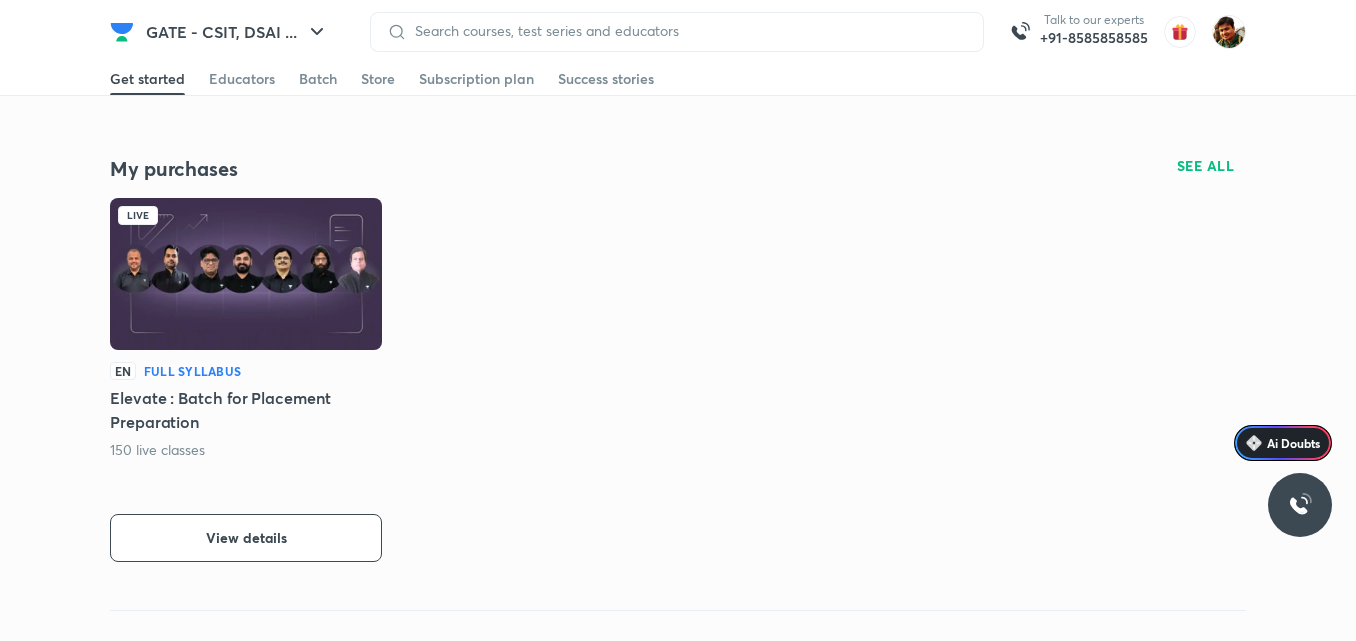 click at bounding box center (246, 274) 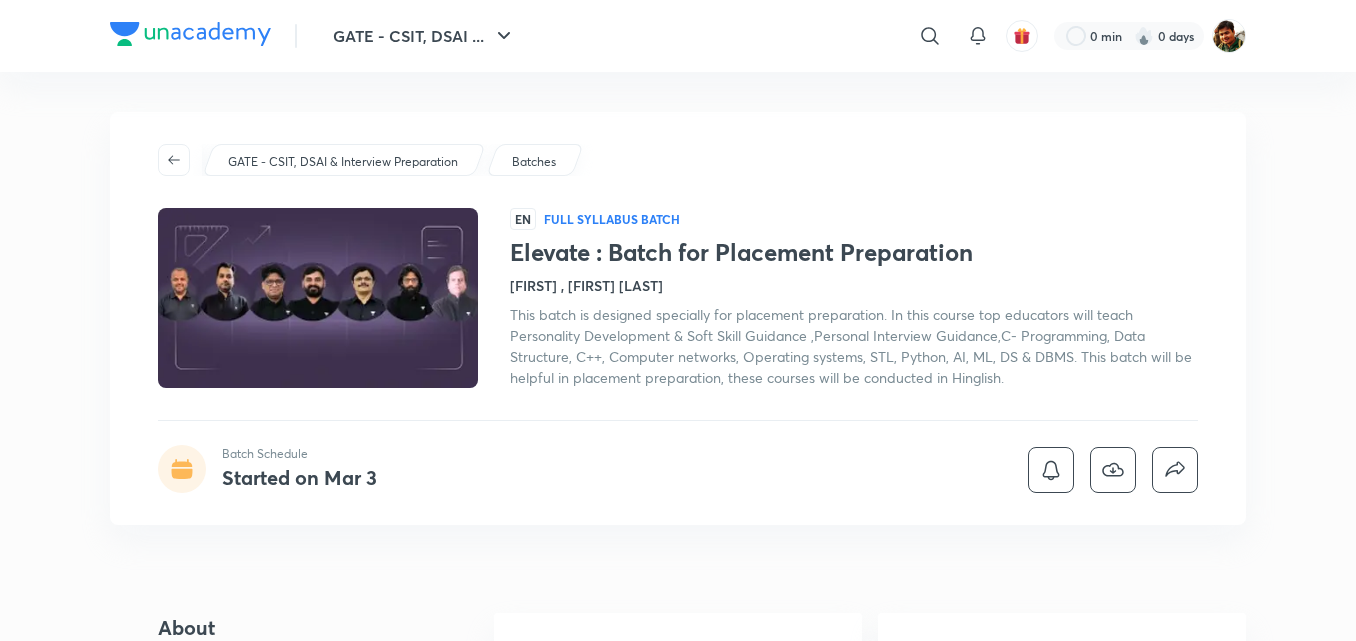 scroll, scrollTop: 0, scrollLeft: 0, axis: both 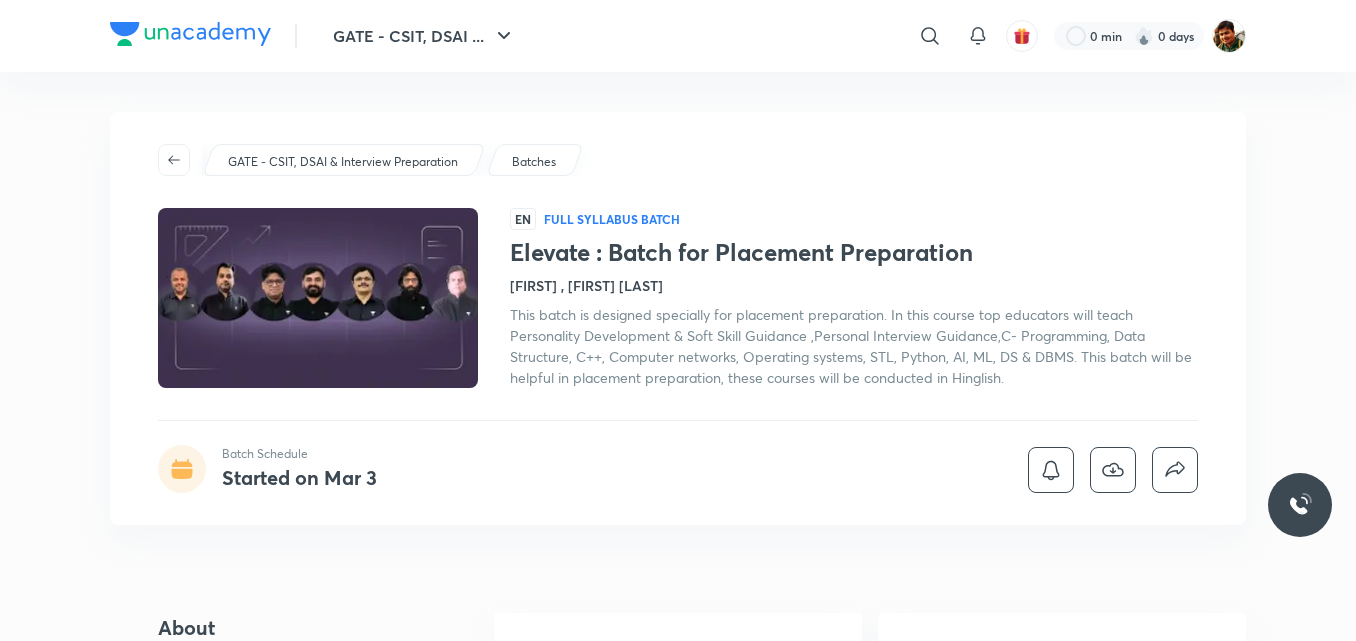 click at bounding box center [318, 298] 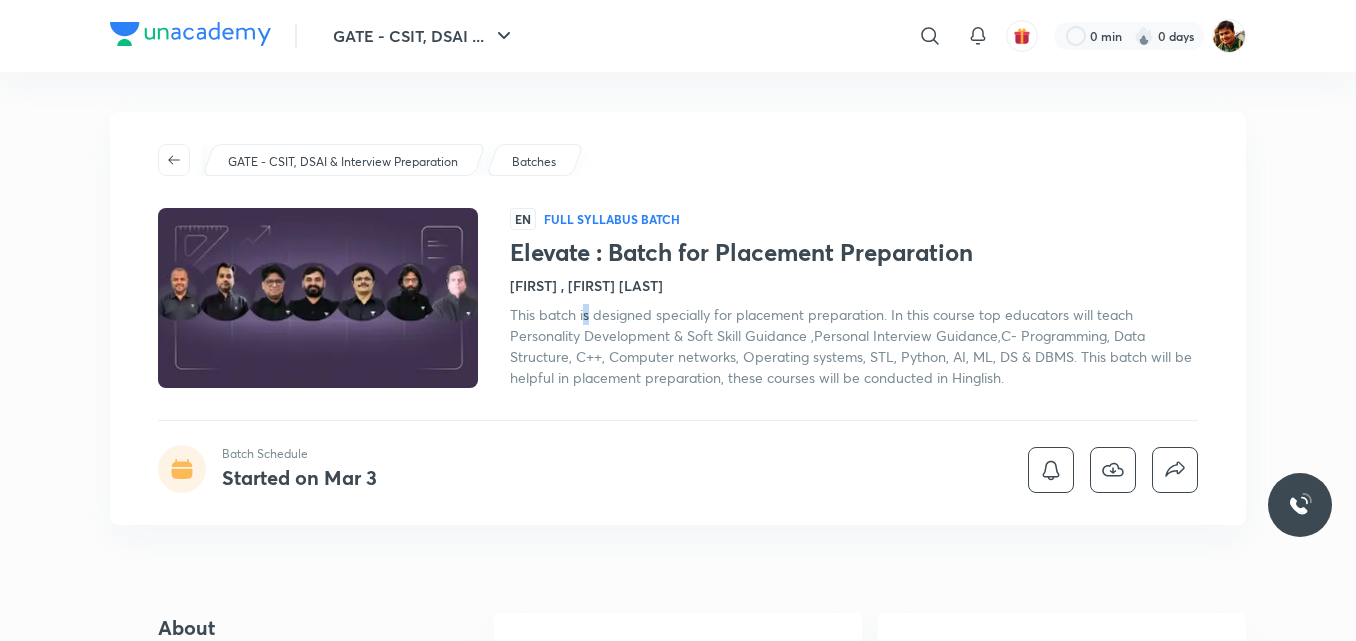 scroll, scrollTop: 300, scrollLeft: 0, axis: vertical 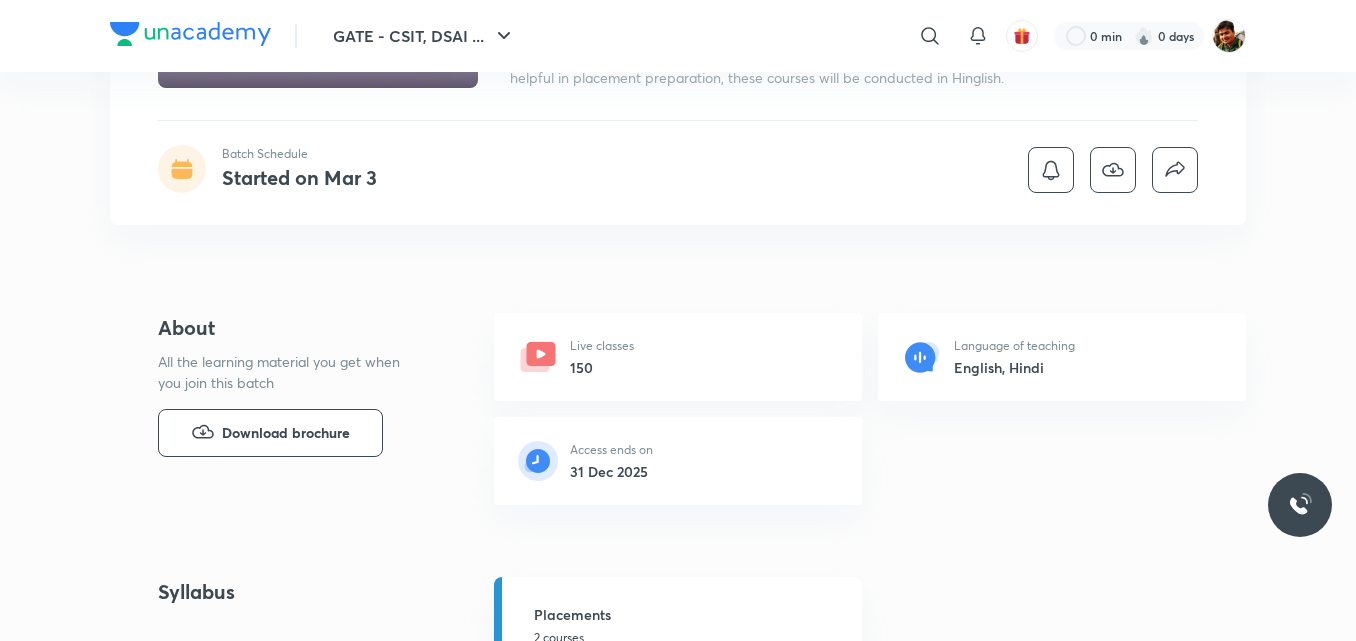 click on "Live classes" at bounding box center [602, 346] 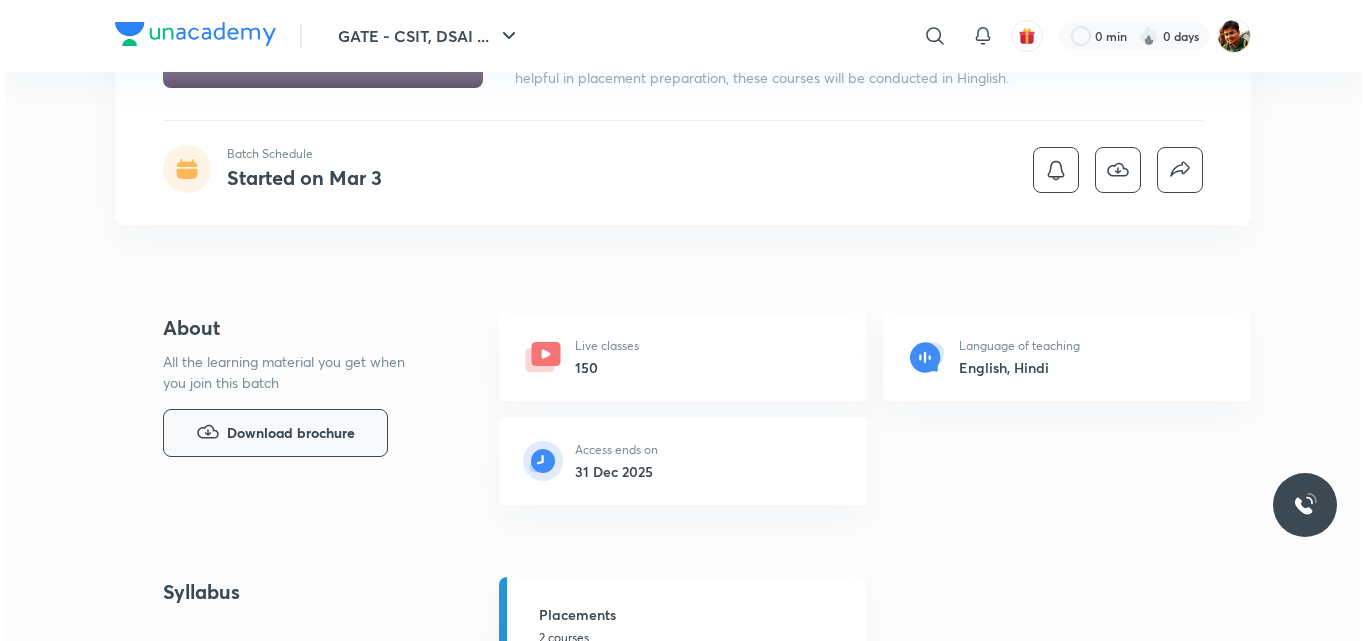 scroll, scrollTop: 200, scrollLeft: 0, axis: vertical 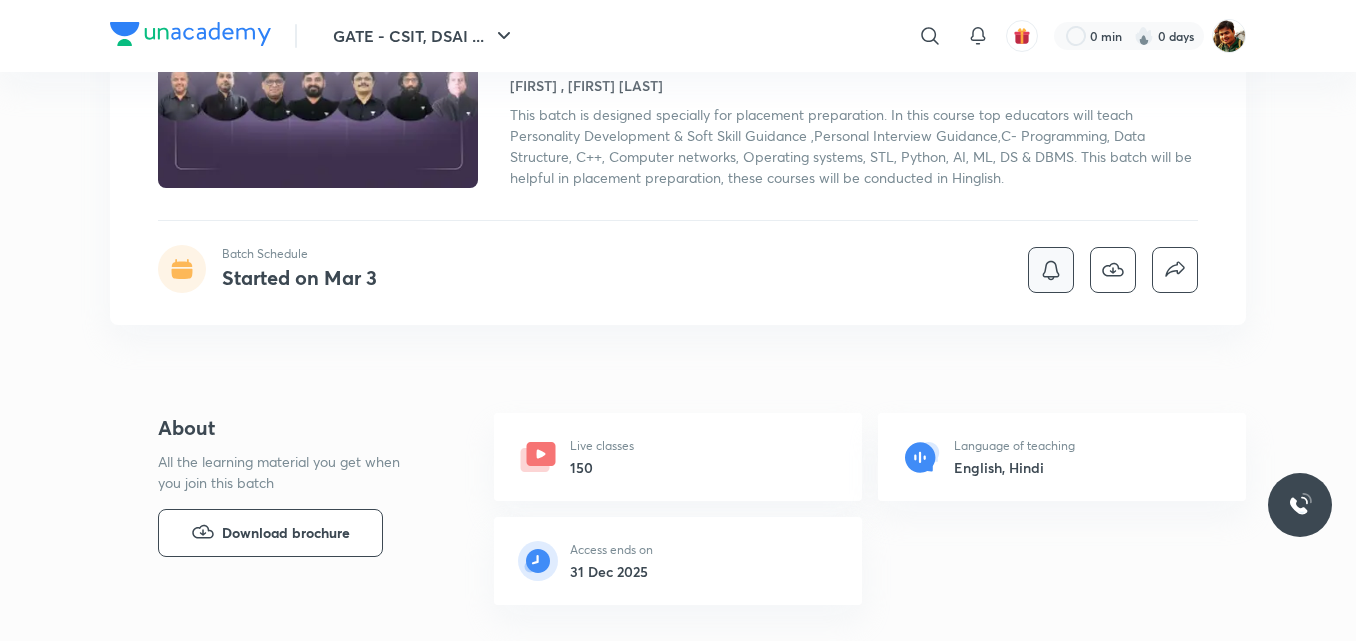 click at bounding box center [1051, 270] 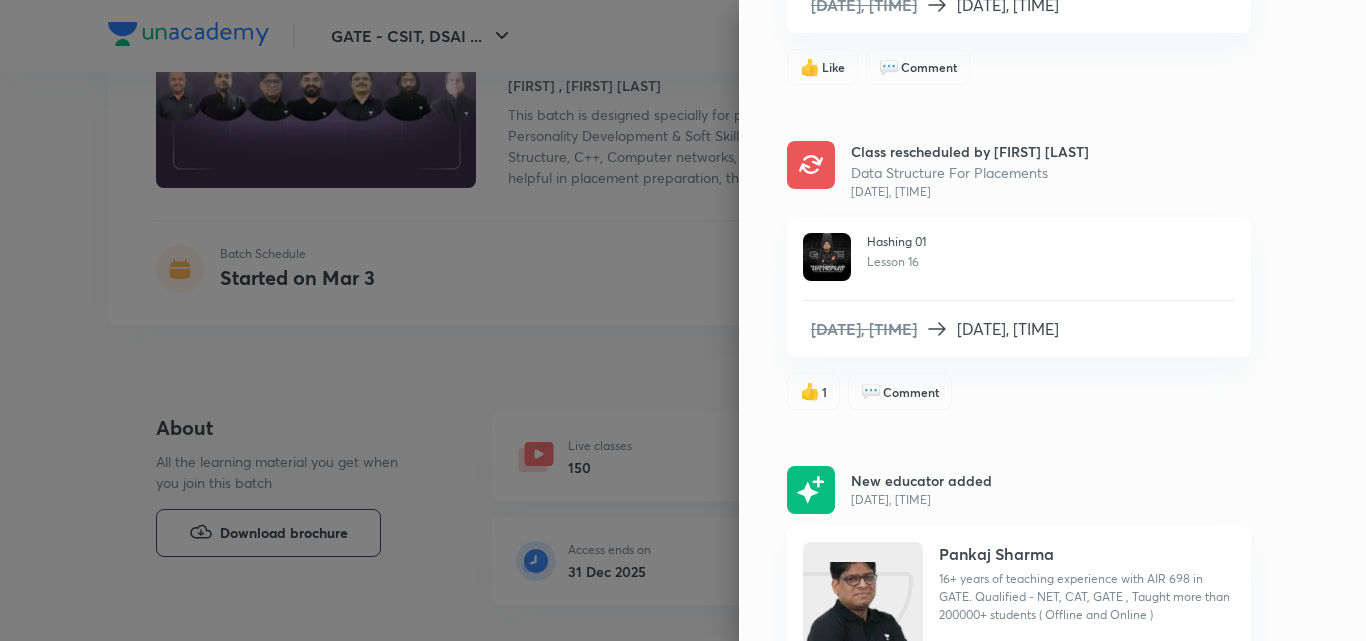 scroll, scrollTop: 1000, scrollLeft: 0, axis: vertical 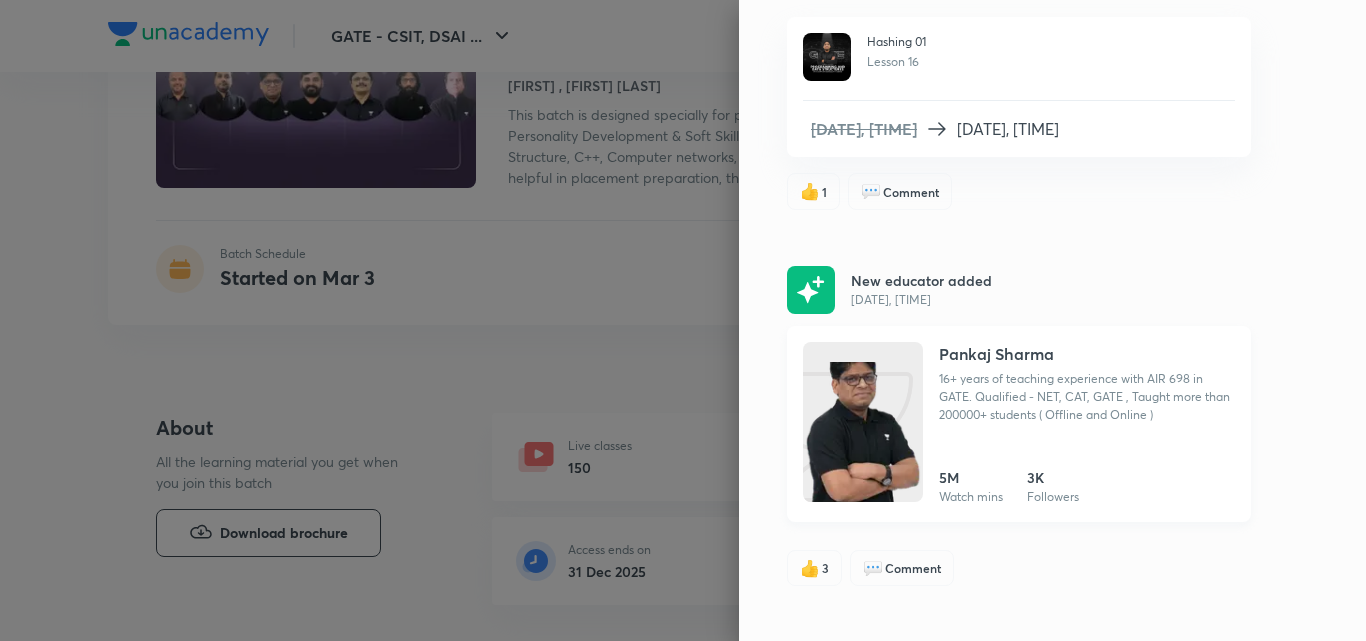 click on "Pankaj Sharma" at bounding box center (996, 354) 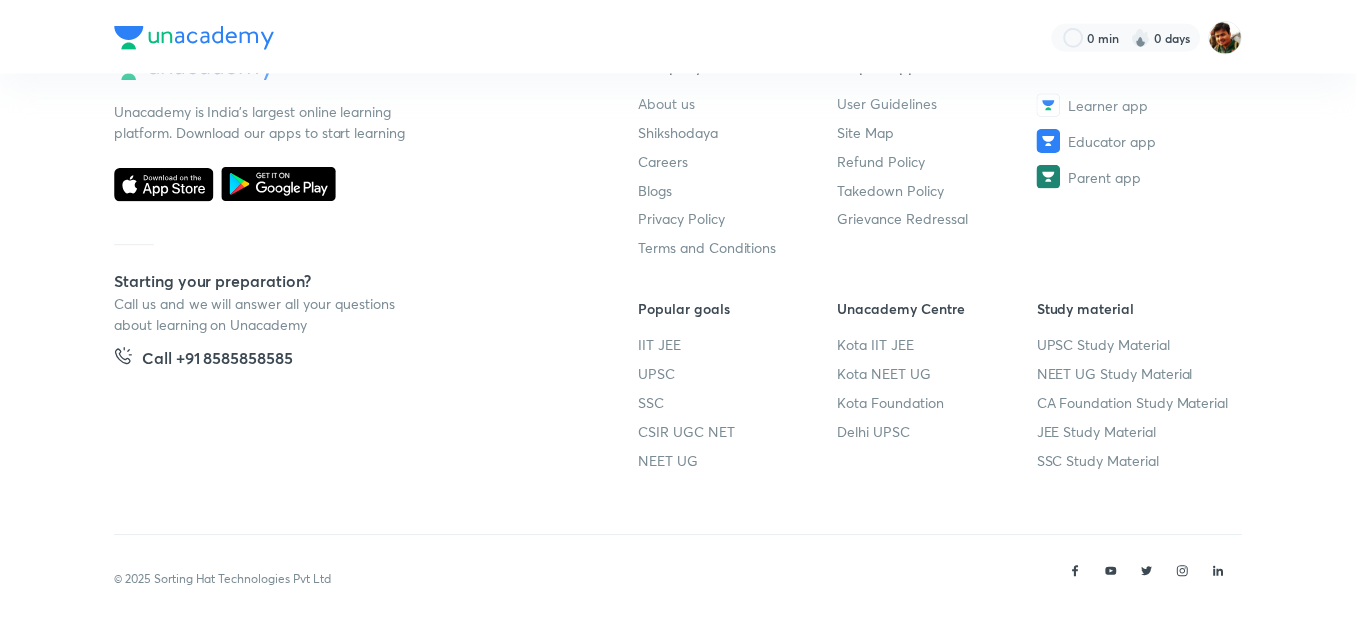 scroll, scrollTop: 0, scrollLeft: 0, axis: both 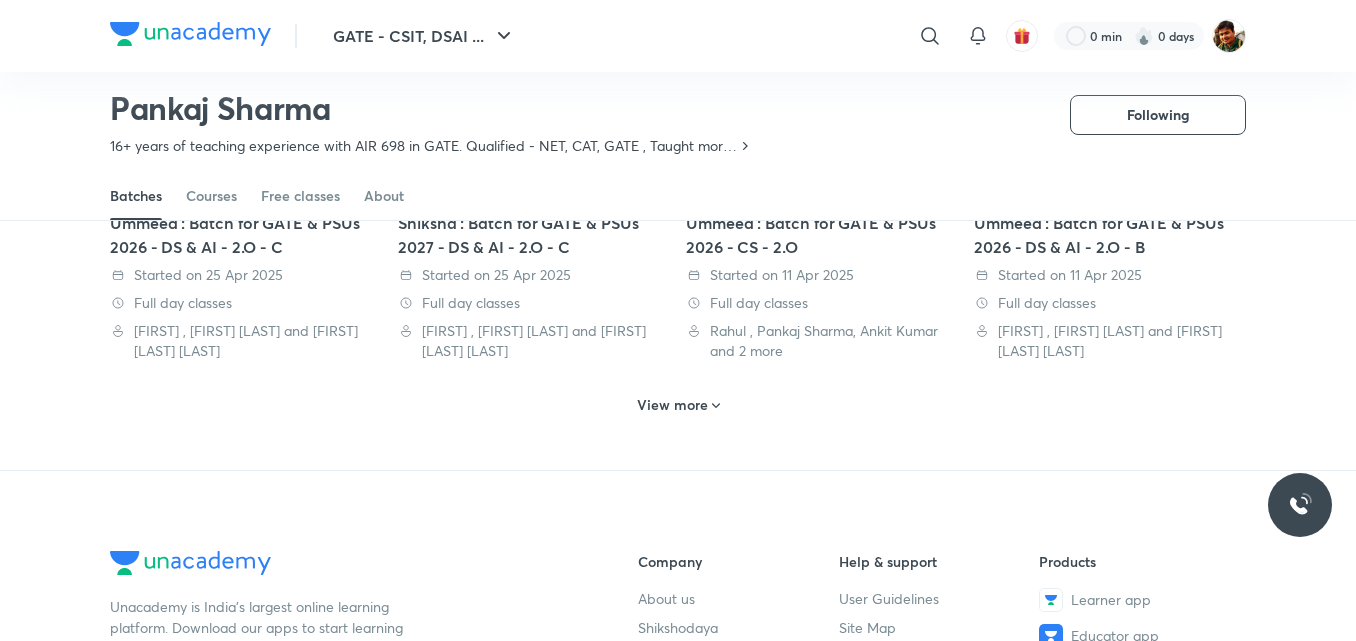 click on "View more" at bounding box center [672, 405] 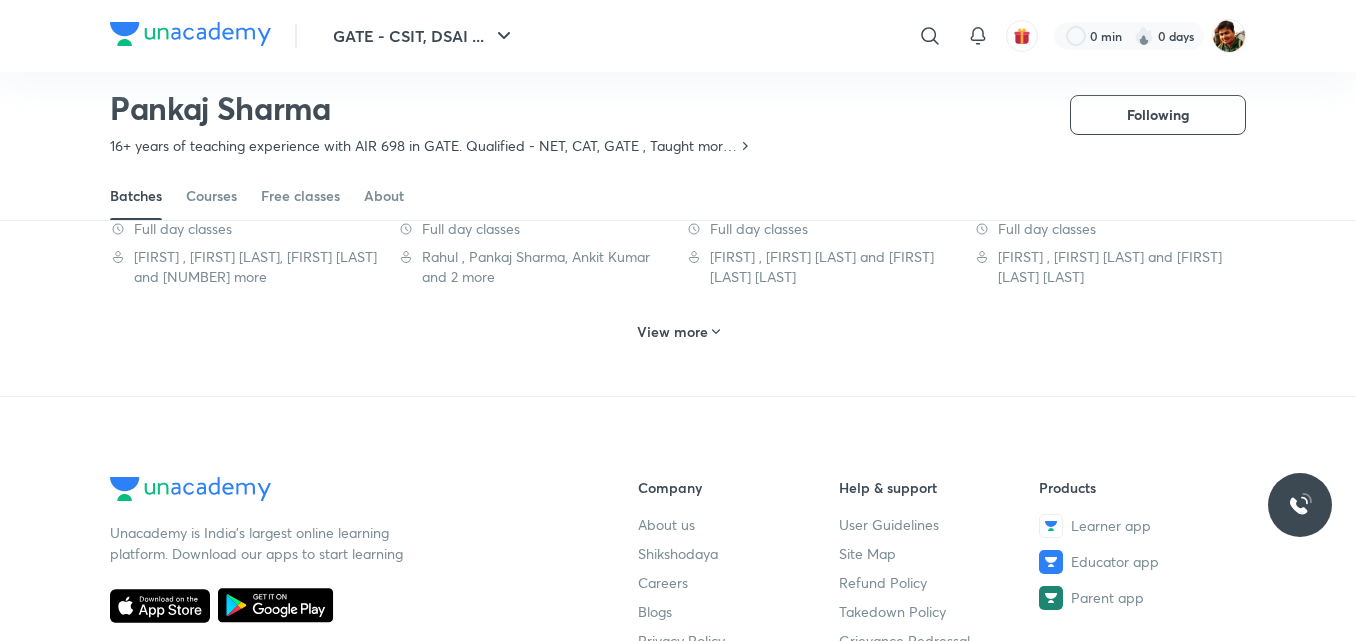 scroll, scrollTop: 2584, scrollLeft: 0, axis: vertical 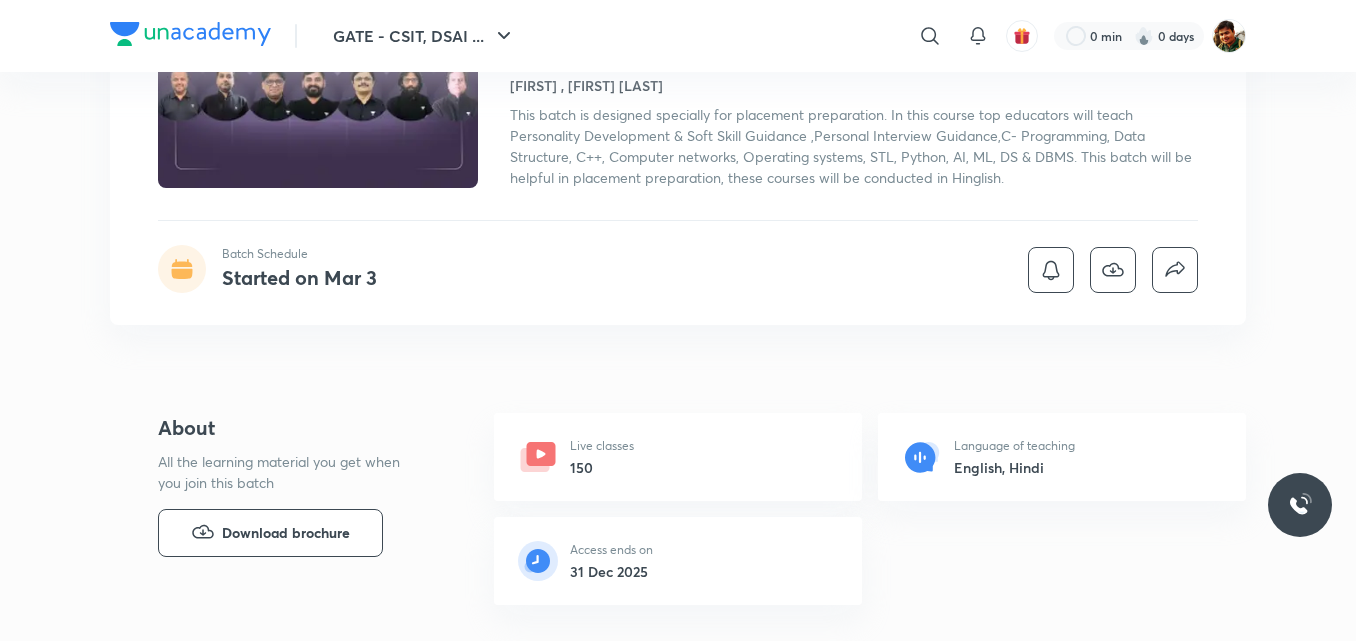 click on "English, Hindi" at bounding box center (1014, 467) 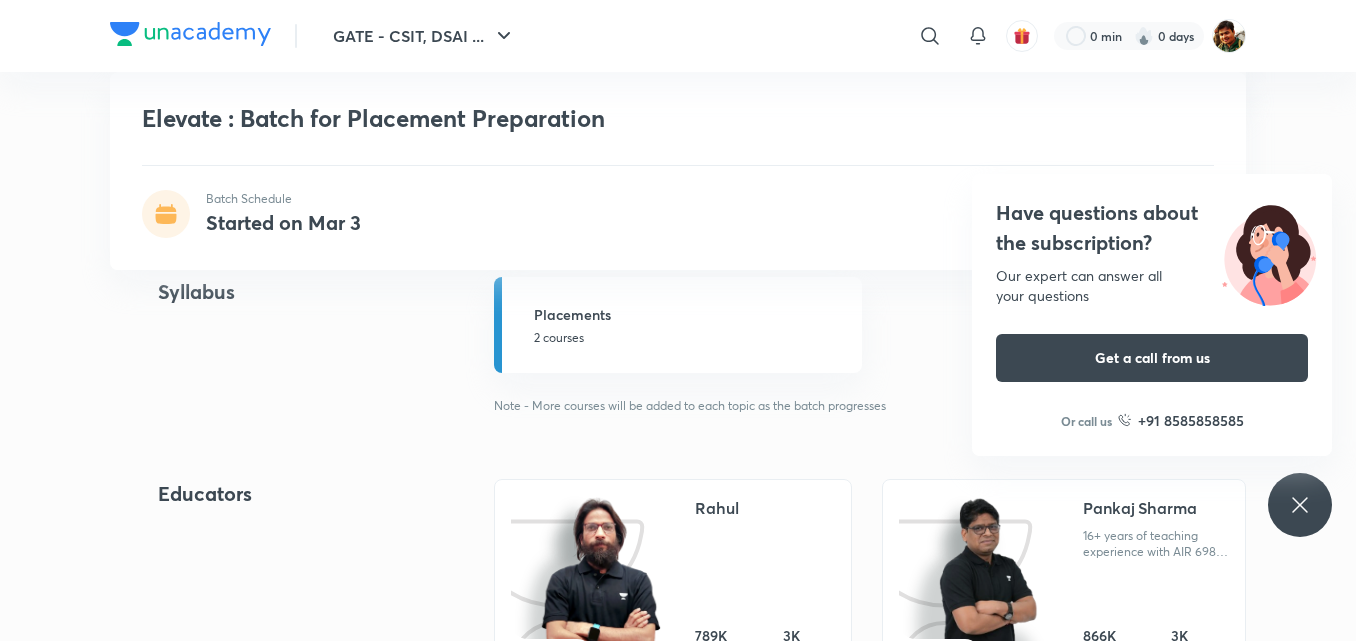 click on "Have questions about the subscription? Our expert can answer all your questions Get a call from us Or call us +91 8585858585" at bounding box center (1300, 505) 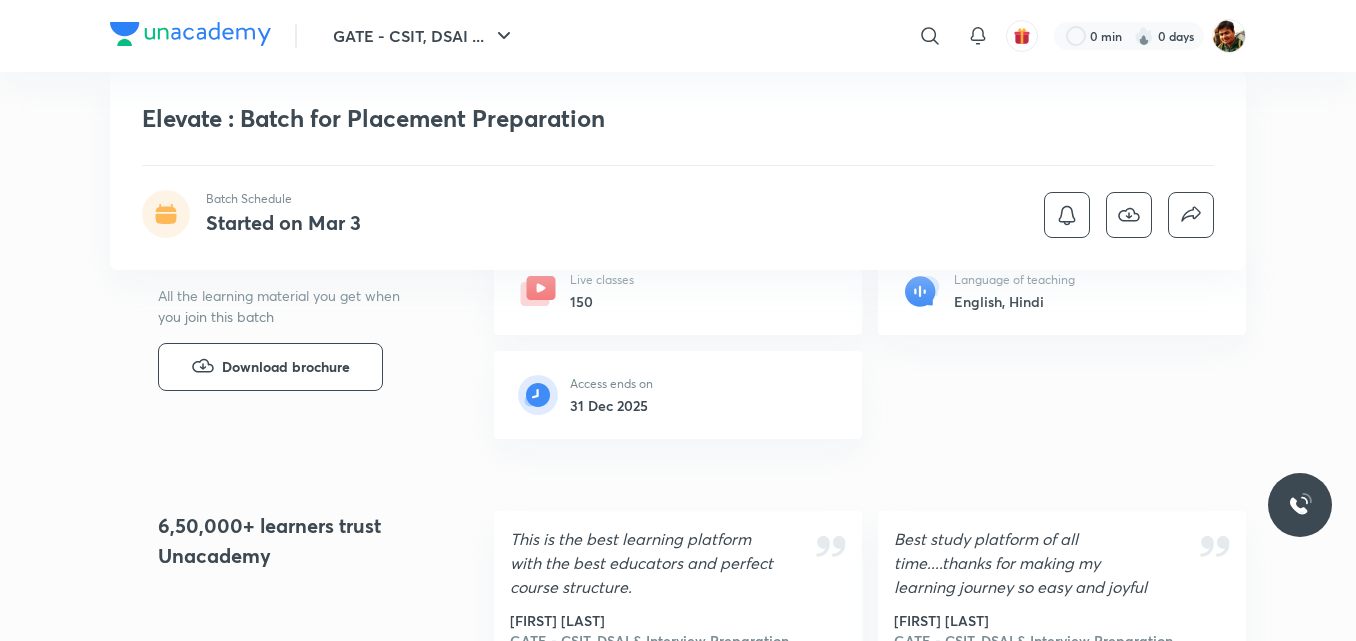 scroll, scrollTop: 900, scrollLeft: 0, axis: vertical 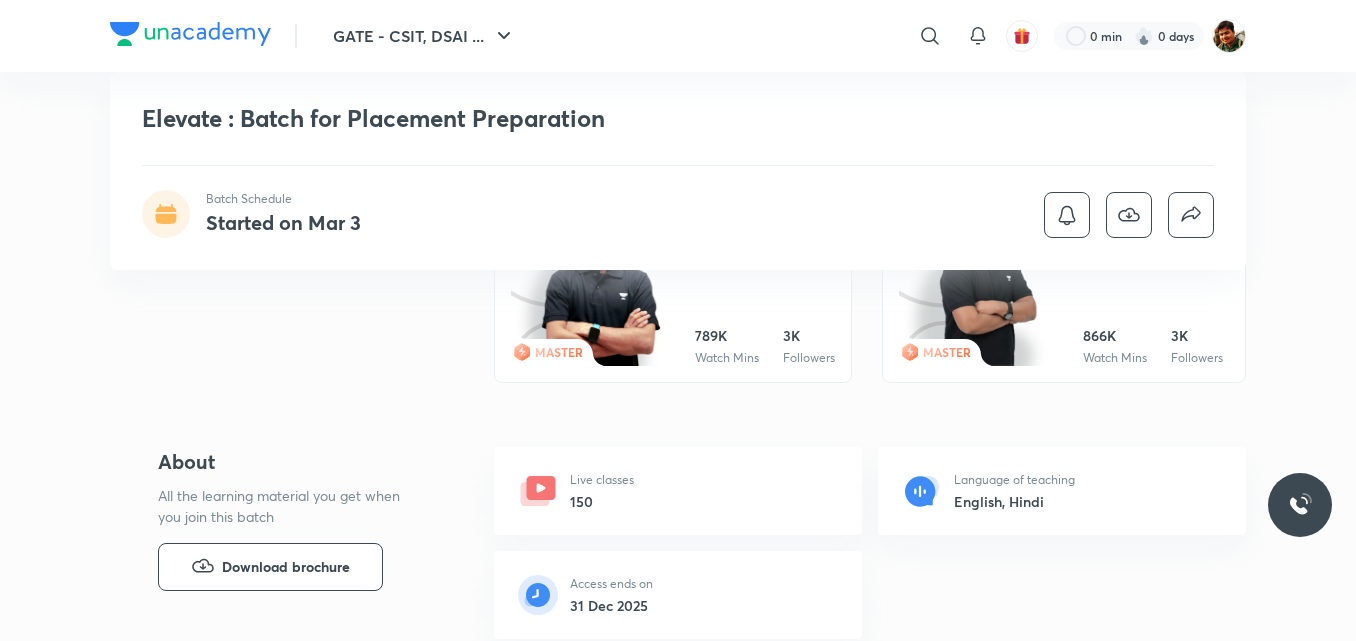 click on "MASTER" at bounding box center (559, 352) 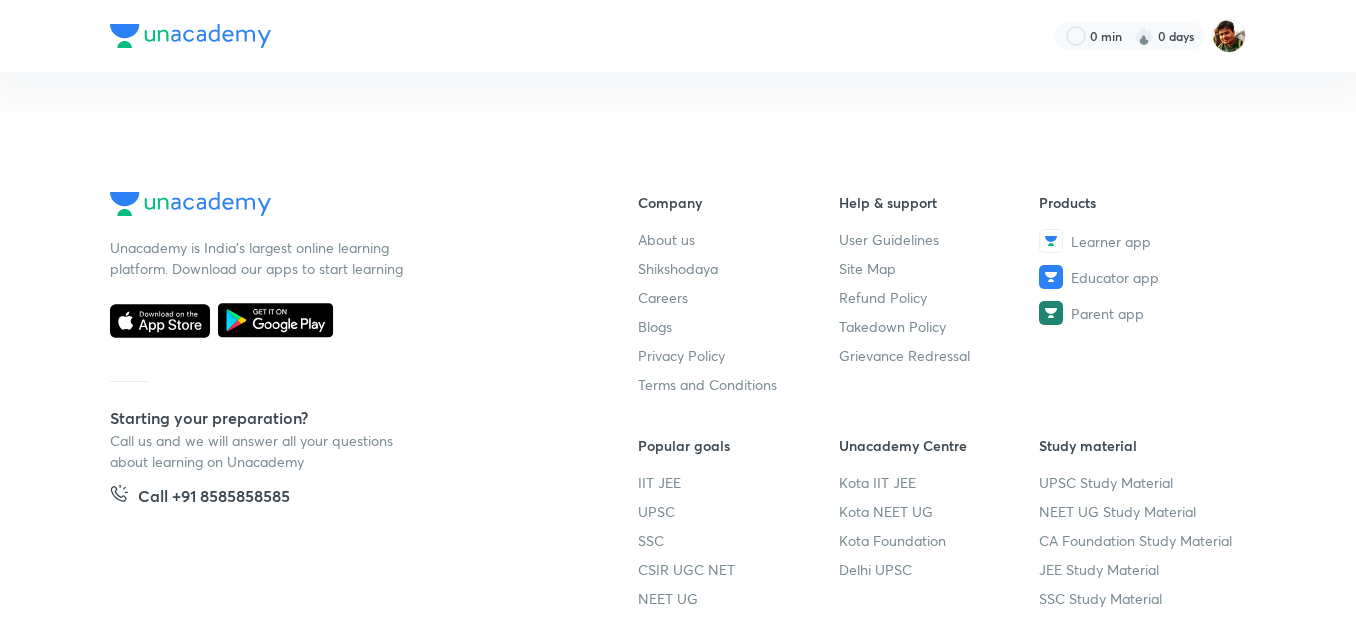 scroll, scrollTop: 0, scrollLeft: 0, axis: both 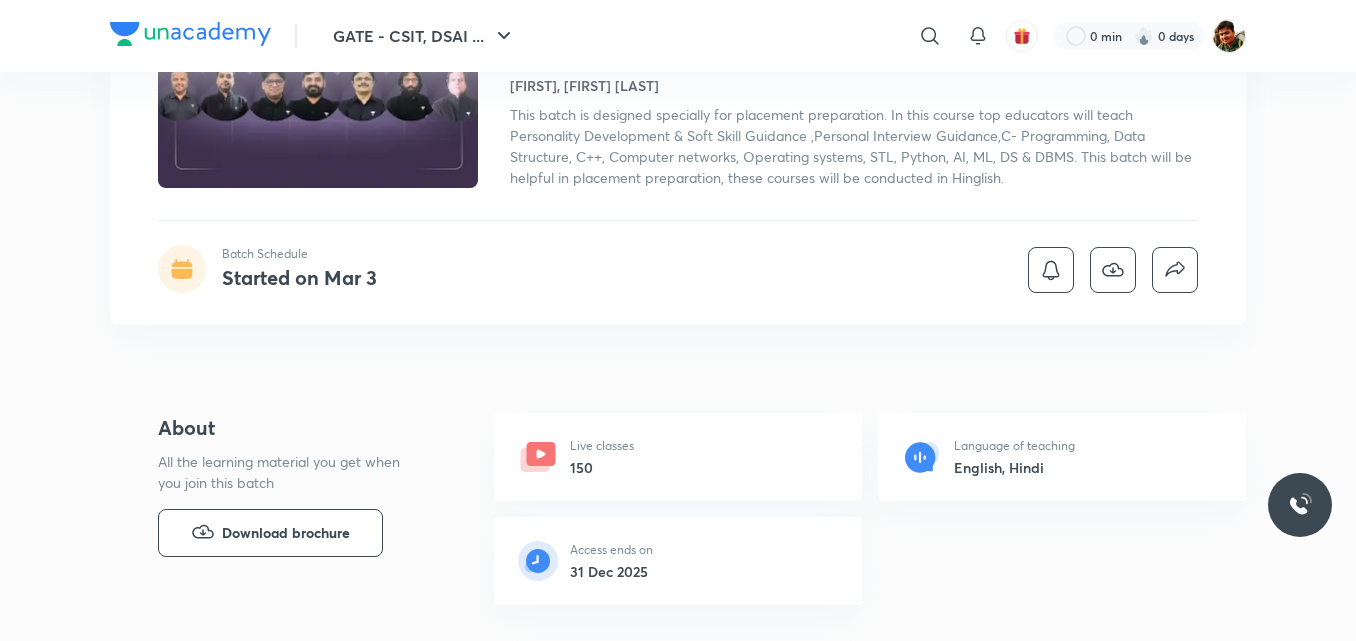 click on "GATE - CSIT, DSAI & Interview Preparation Batches EN Full Syllabus Batch Elevate : Batch for Placement Preparation  Rahul , Pankaj Sharma This batch is designed specially for placement preparation. In this course  top educators will teach Personality Development & Soft Skill Guidance ,Personal Interview Guidance,C- Programming, Data Structure, C++, Computer networks, Operating systems, STL, Python, AI, ML, DS  & DBMS.
This batch will be helpful in placement preparation, these courses will be conducted in Hinglish. Batch Schedule Started on Mar 3" at bounding box center [678, 118] 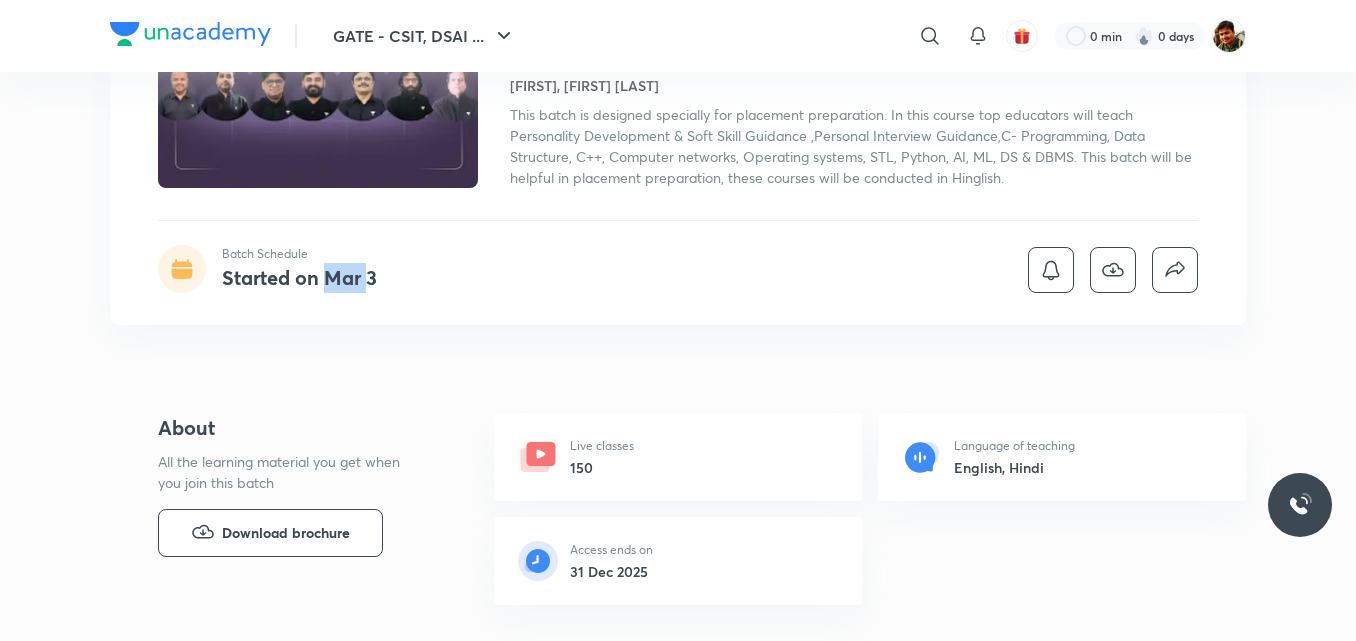 click on "GATE - CSIT, DSAI & Interview Preparation Batches EN Full Syllabus Batch Elevate : Batch for Placement Preparation  Rahul , Pankaj Sharma This batch is designed specially for placement preparation. In this course  top educators will teach Personality Development & Soft Skill Guidance ,Personal Interview Guidance,C- Programming, Data Structure, C++, Computer networks, Operating systems, STL, Python, AI, ML, DS  & DBMS.
This batch will be helpful in placement preparation, these courses will be conducted in Hinglish. Batch Schedule Started on Mar 3" at bounding box center (678, 118) 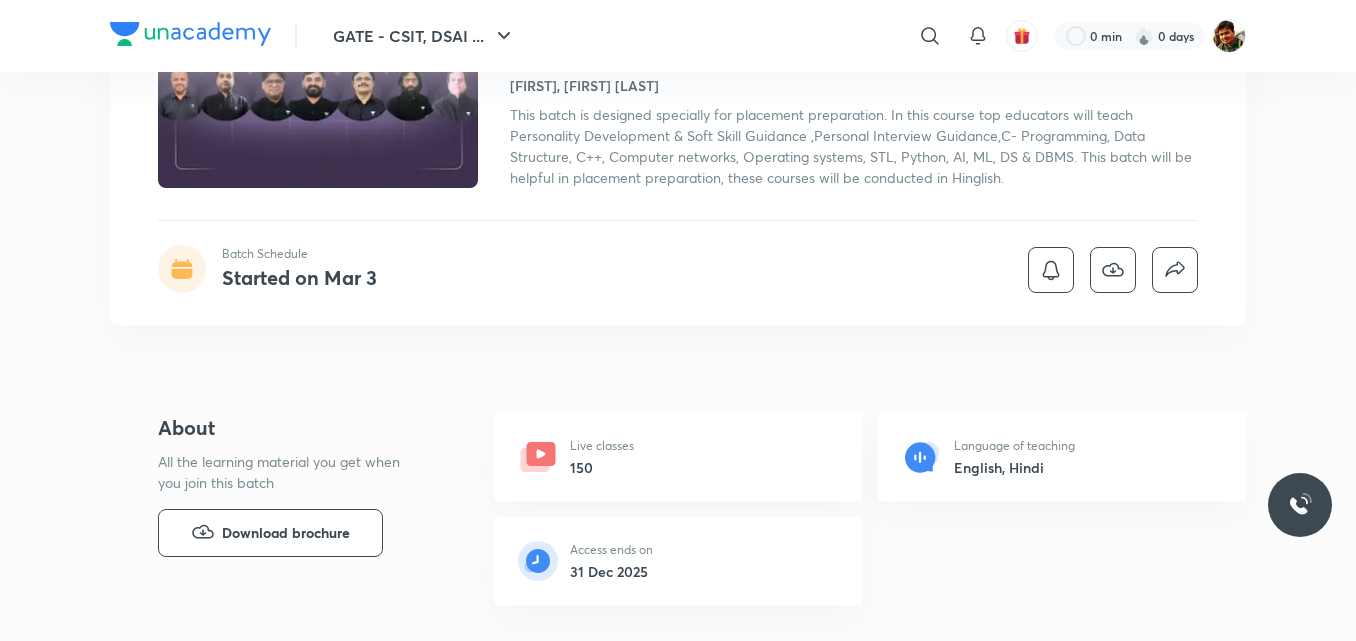 click on "Batch Schedule Started on Mar 3" at bounding box center (678, 269) 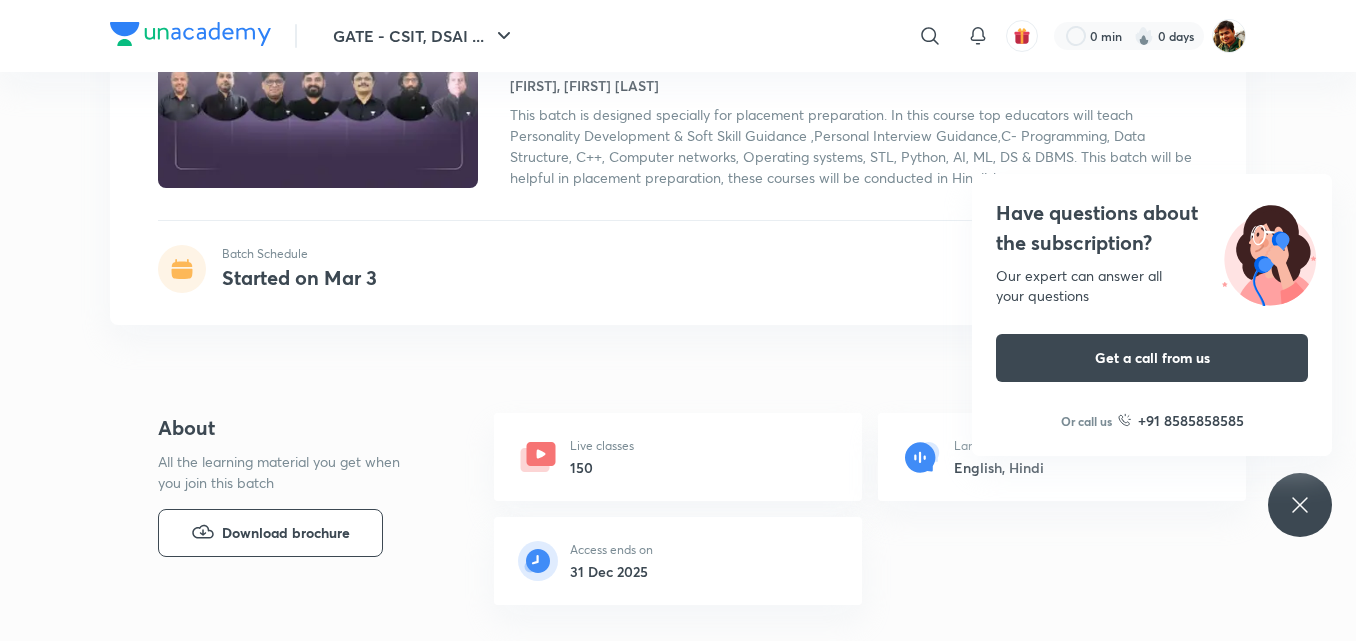scroll, scrollTop: 0, scrollLeft: 0, axis: both 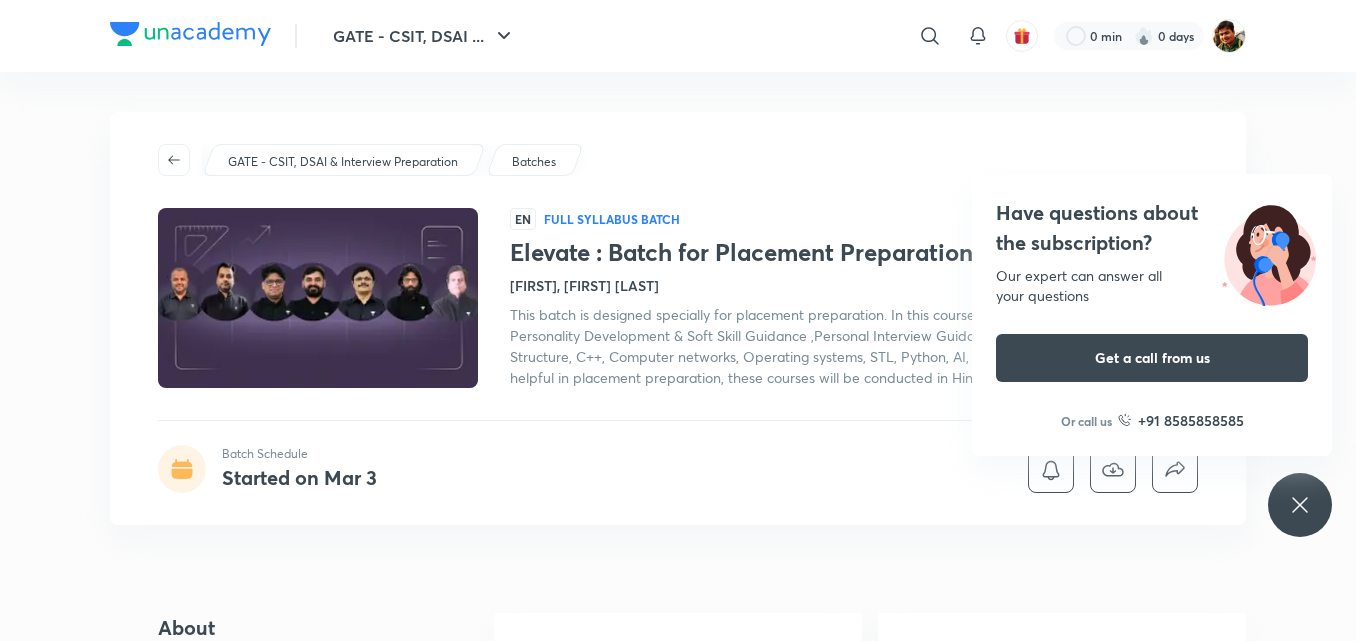 click on "Have questions about the subscription? Our expert can answer all your questions Get a call from us Or call us +91 8585858585" at bounding box center (1300, 505) 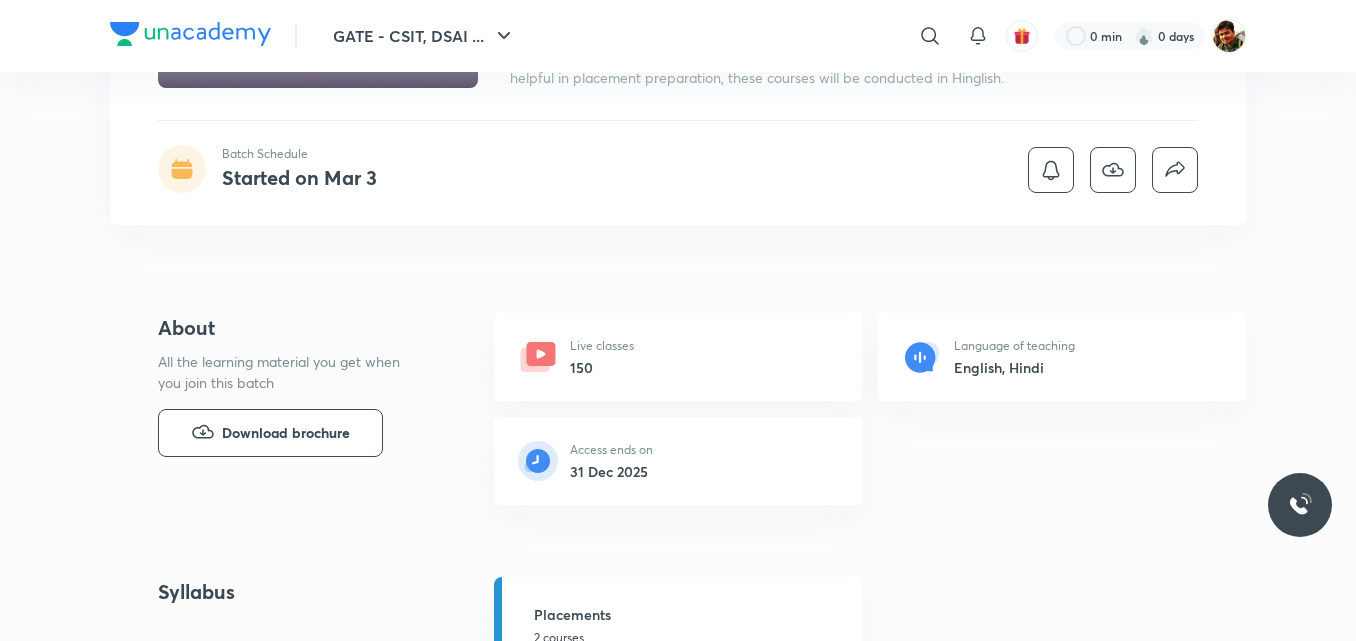 scroll, scrollTop: 500, scrollLeft: 0, axis: vertical 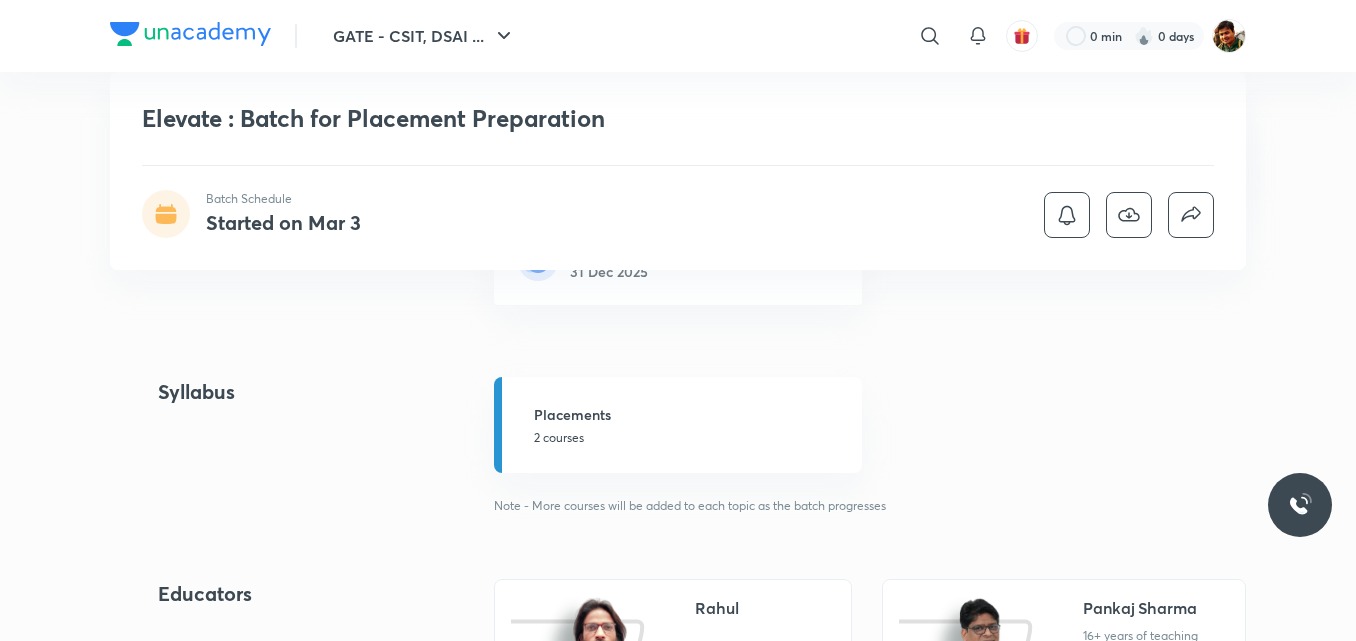 click on "Syllabus" at bounding box center (293, 392) 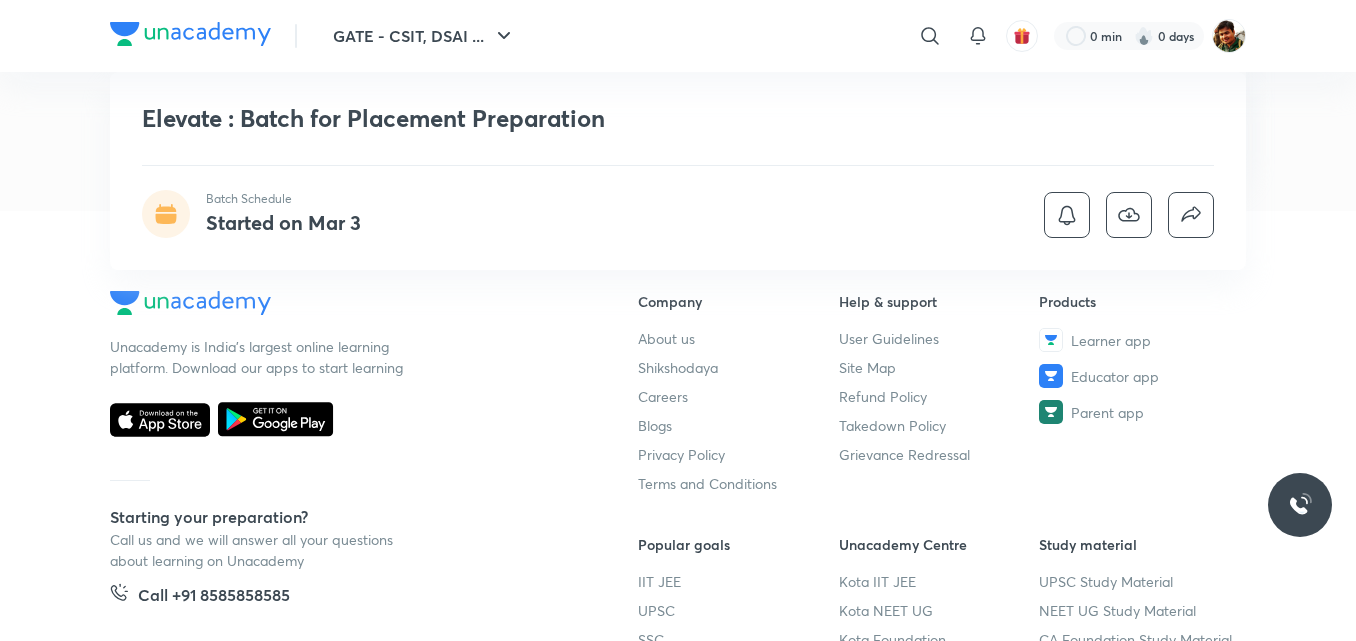 scroll, scrollTop: 2041, scrollLeft: 0, axis: vertical 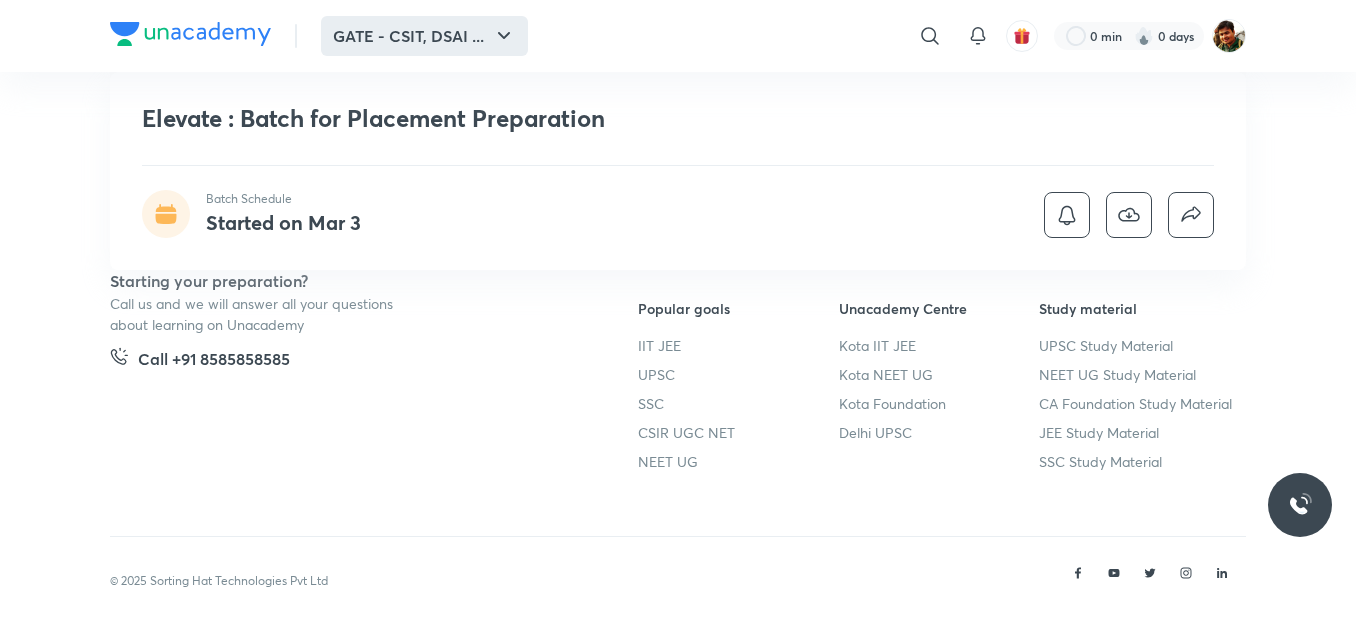 click on "GATE - CSIT, DSAI  ..." at bounding box center [424, 36] 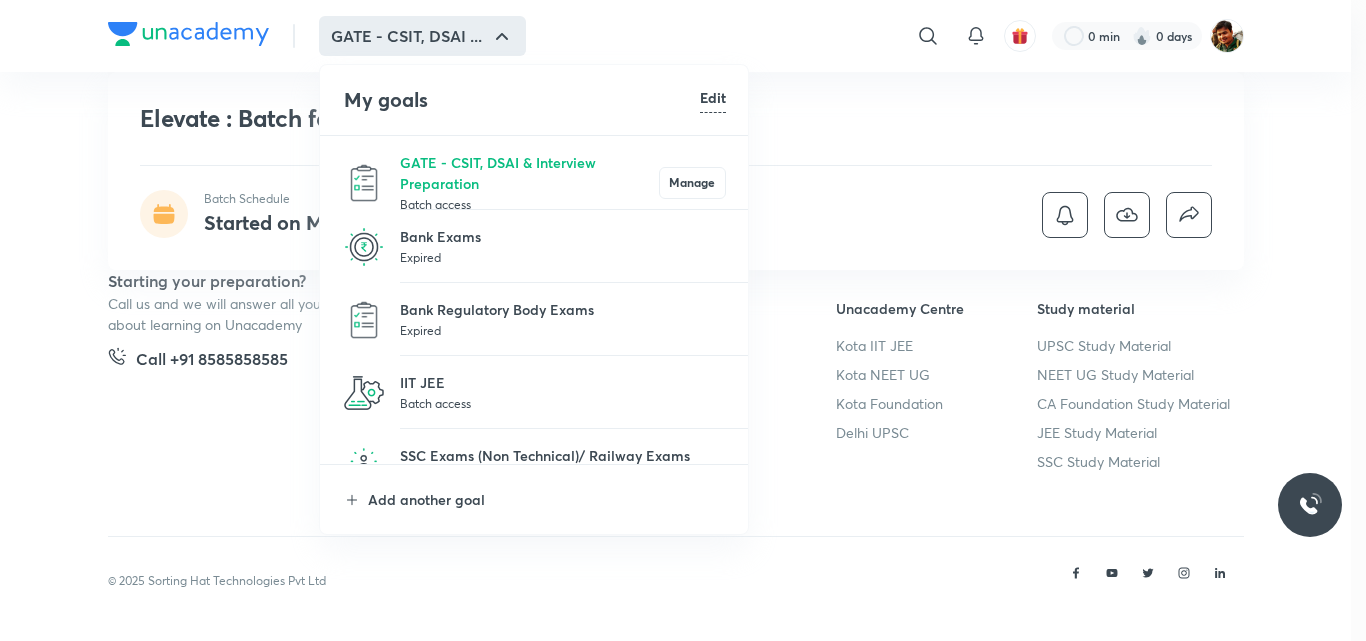 click at bounding box center (683, 320) 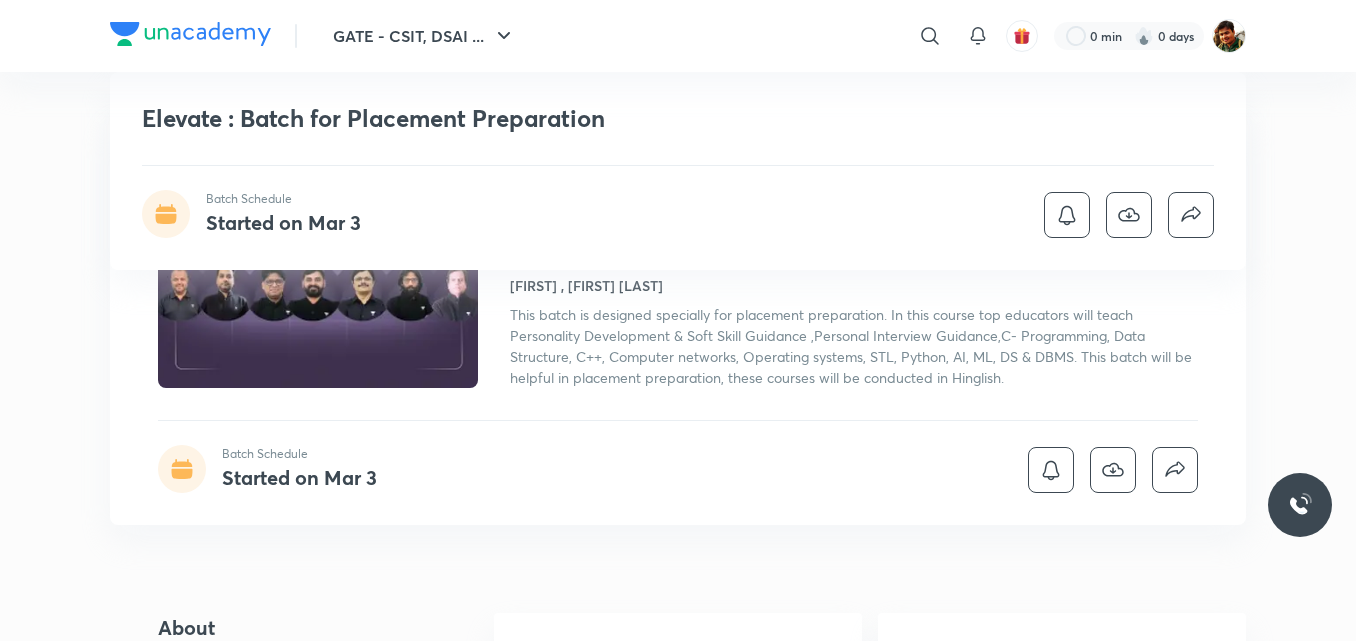 scroll, scrollTop: 1941, scrollLeft: 0, axis: vertical 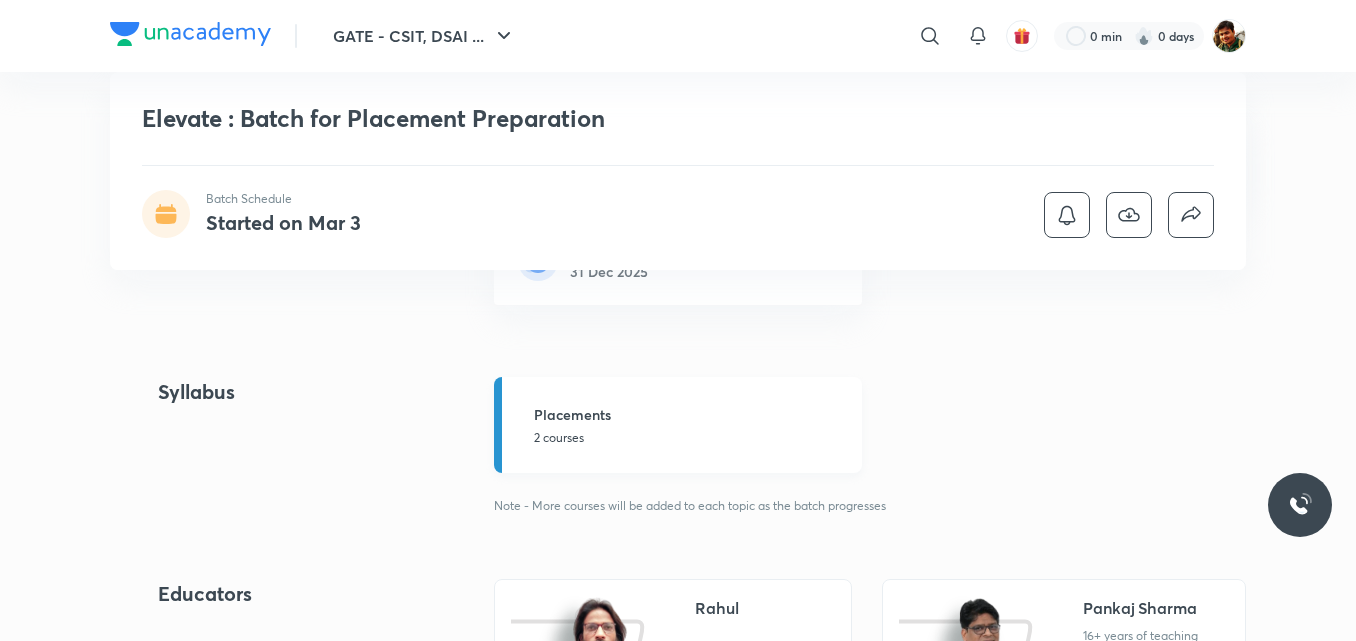 click on "2 courses" at bounding box center [692, 438] 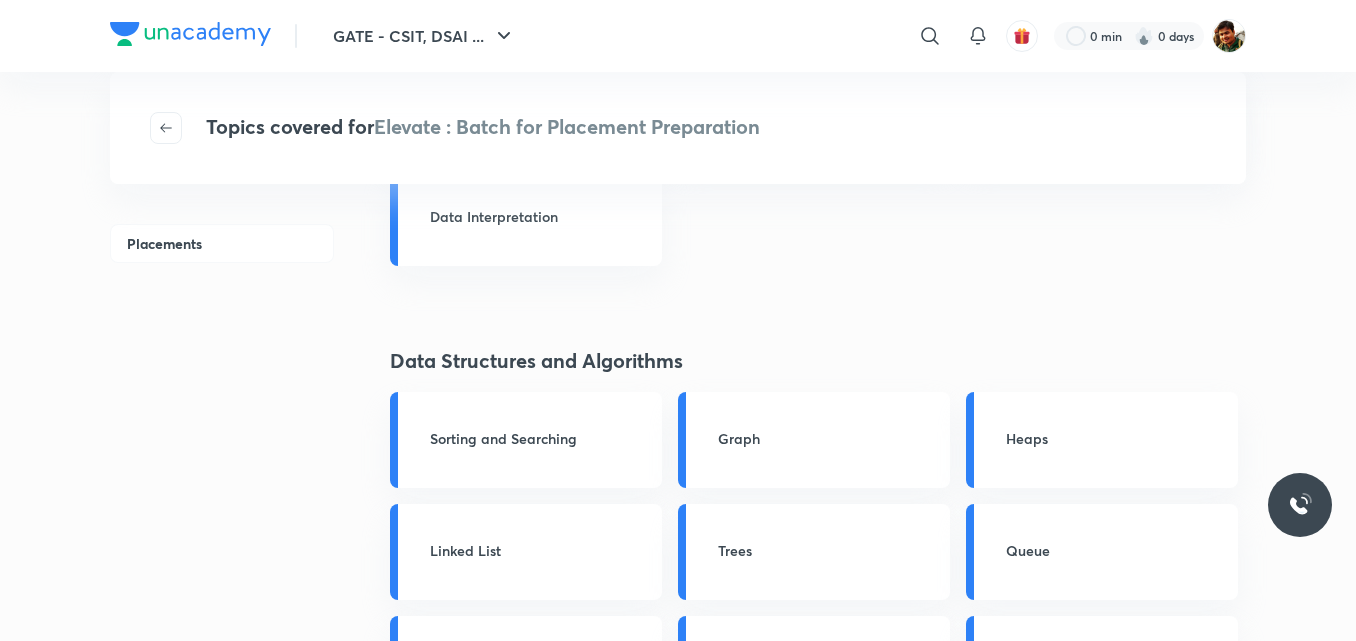 scroll, scrollTop: 1600, scrollLeft: 0, axis: vertical 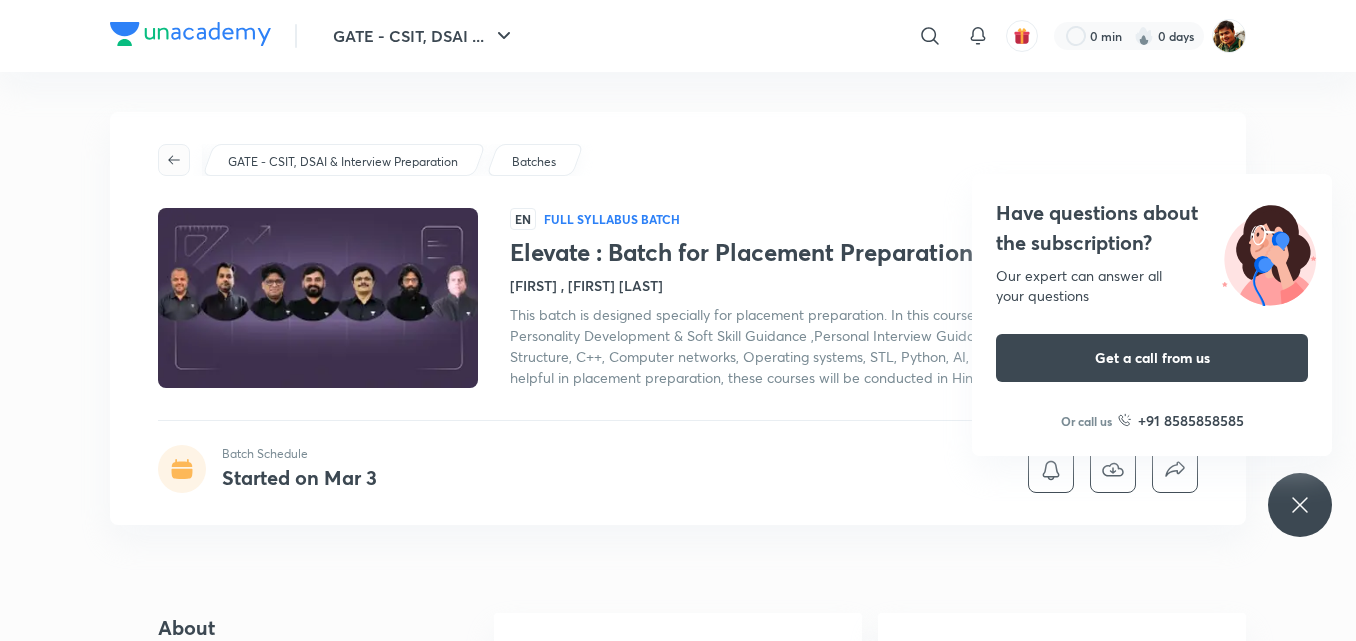 click at bounding box center (174, 160) 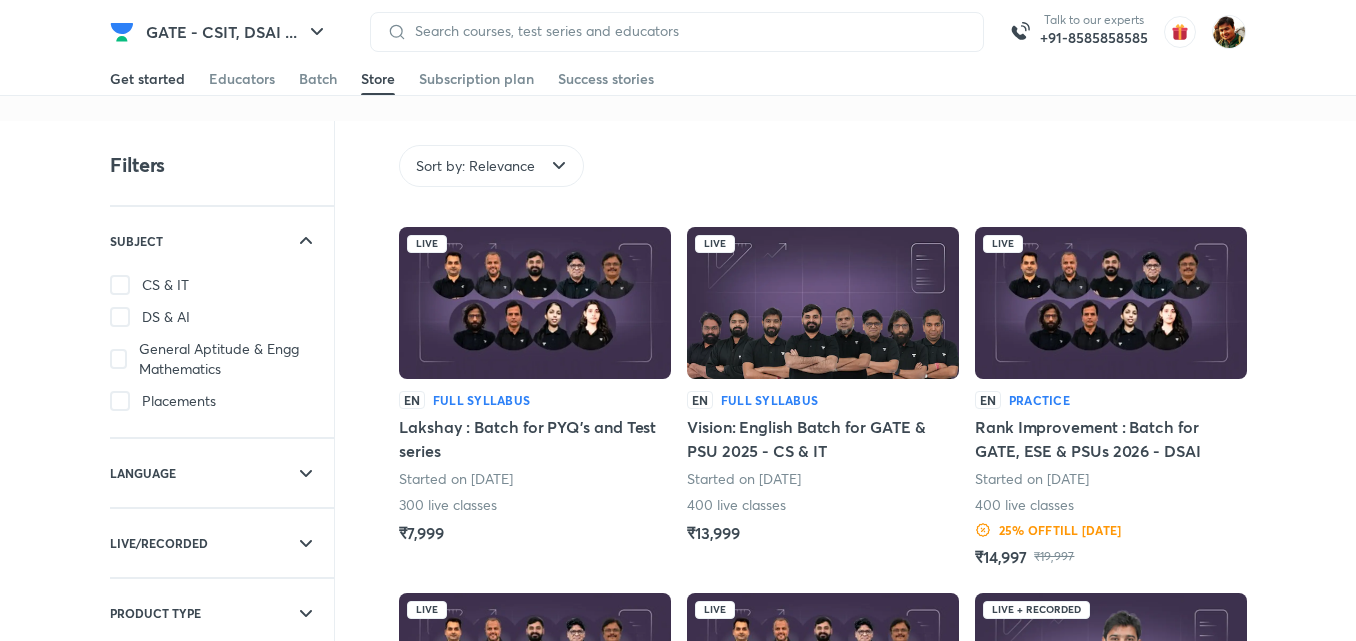 click on "Get started" at bounding box center (147, 79) 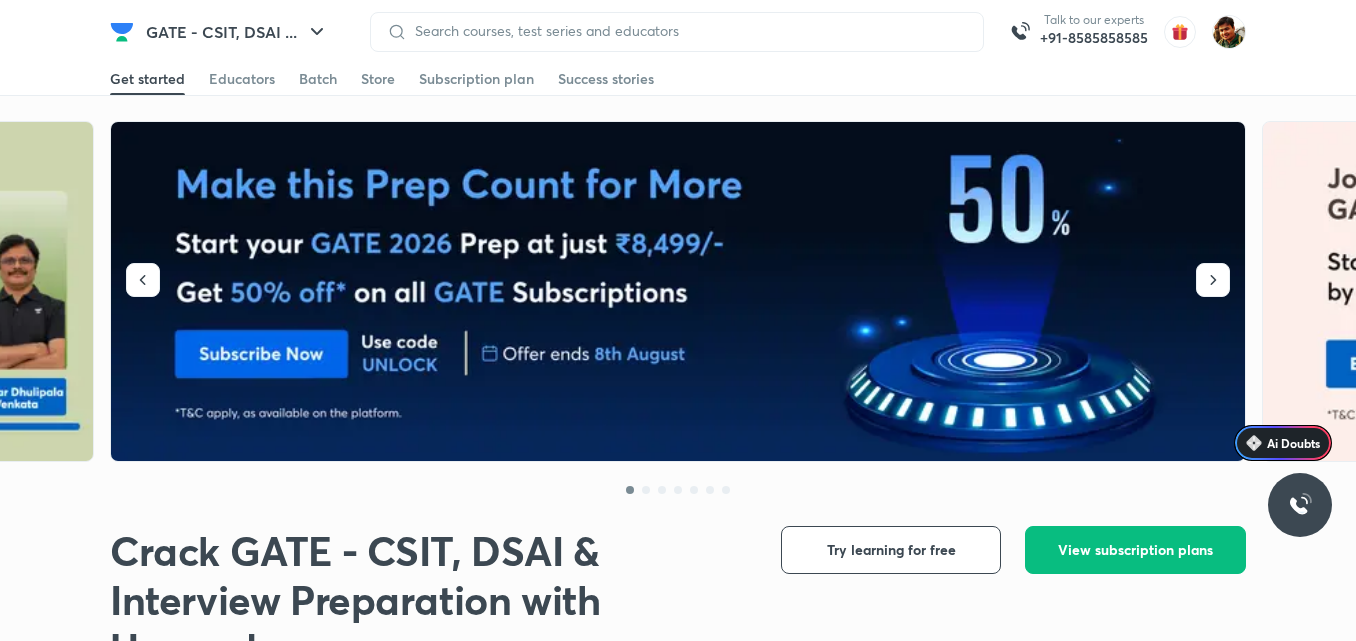 scroll, scrollTop: 300, scrollLeft: 0, axis: vertical 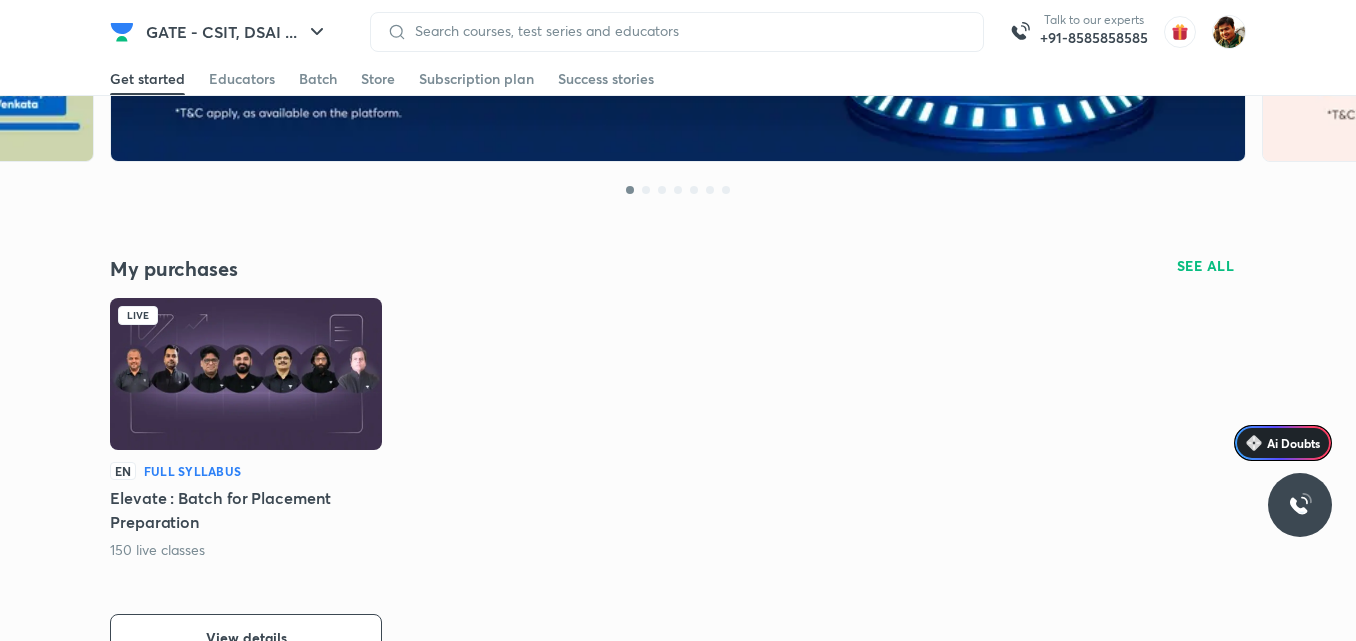 click on "150 live classes" at bounding box center [158, 550] 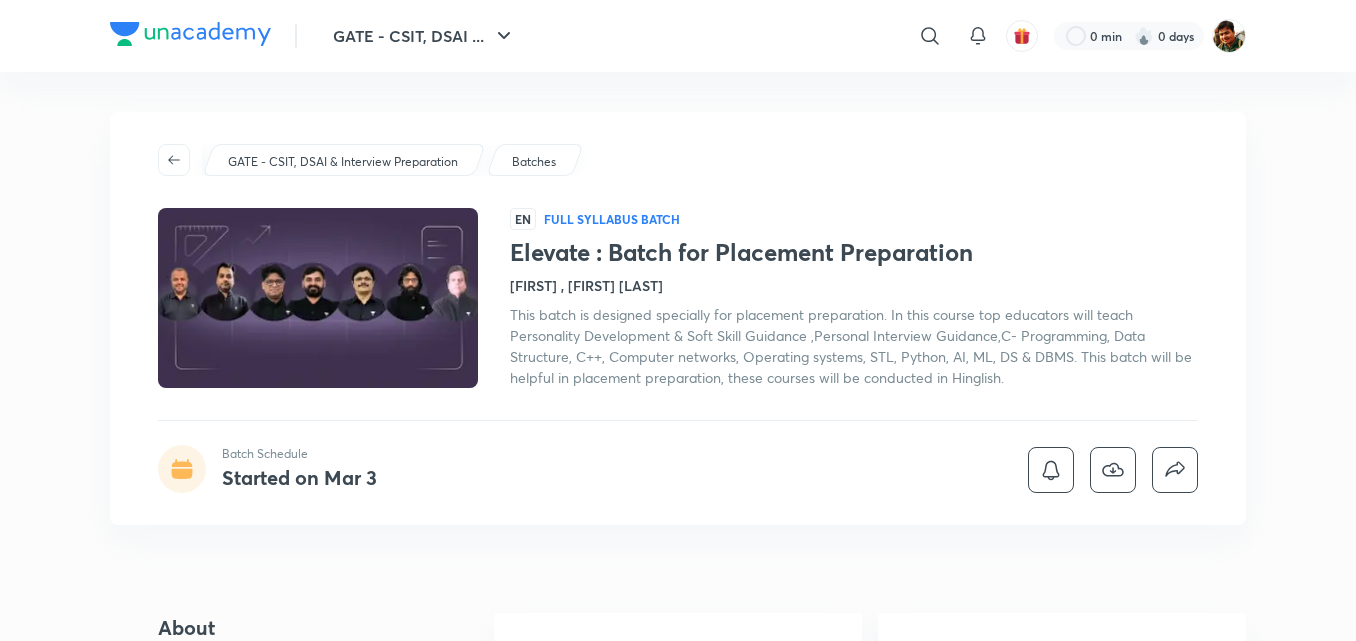 scroll, scrollTop: 400, scrollLeft: 0, axis: vertical 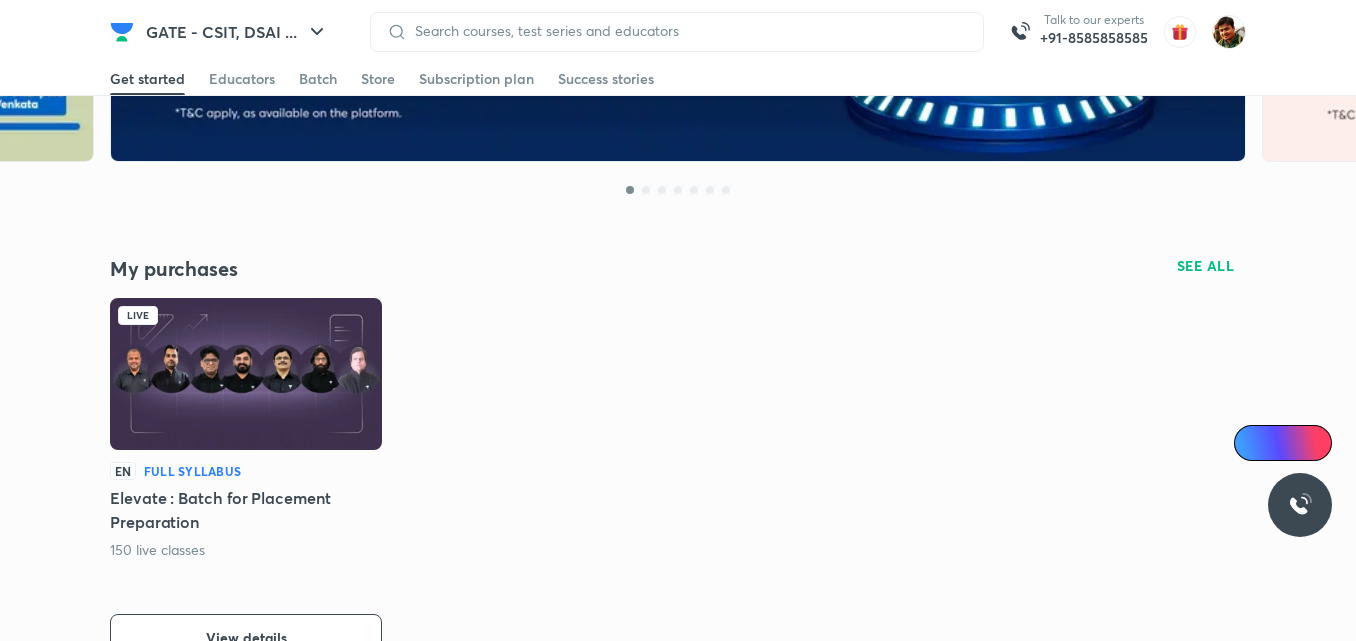 click on "Full Syllabus" at bounding box center (192, 471) 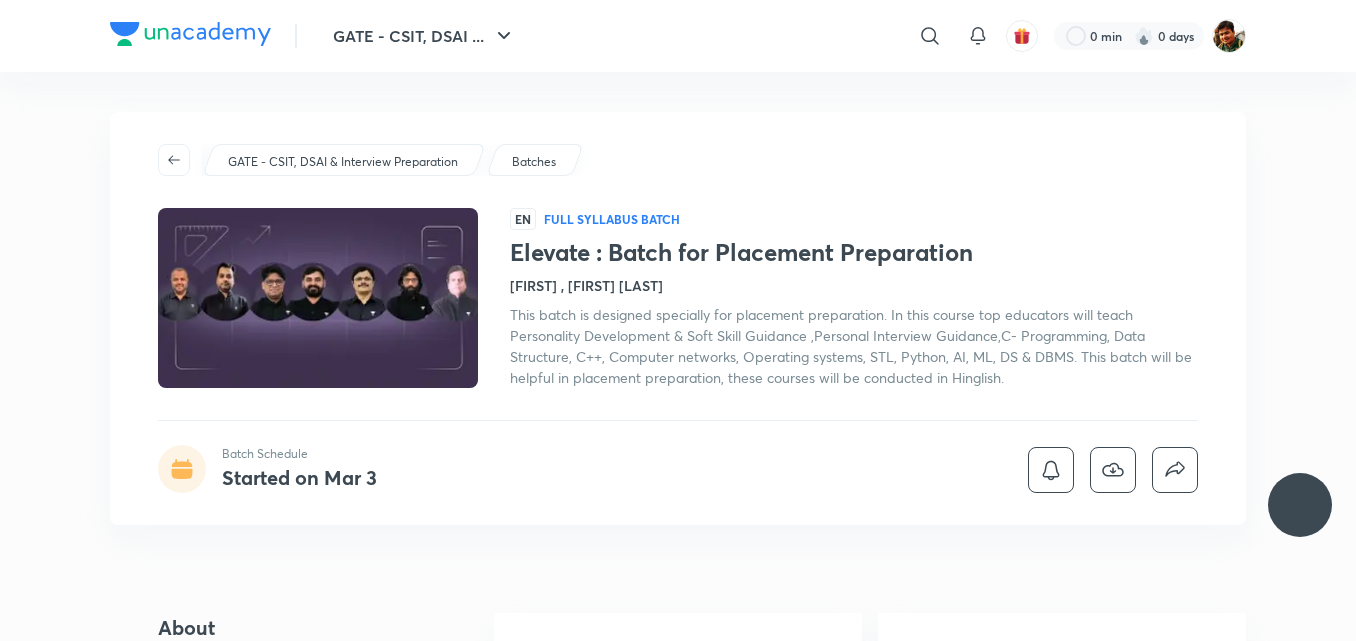 scroll, scrollTop: 0, scrollLeft: 0, axis: both 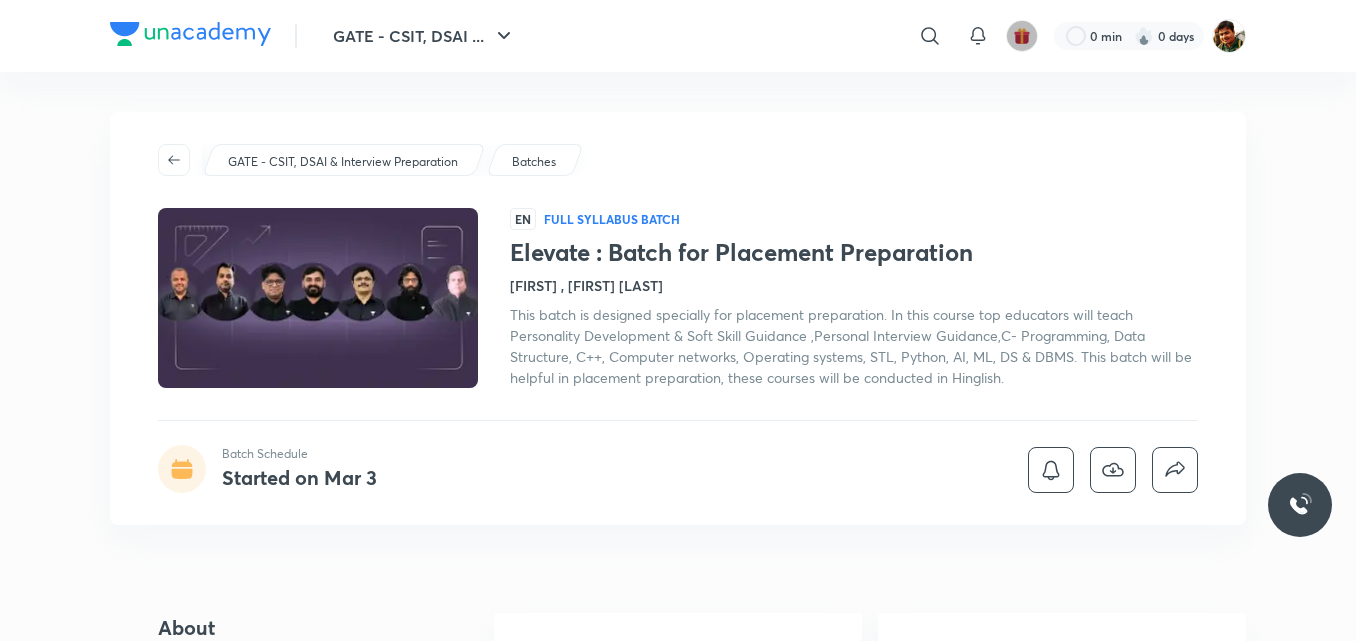 click at bounding box center (1022, 36) 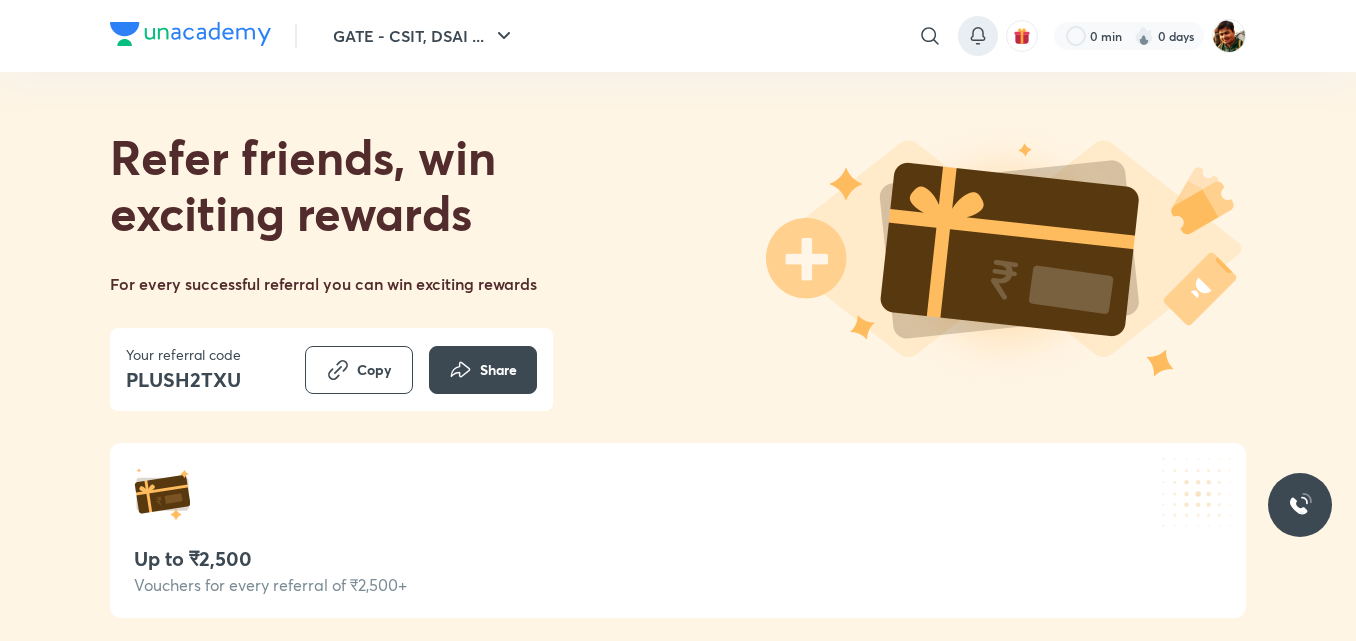click 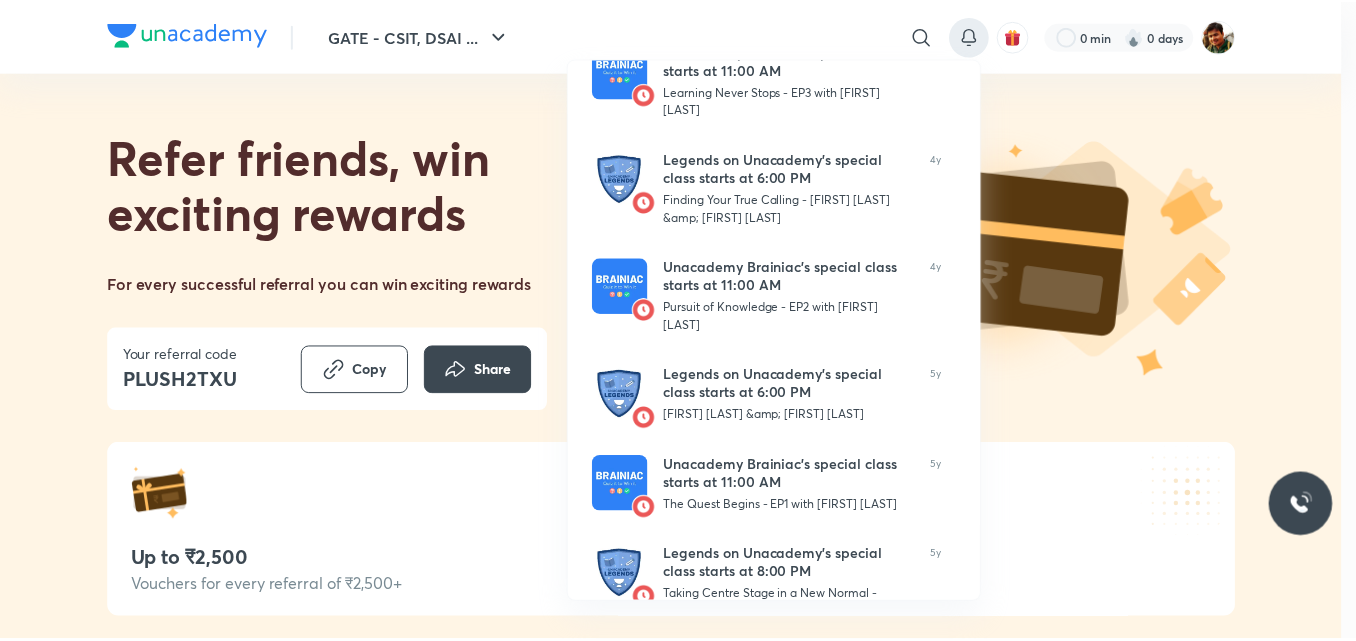 scroll, scrollTop: 621, scrollLeft: 0, axis: vertical 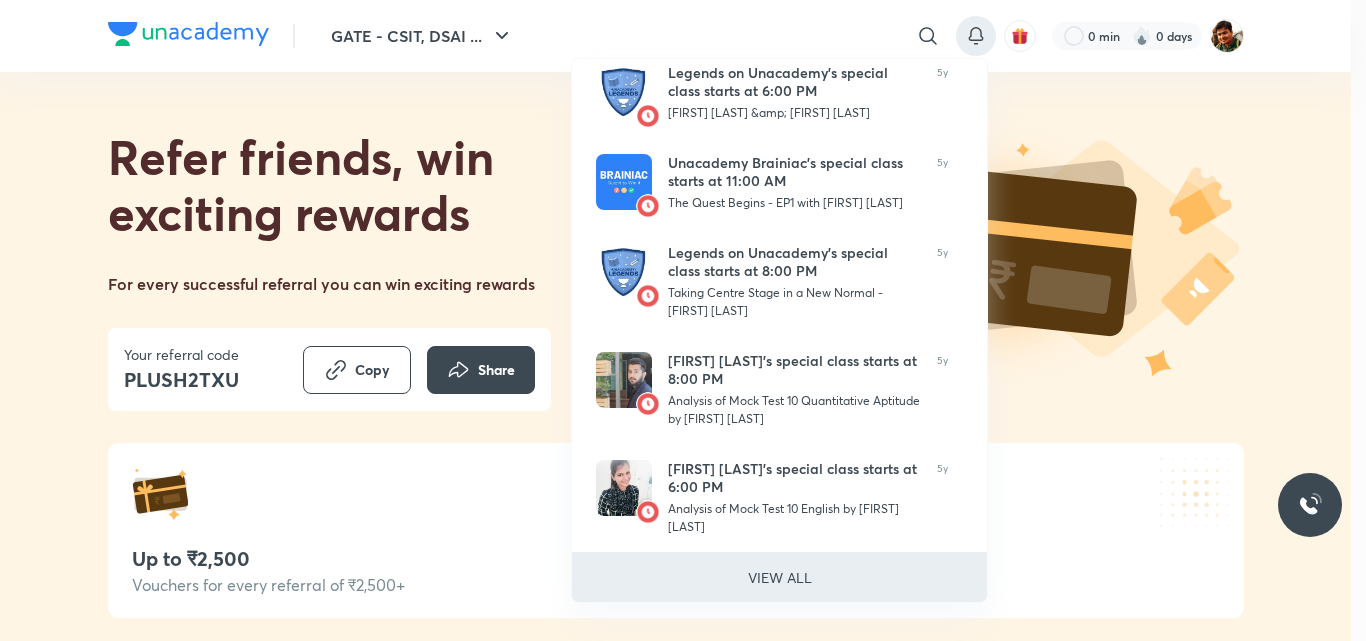 click on "VIEW ALL" at bounding box center [780, 577] 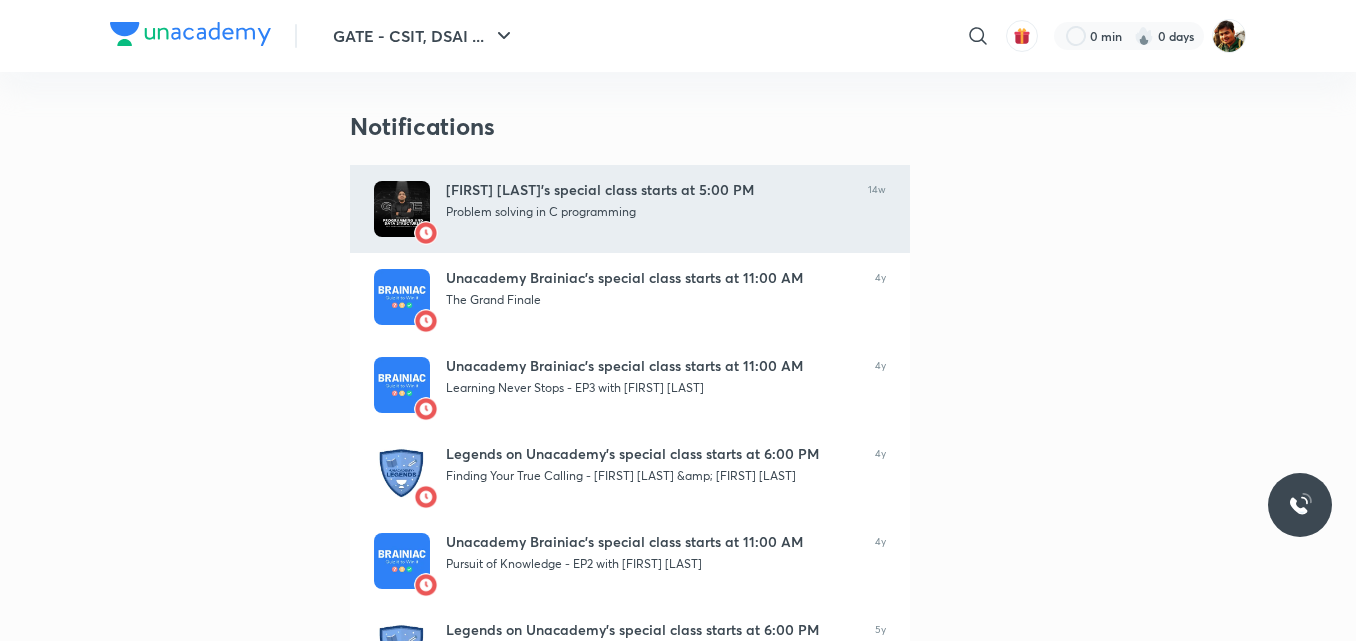 click on "Pankaj Sharma's special class starts at 5:00 PM" at bounding box center (649, 190) 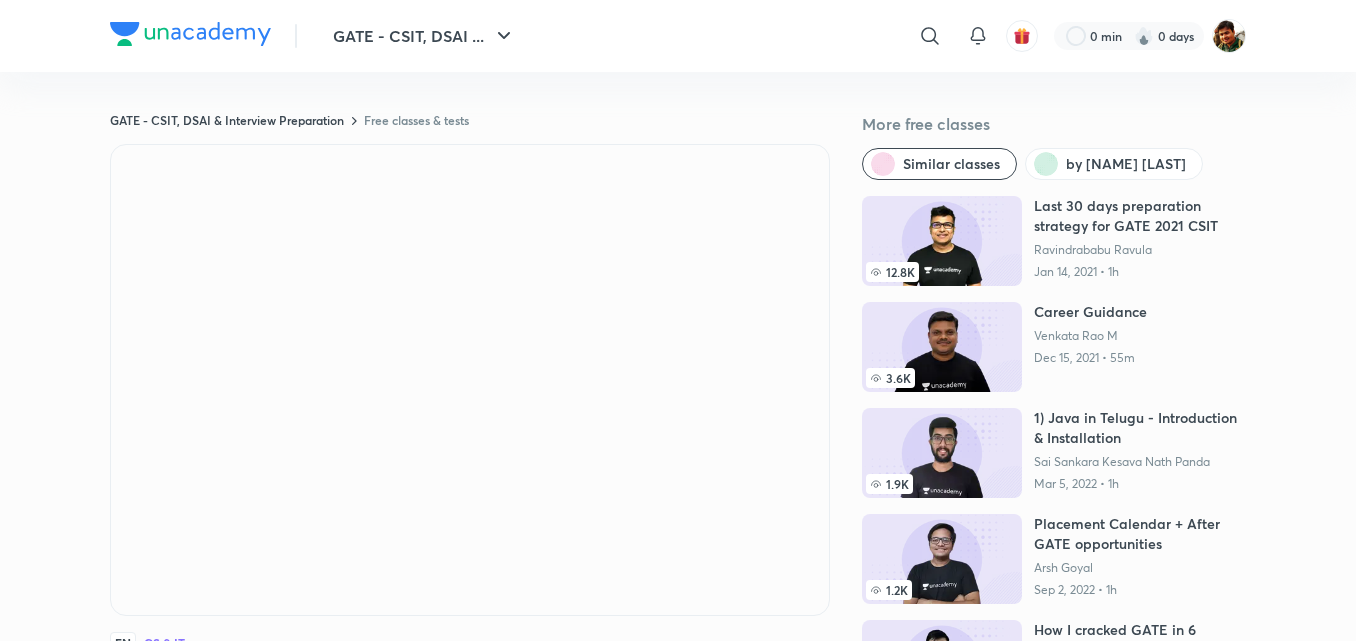 scroll, scrollTop: 0, scrollLeft: 0, axis: both 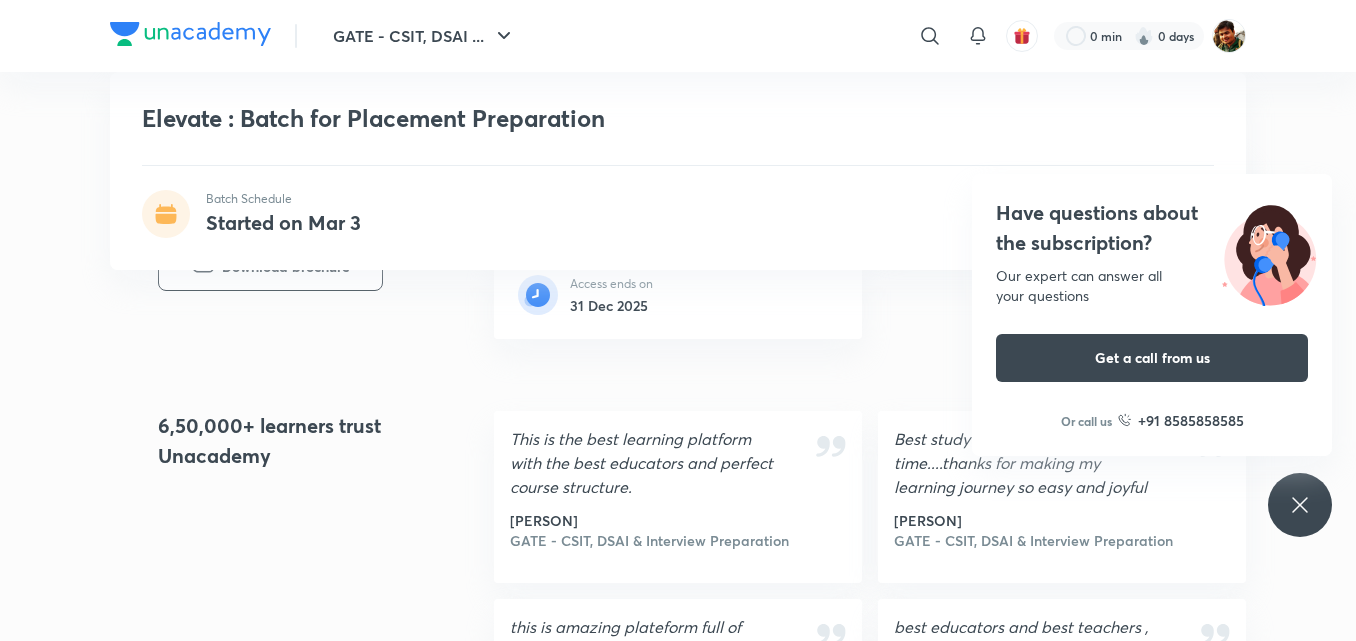 click on "Have questions about the subscription? Our expert can answer all your questions Get a call from us Or call us +91 8585858585" at bounding box center [1300, 505] 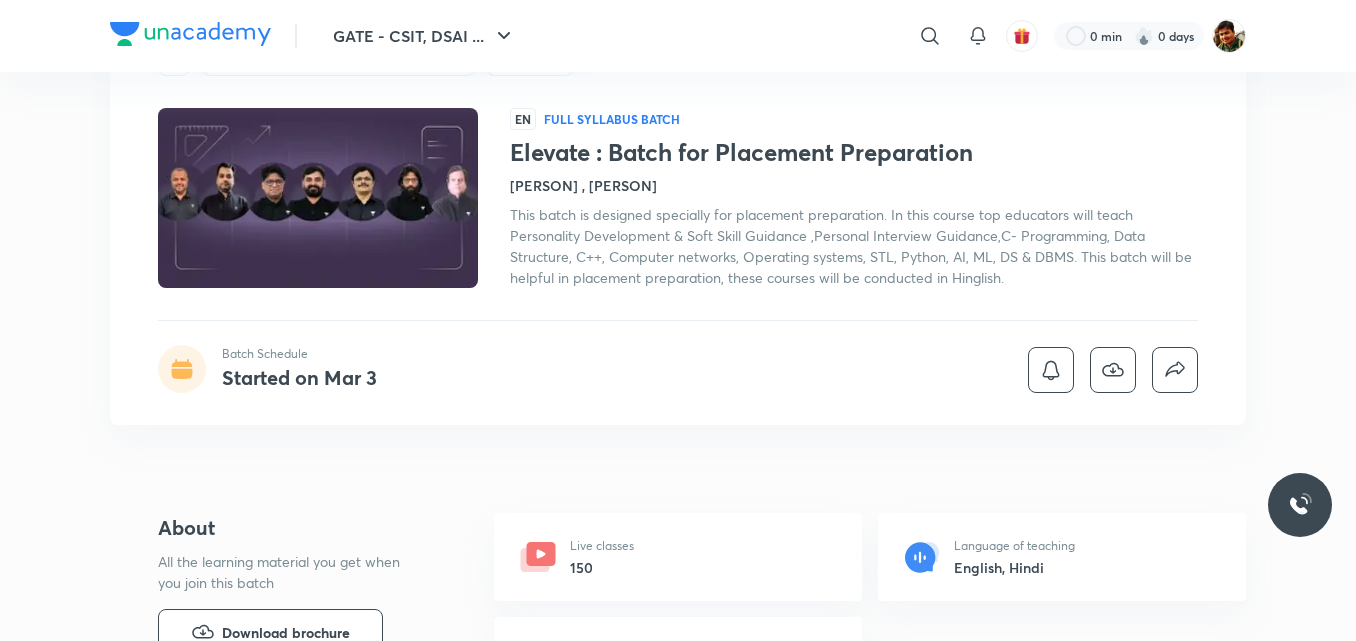 scroll, scrollTop: 0, scrollLeft: 0, axis: both 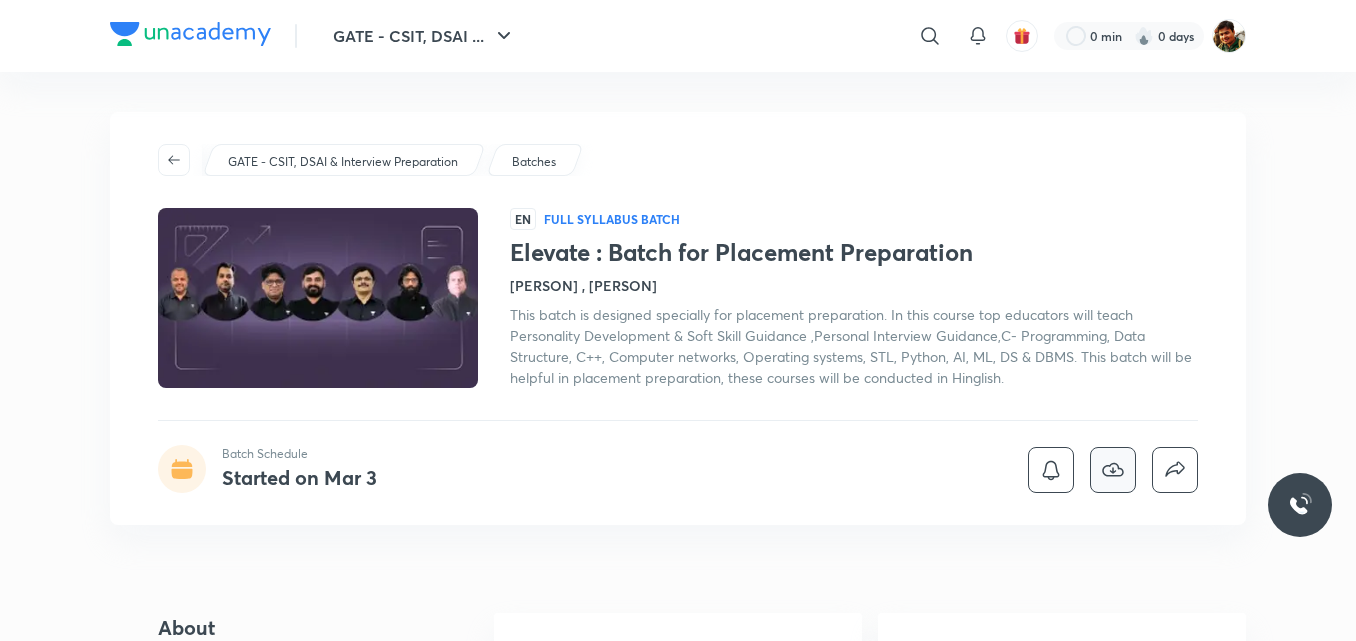 click 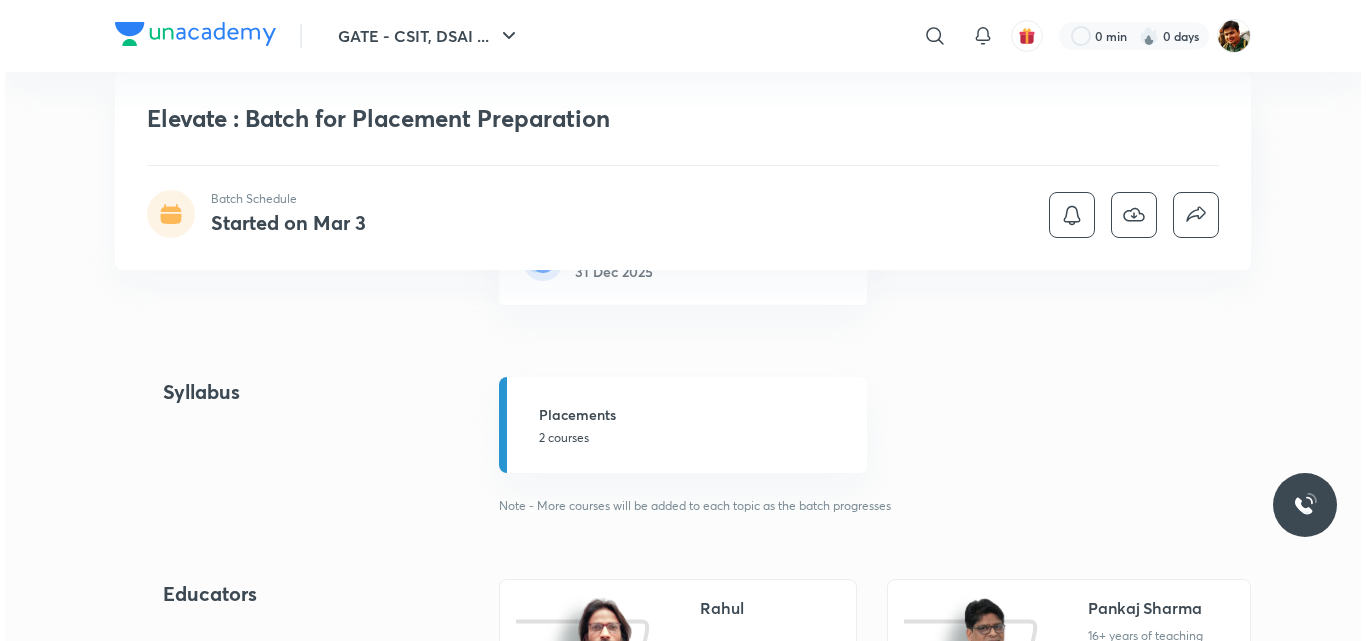 scroll, scrollTop: 200, scrollLeft: 0, axis: vertical 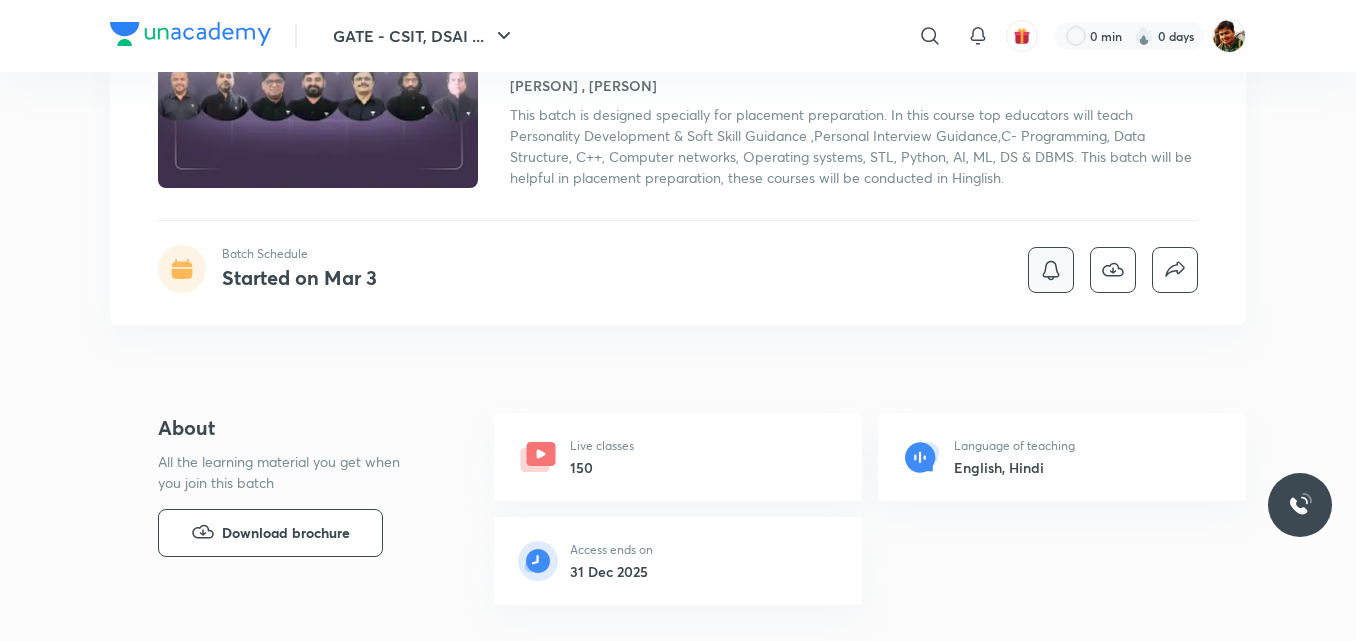 click at bounding box center [1051, 270] 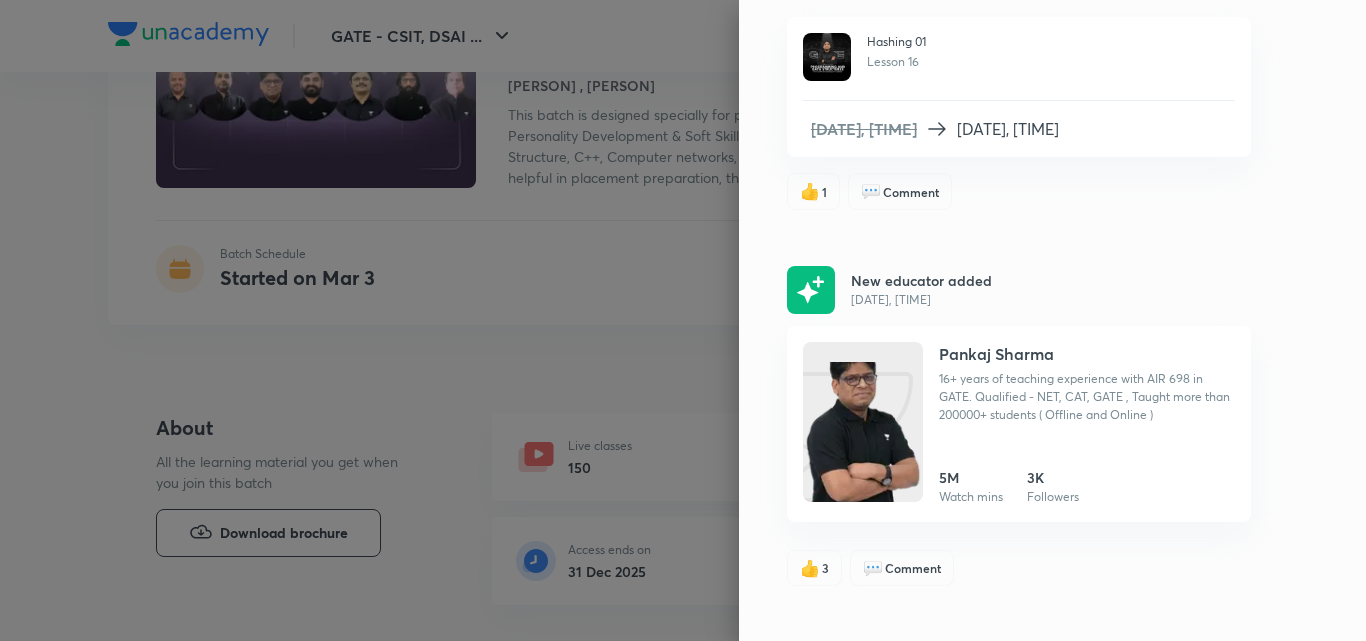 scroll, scrollTop: 800, scrollLeft: 0, axis: vertical 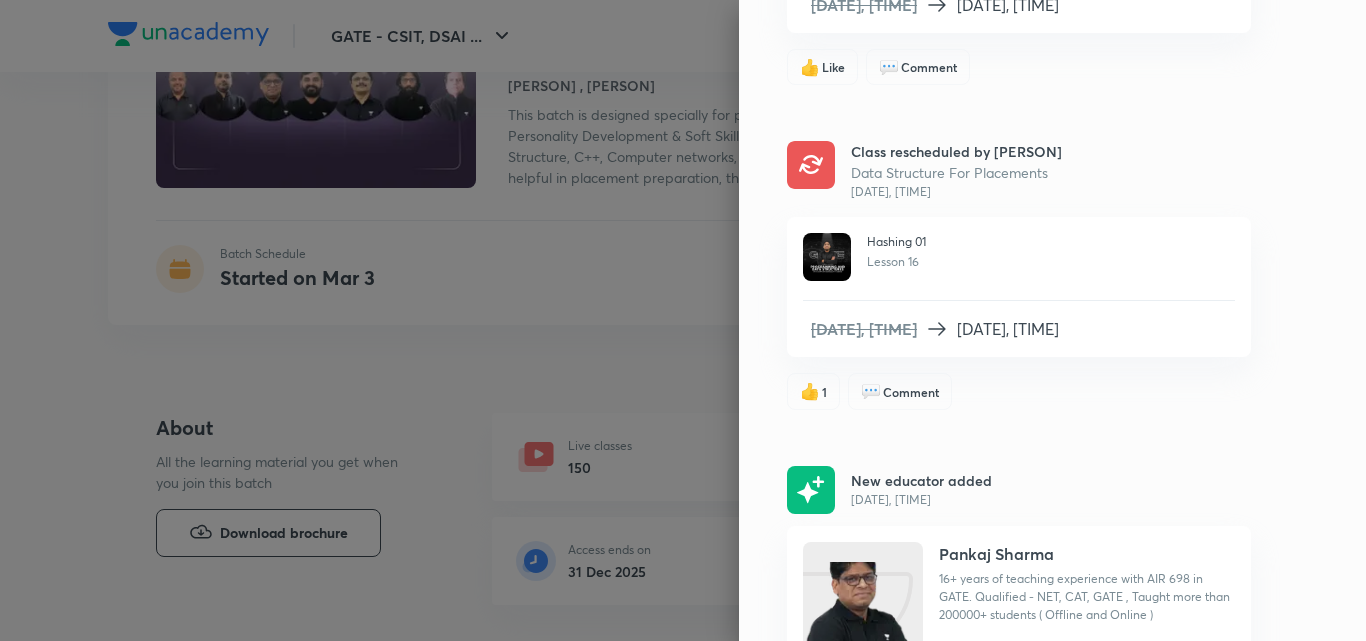 click at bounding box center (827, 257) 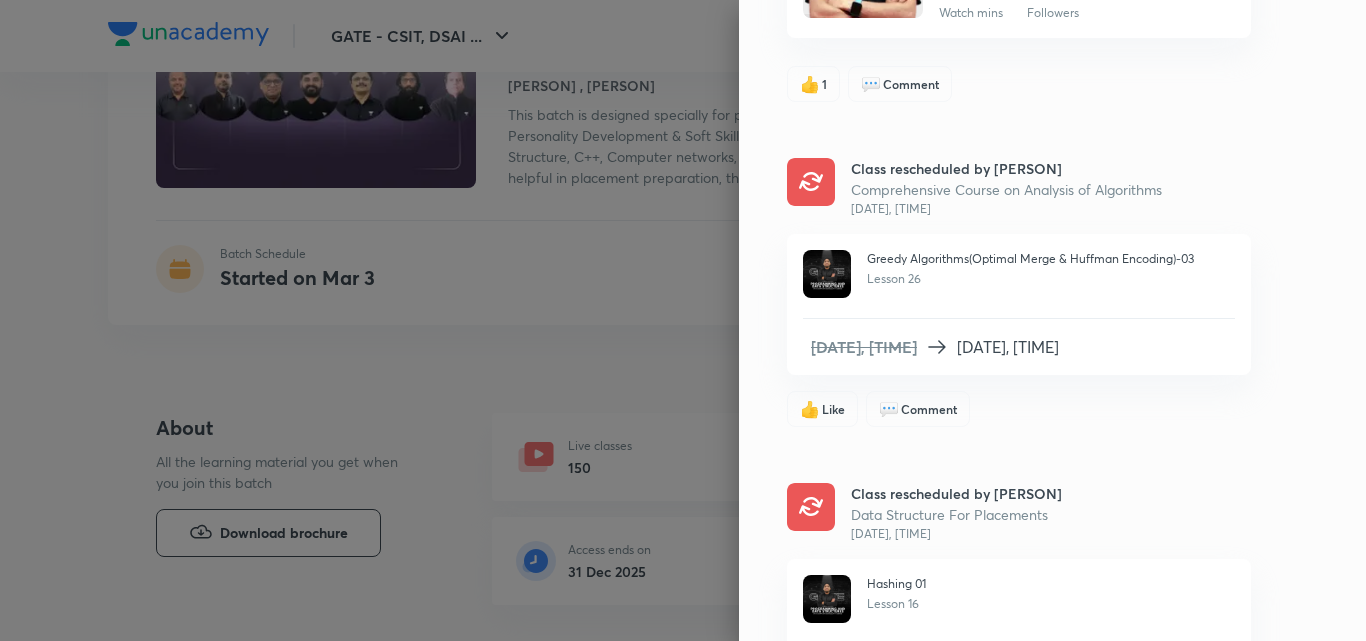scroll, scrollTop: 258, scrollLeft: 0, axis: vertical 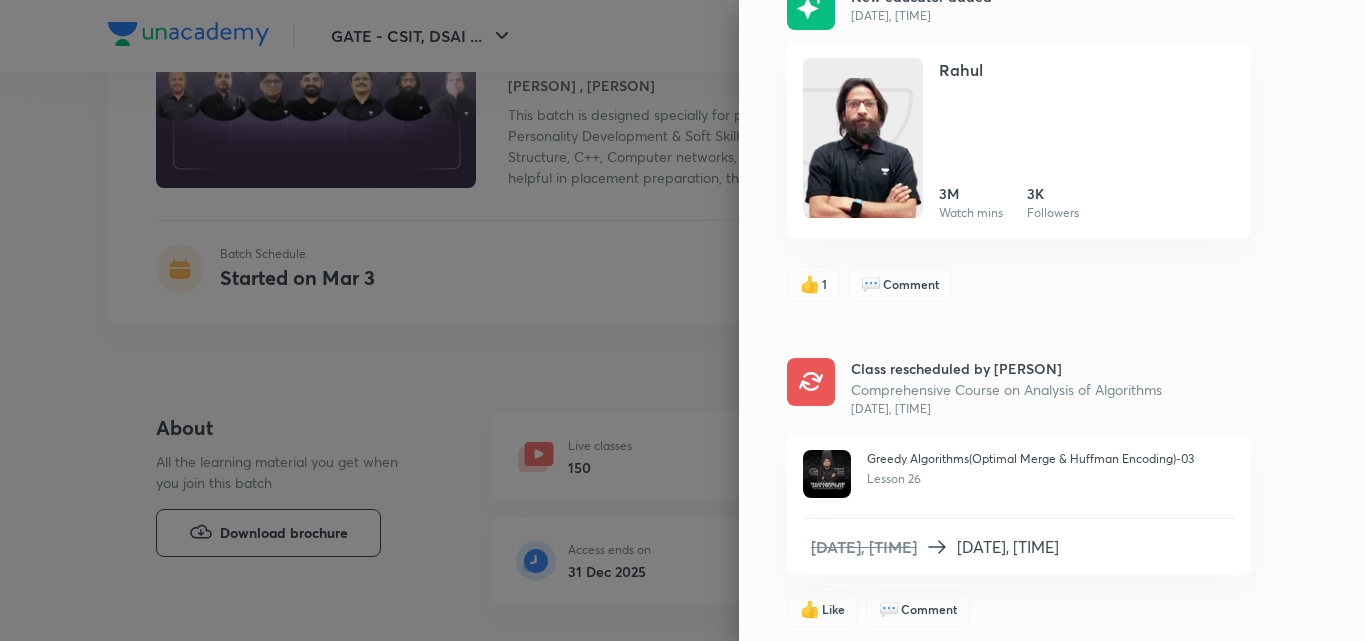 click at bounding box center (811, 382) 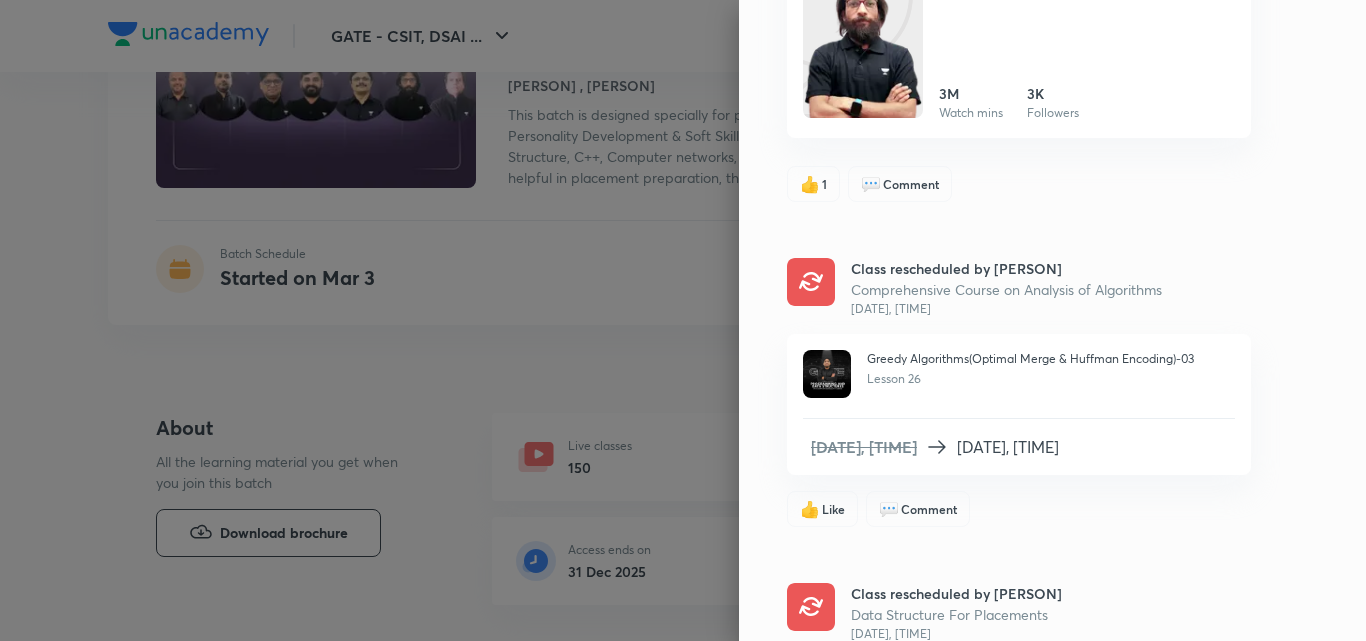 click on "Greedy Algorithms(Optimal Merge & Huffman Encoding)-03" at bounding box center [1030, 359] 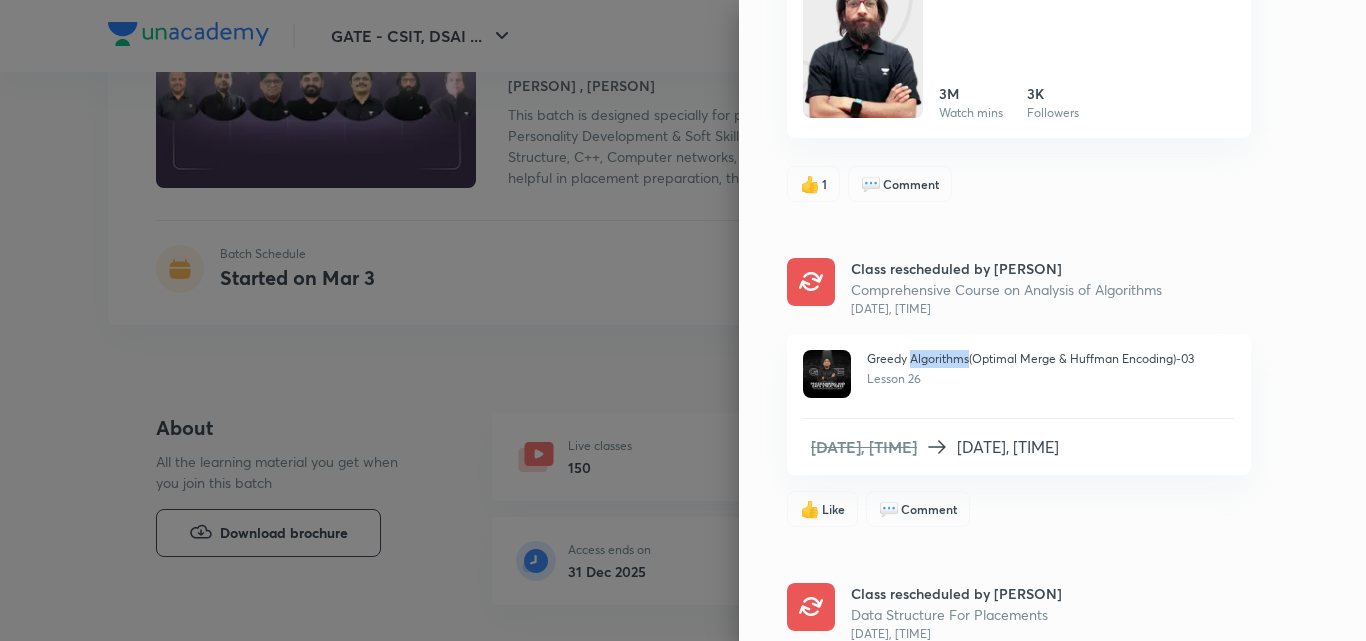 click on "Greedy Algorithms(Optimal Merge & Huffman Encoding)-03" at bounding box center [1030, 359] 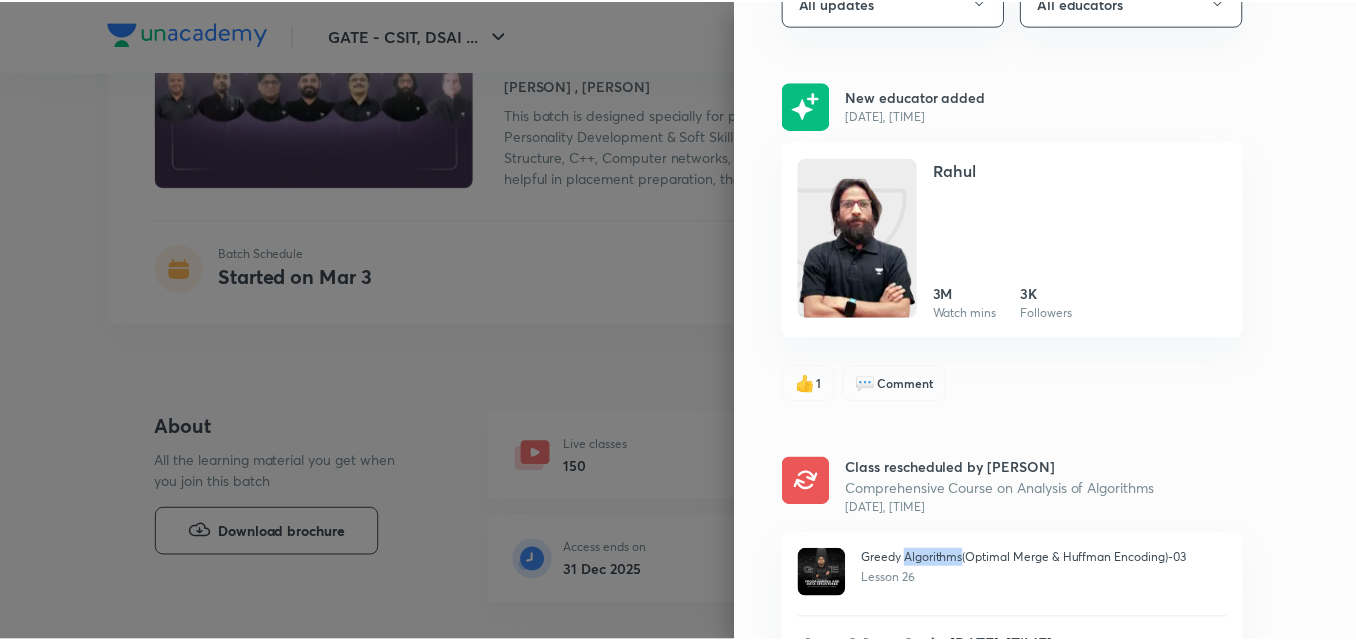scroll, scrollTop: 0, scrollLeft: 0, axis: both 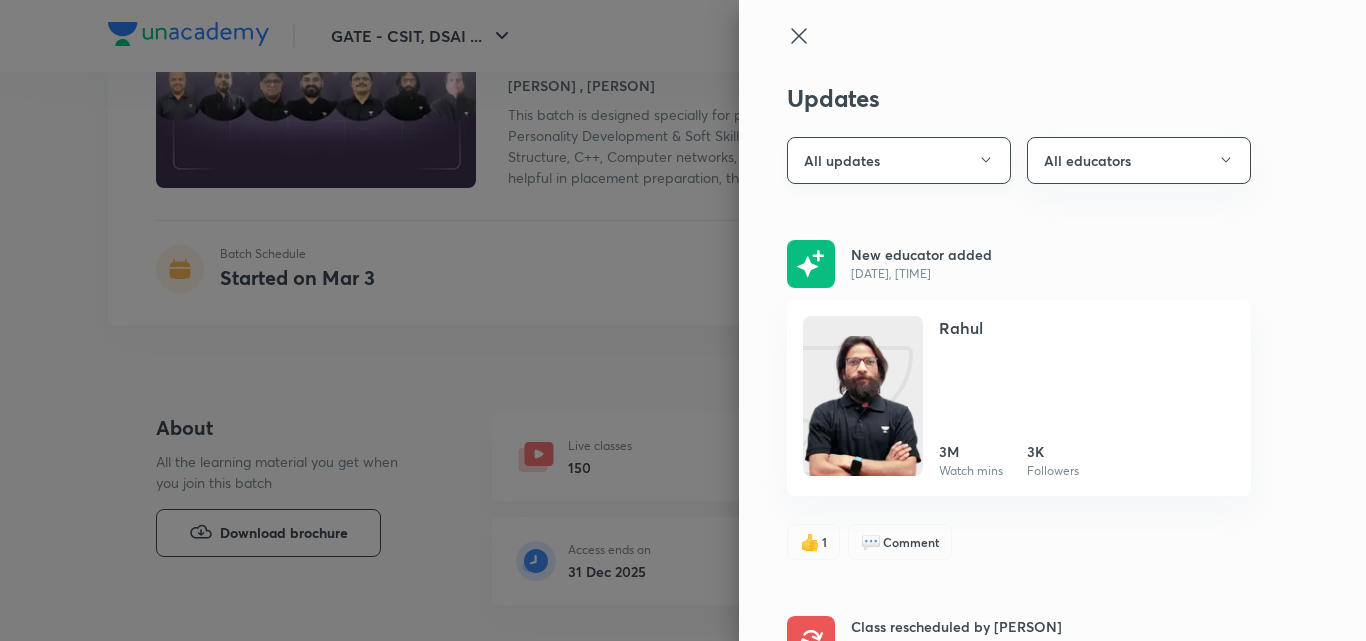 click on "All updates" at bounding box center (899, 160) 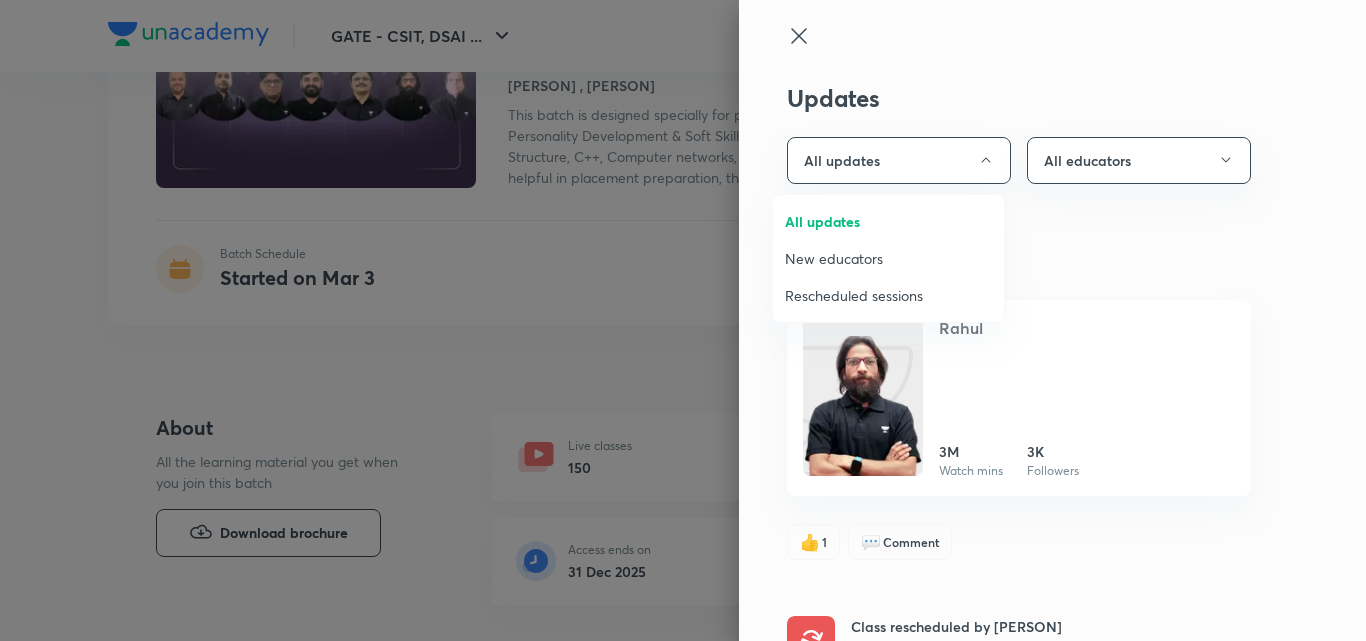 click at bounding box center (683, 320) 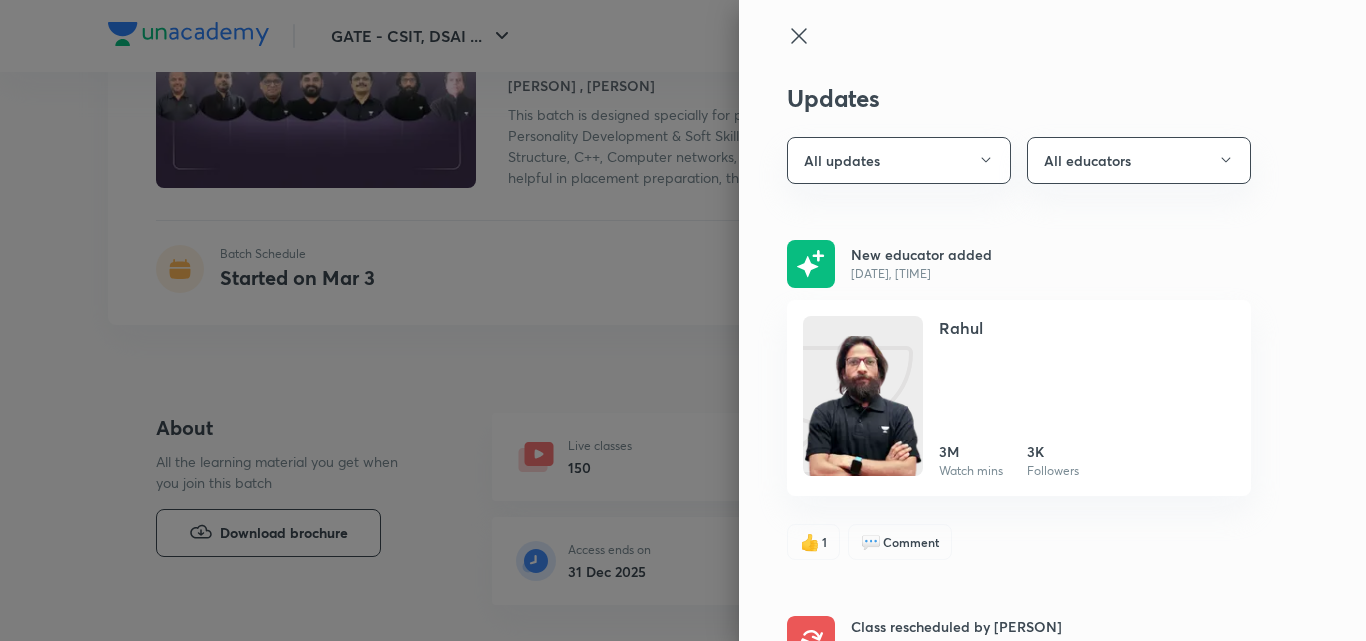 click on "All educators" at bounding box center [1139, 160] 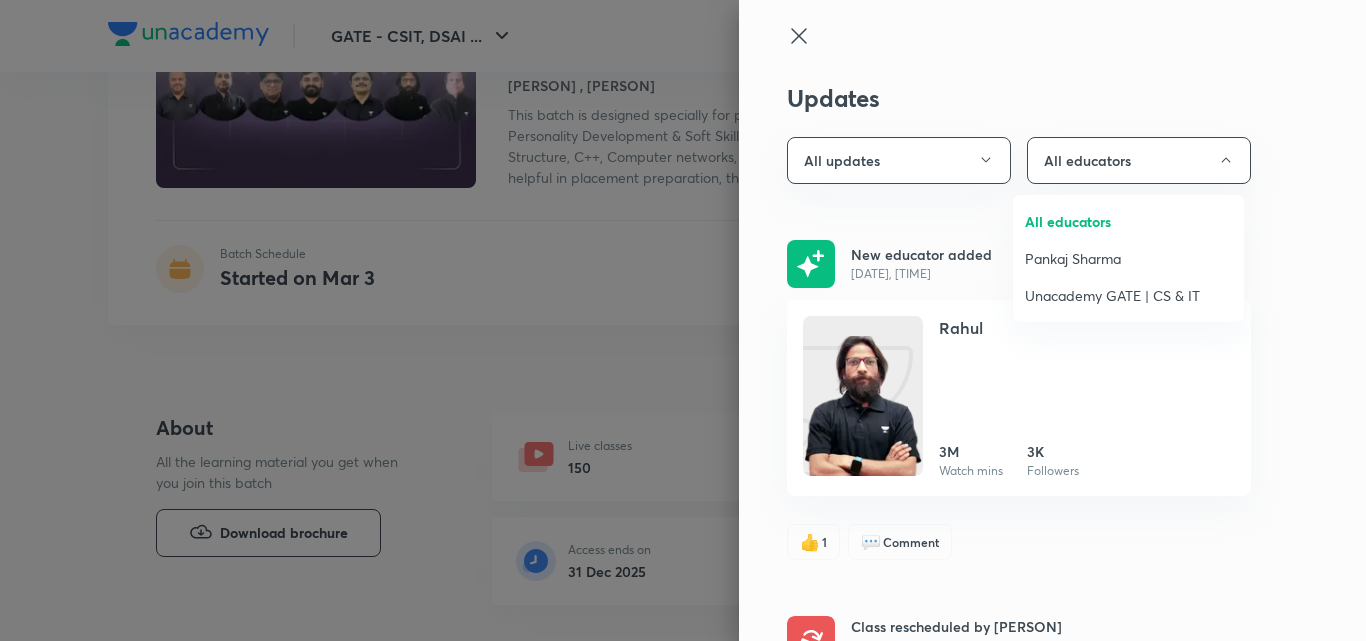 click at bounding box center [683, 320] 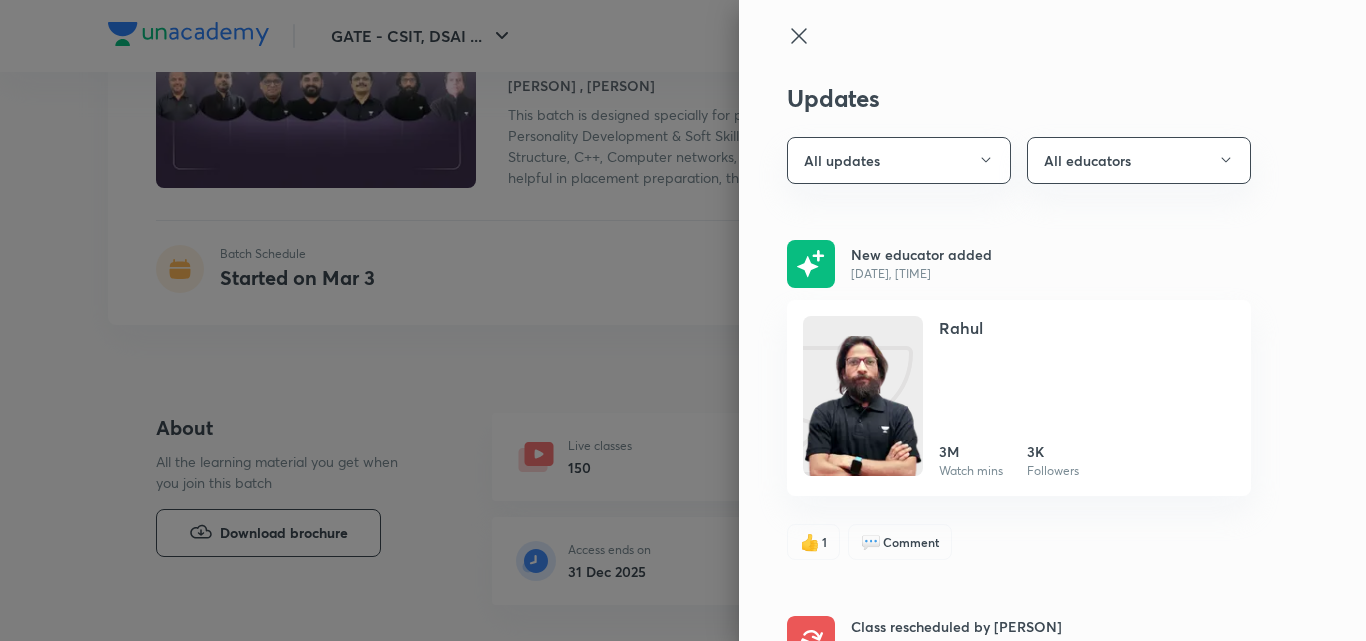 click 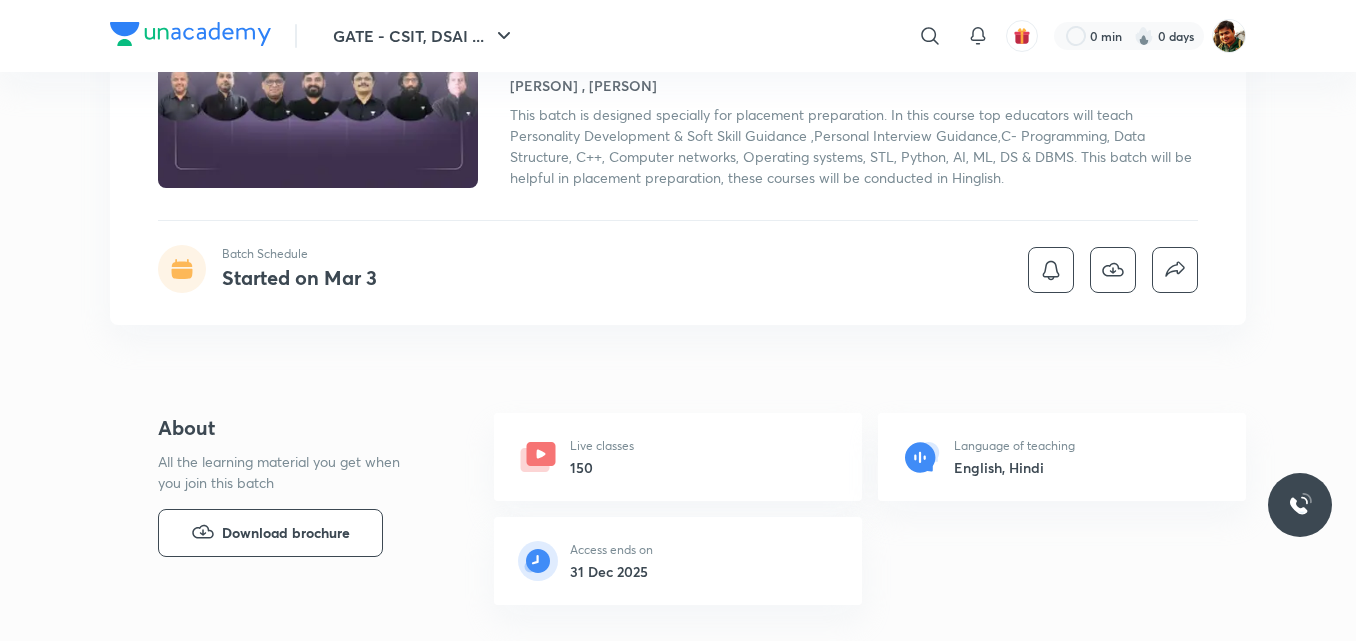 click on "150" at bounding box center [602, 467] 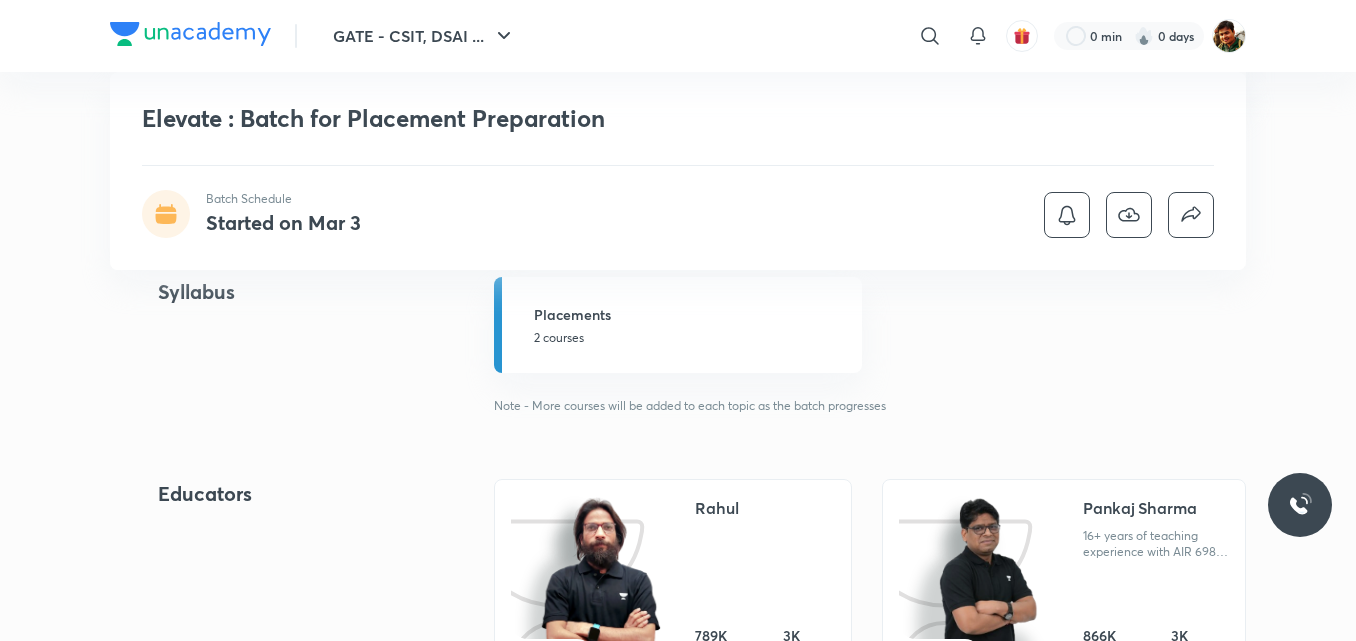 scroll, scrollTop: 700, scrollLeft: 0, axis: vertical 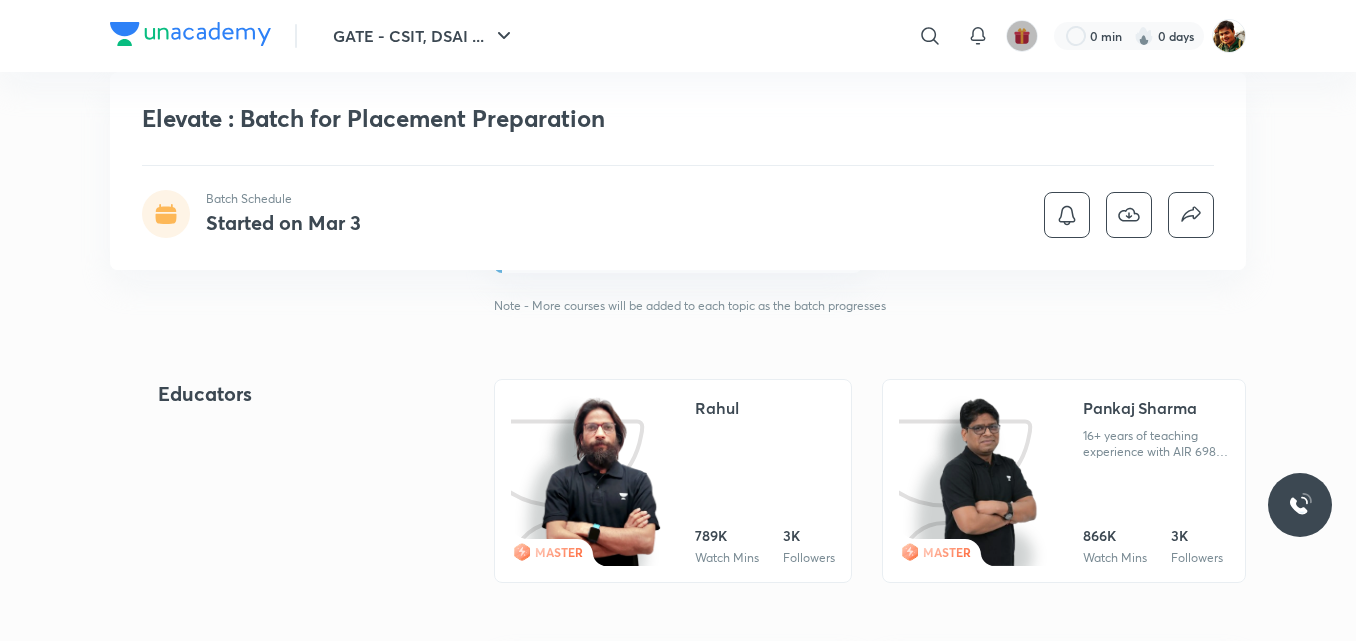 click at bounding box center [1022, 36] 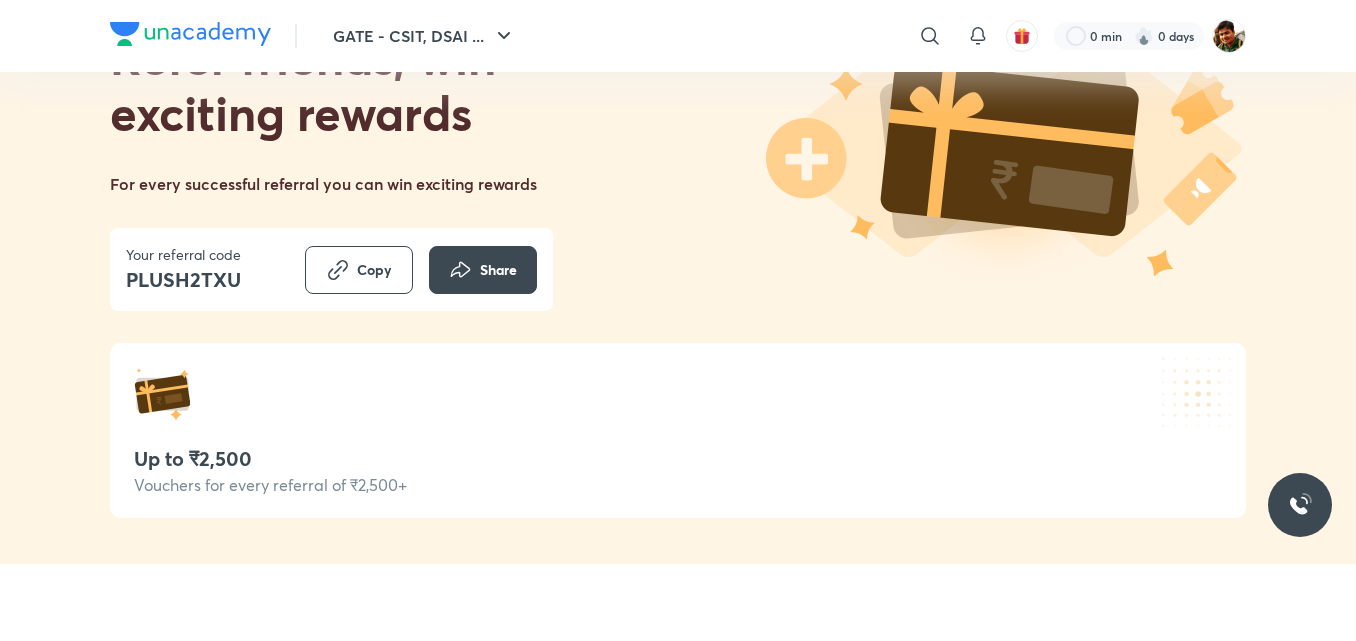 scroll, scrollTop: 300, scrollLeft: 0, axis: vertical 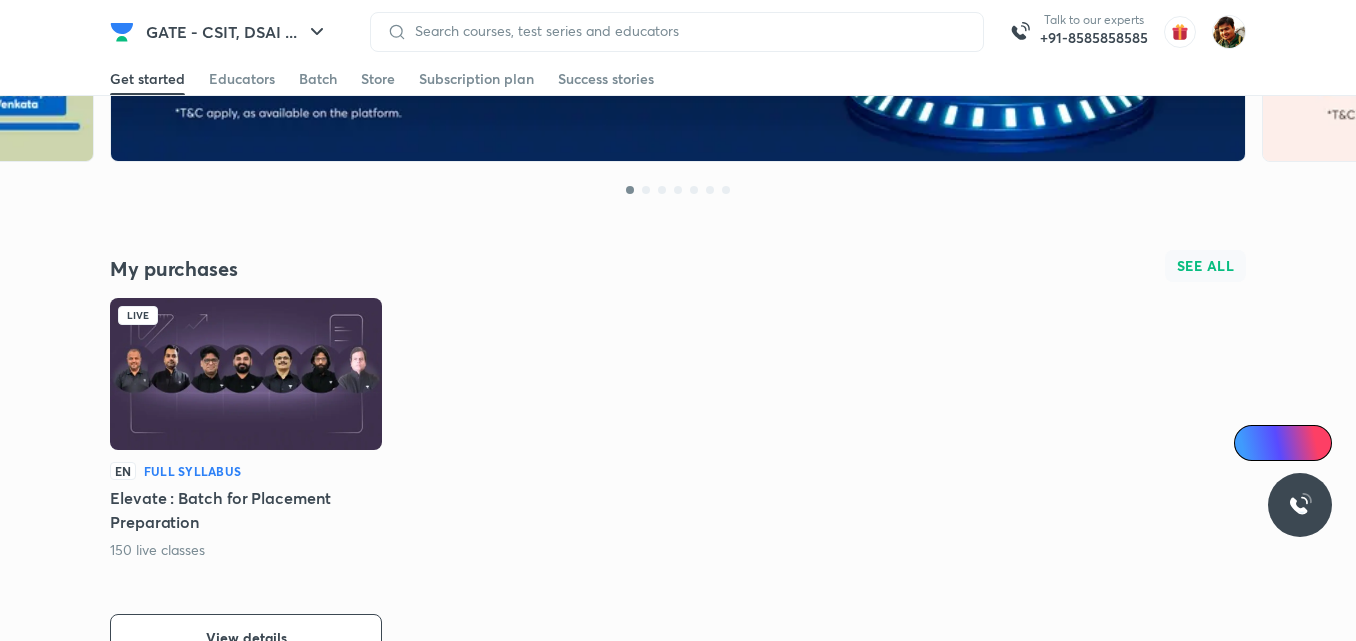 click on "SEE ALL" at bounding box center [1206, 266] 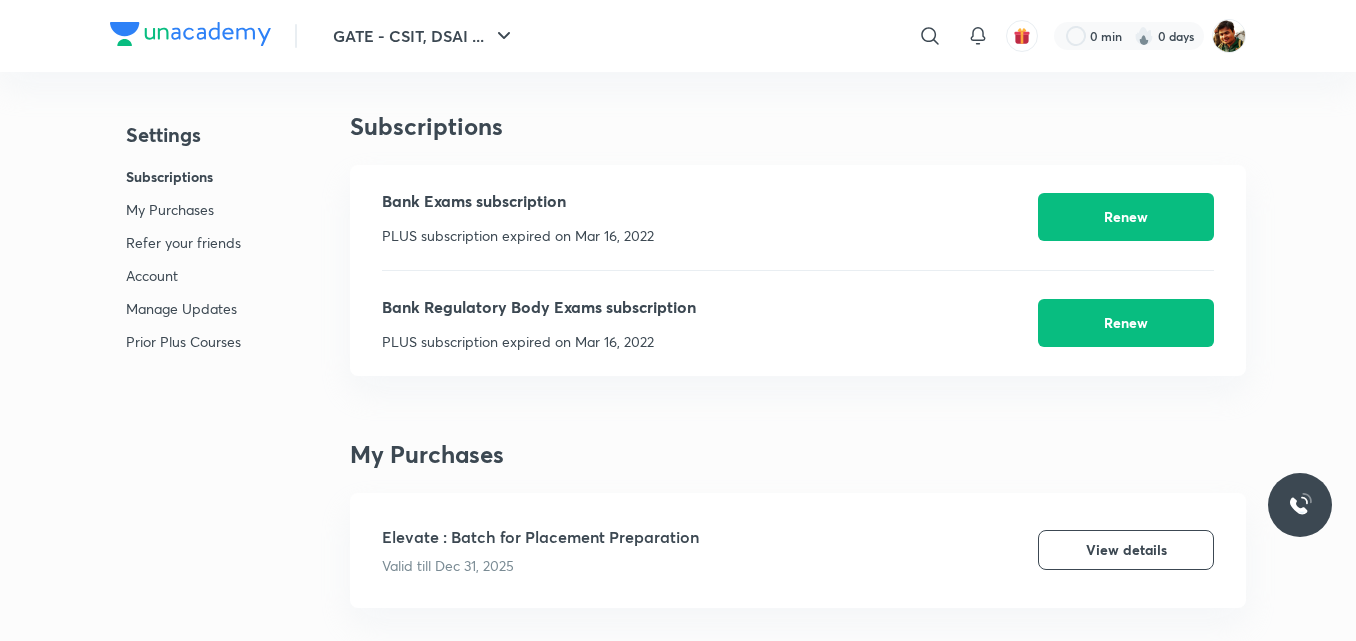 scroll, scrollTop: 100, scrollLeft: 0, axis: vertical 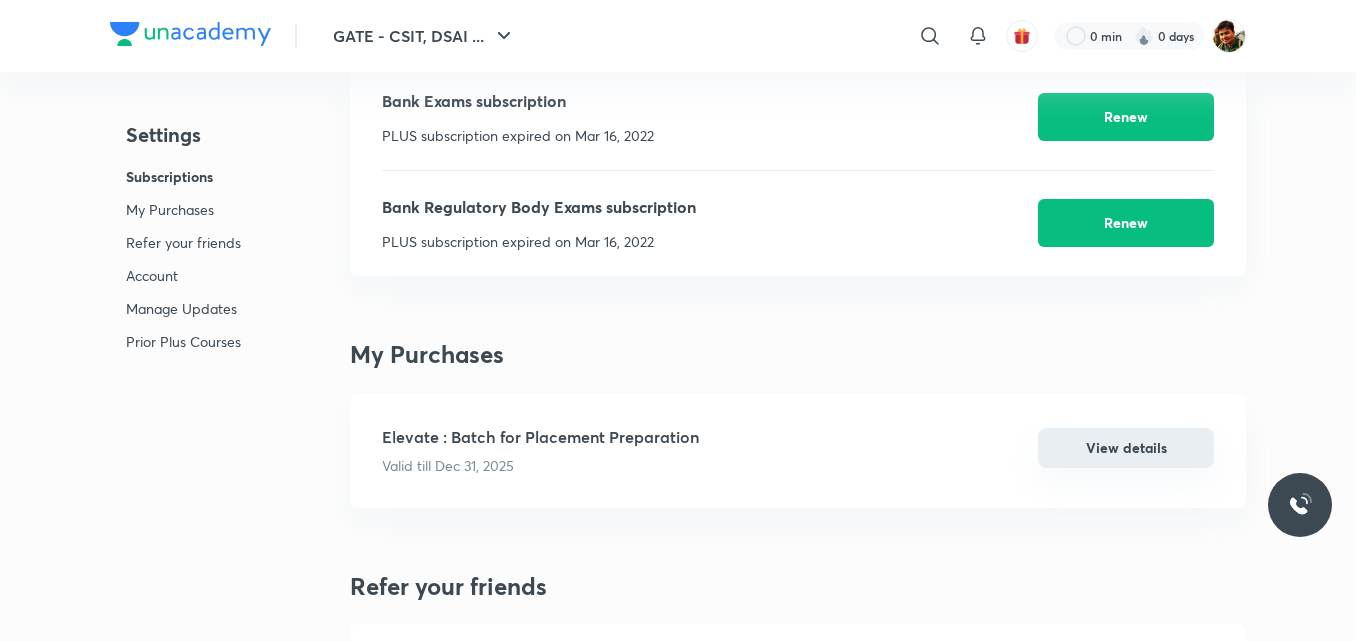 click on "View details" at bounding box center [1126, 448] 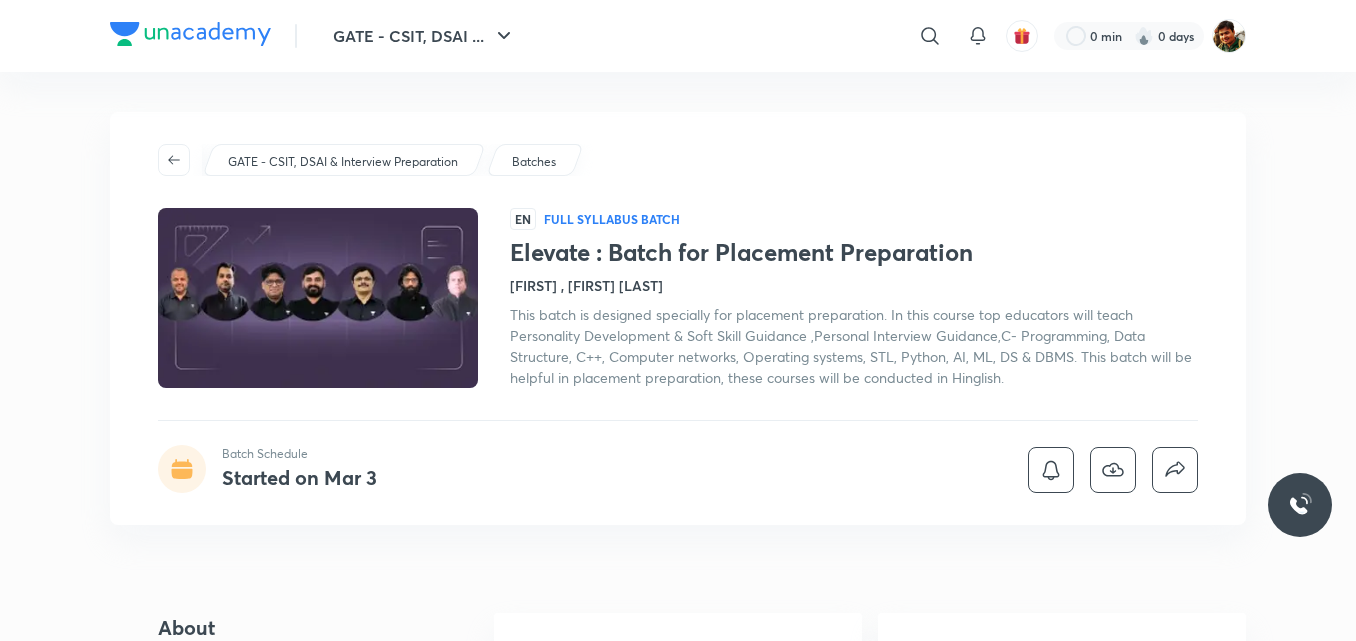 scroll, scrollTop: 200, scrollLeft: 0, axis: vertical 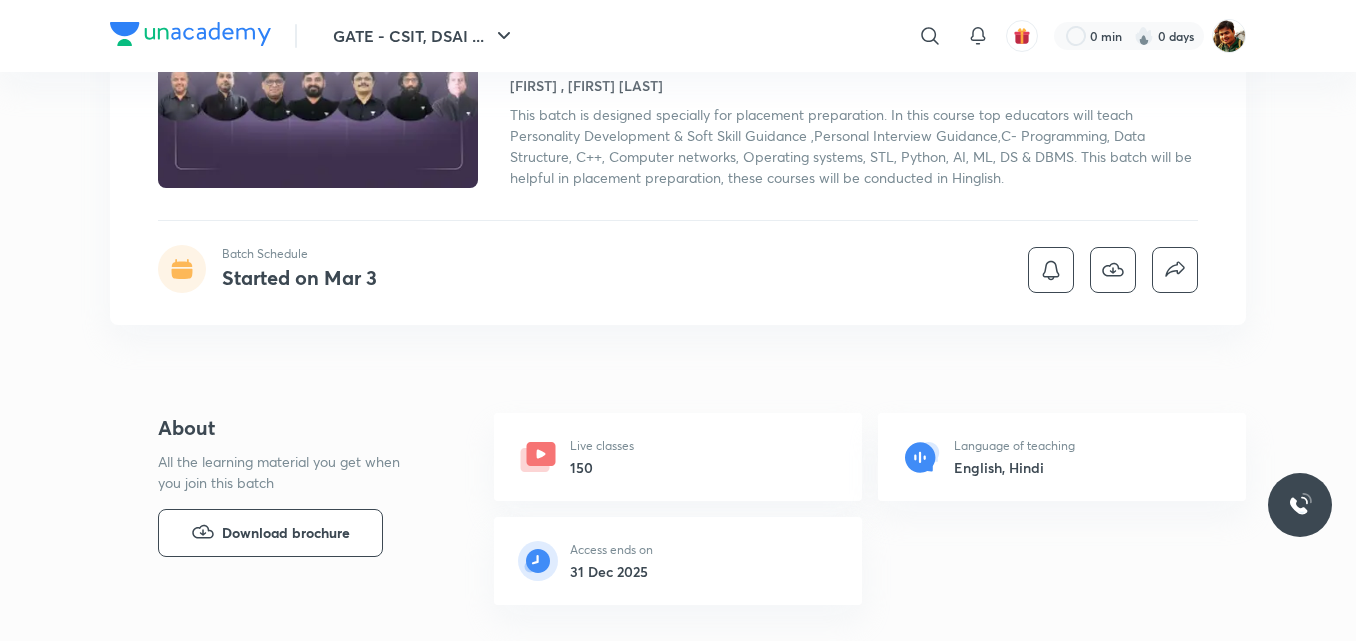 click on "Live classes 150" at bounding box center [602, 457] 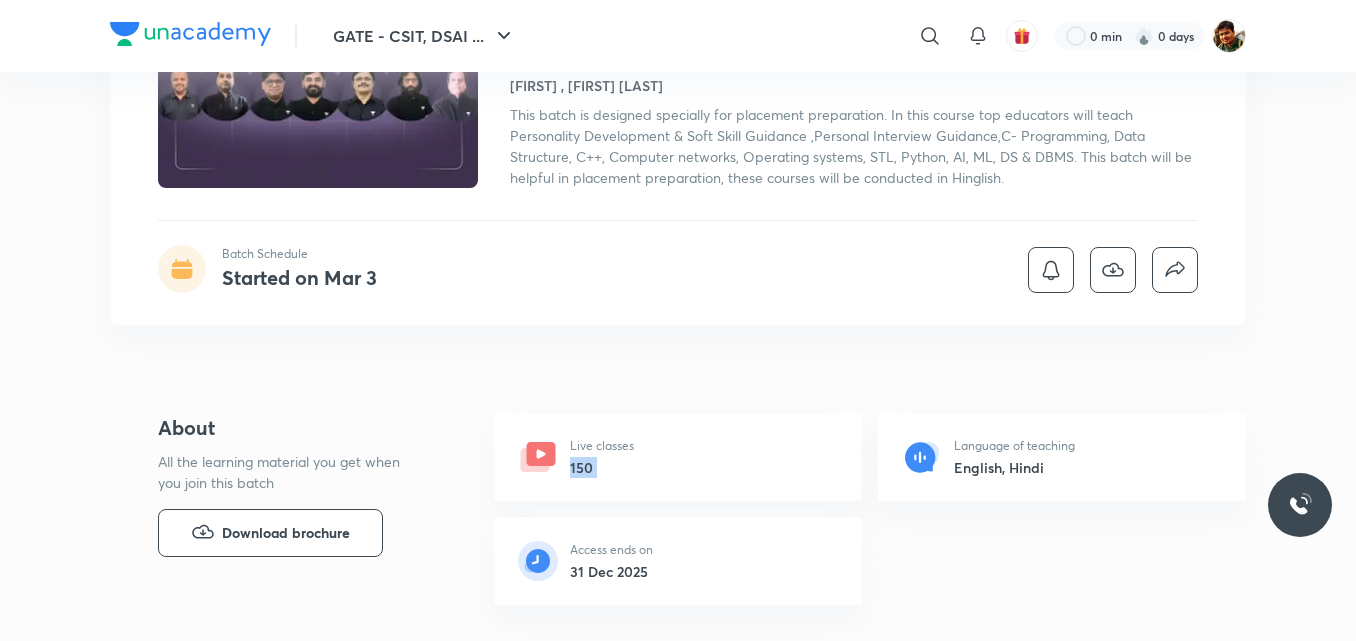 click on "150" at bounding box center [602, 467] 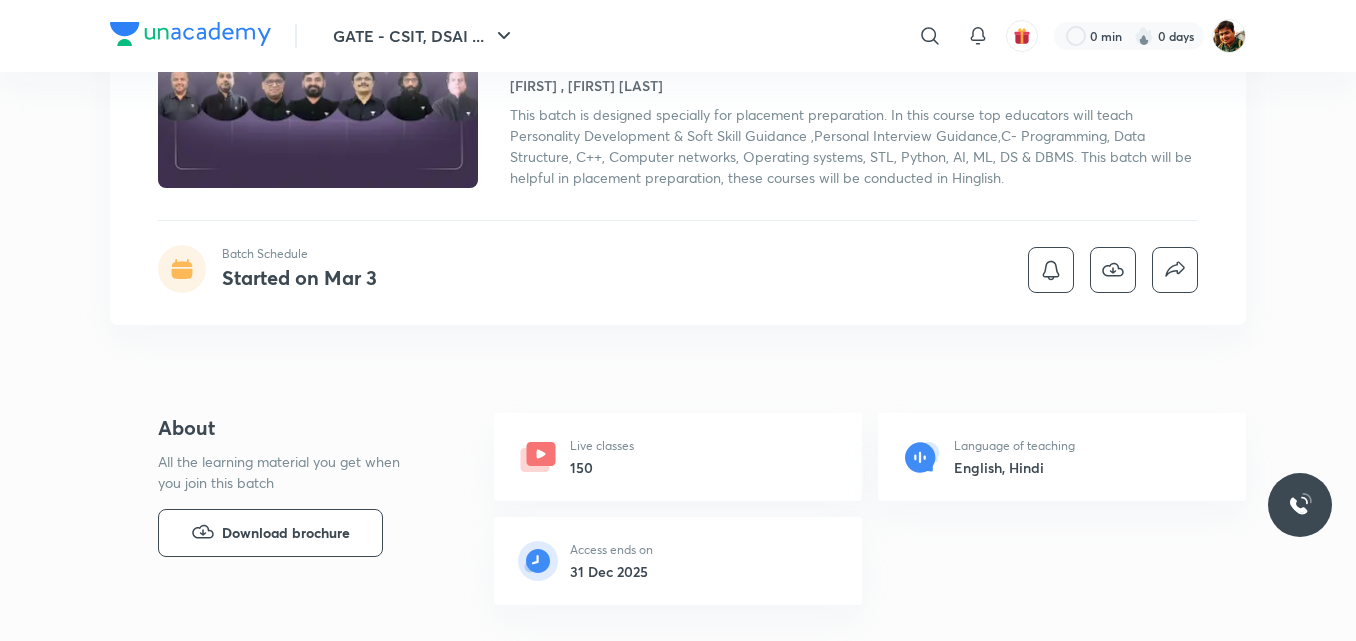 click on "Live classes" at bounding box center [602, 446] 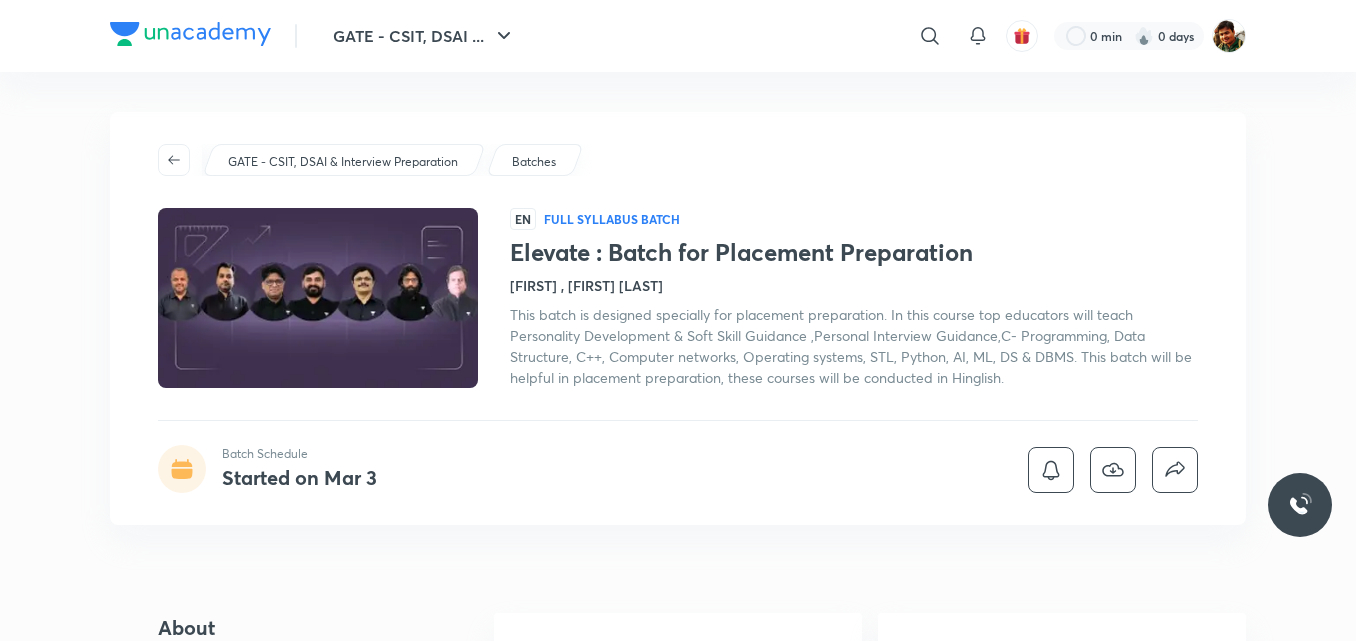 drag, startPoint x: 251, startPoint y: 475, endPoint x: 0, endPoint y: 340, distance: 285.00174 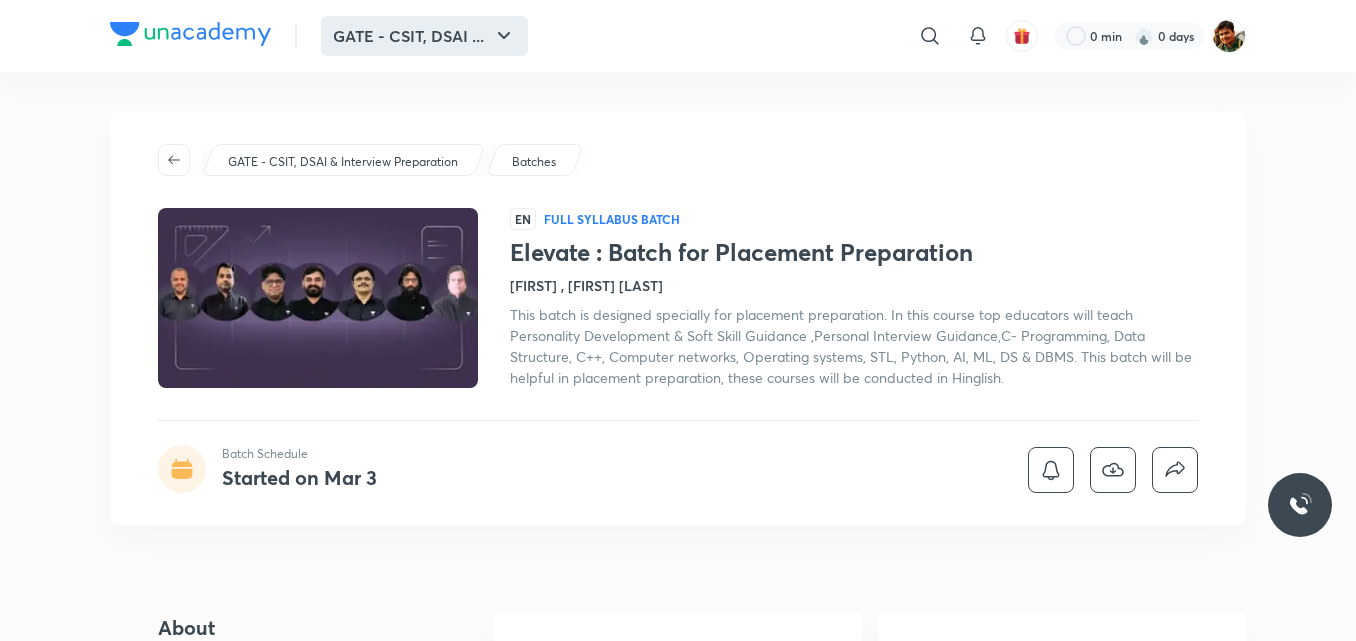 click 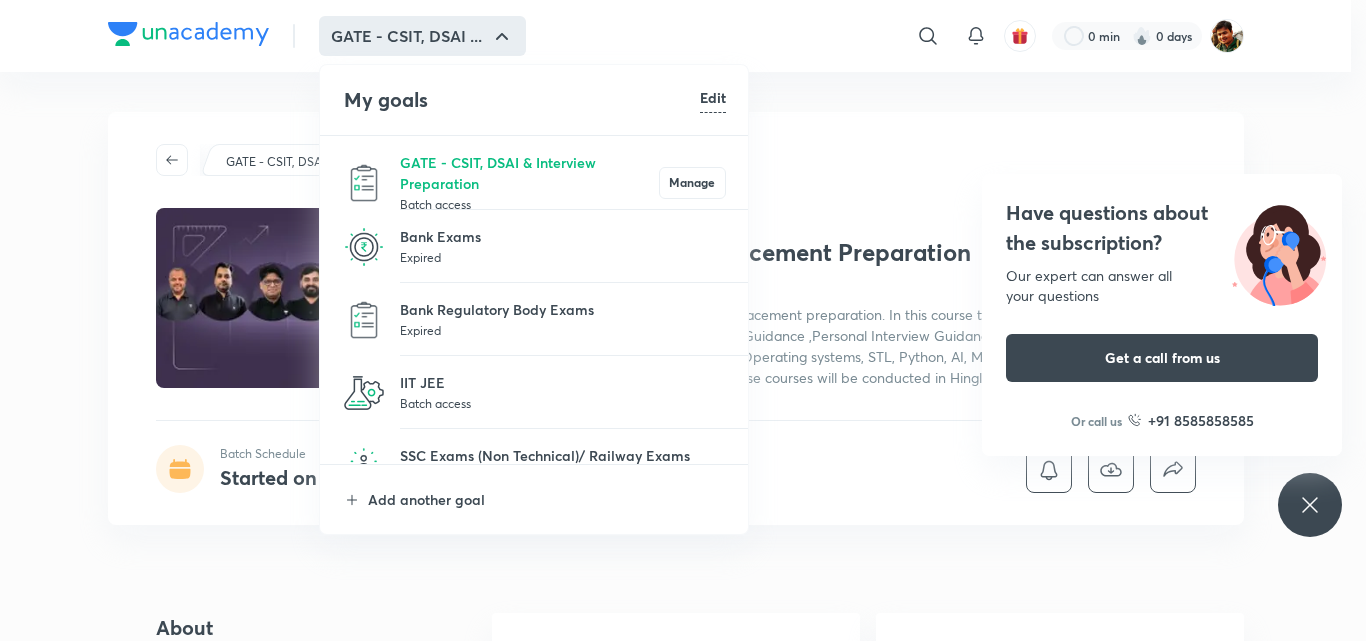 click at bounding box center (683, 320) 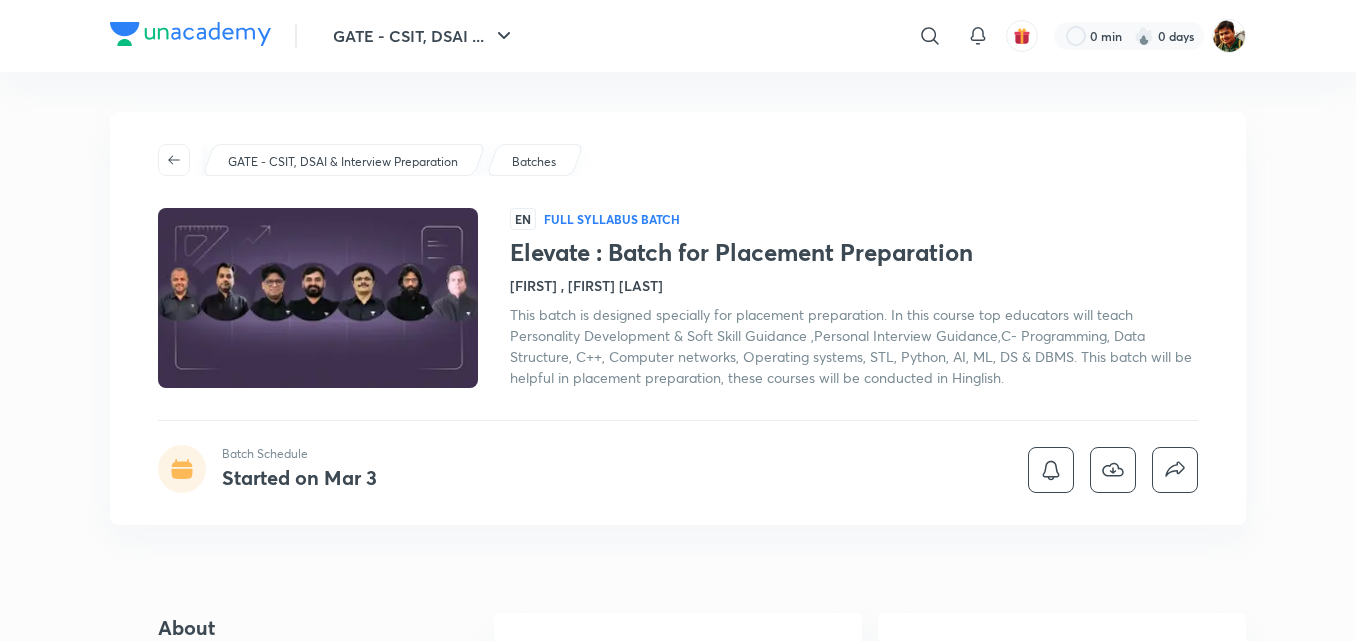 scroll, scrollTop: 0, scrollLeft: 0, axis: both 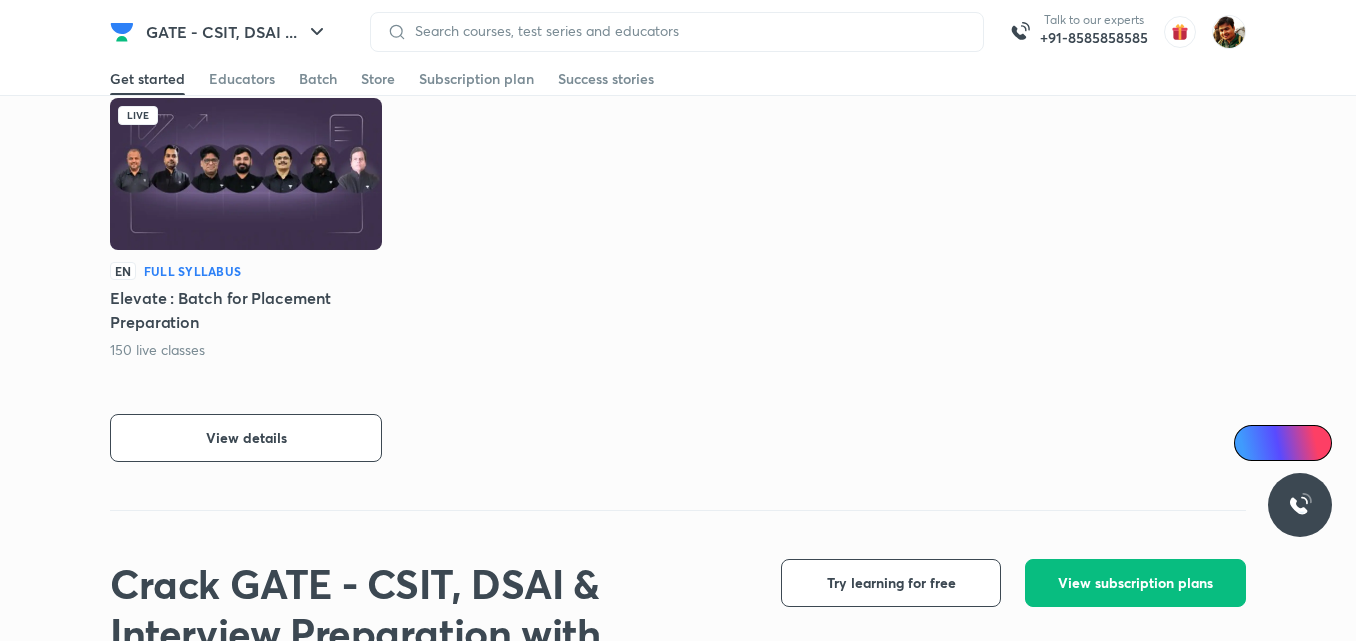 click at bounding box center (246, 174) 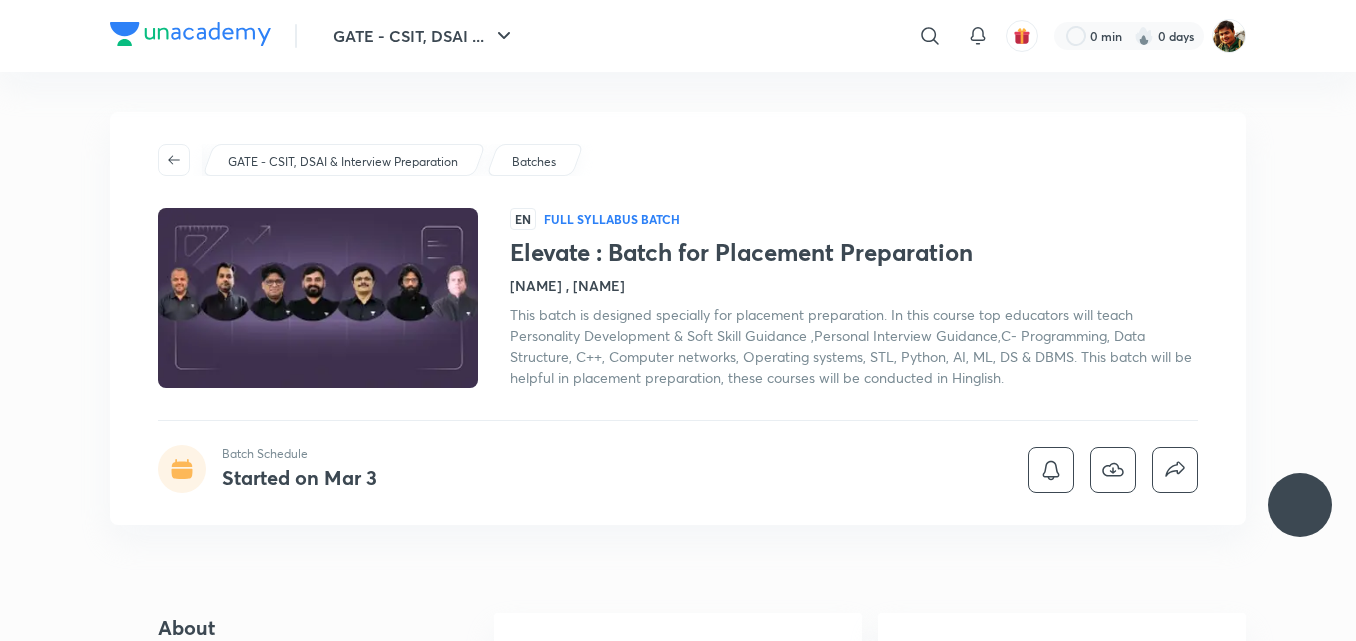 scroll, scrollTop: 0, scrollLeft: 0, axis: both 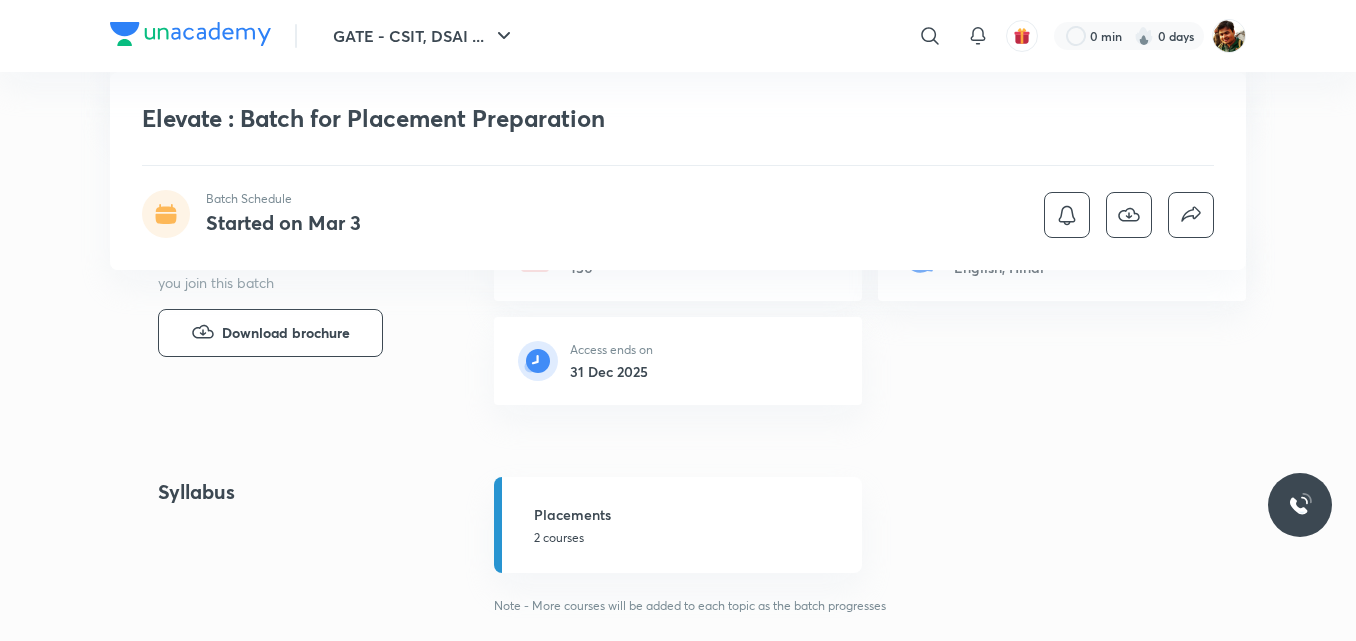 click on "31 Dec 2025" at bounding box center [611, 371] 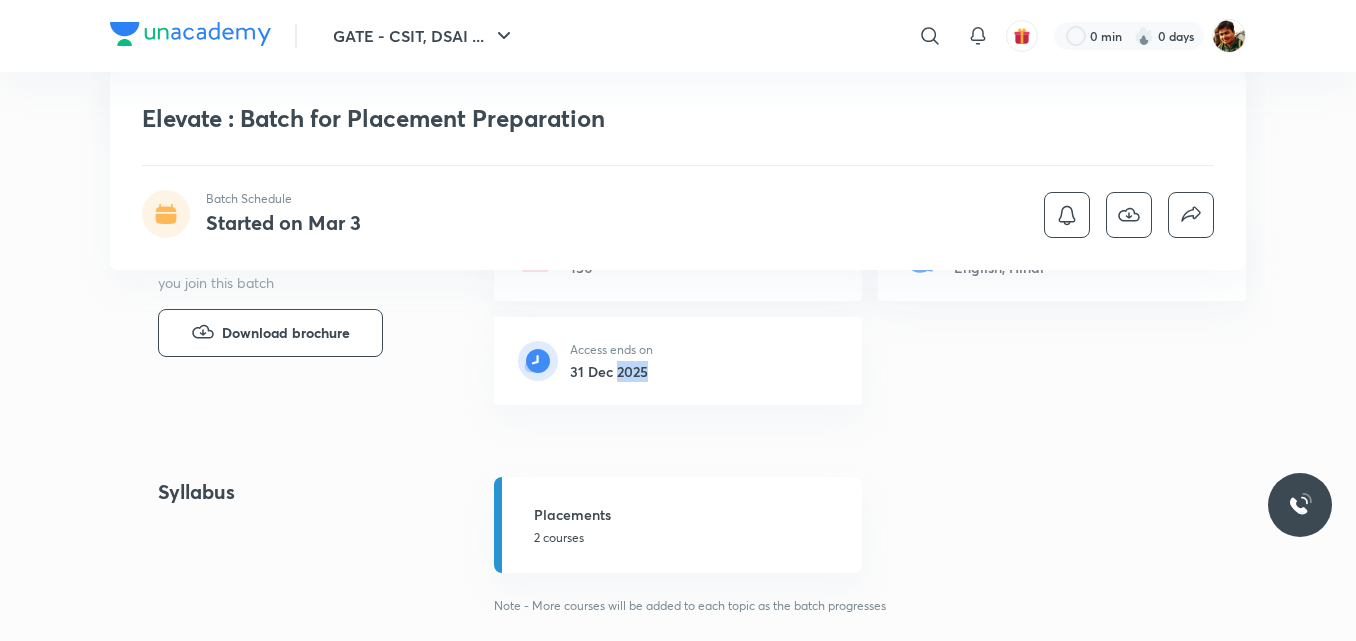 click on "31 Dec 2025" at bounding box center [611, 371] 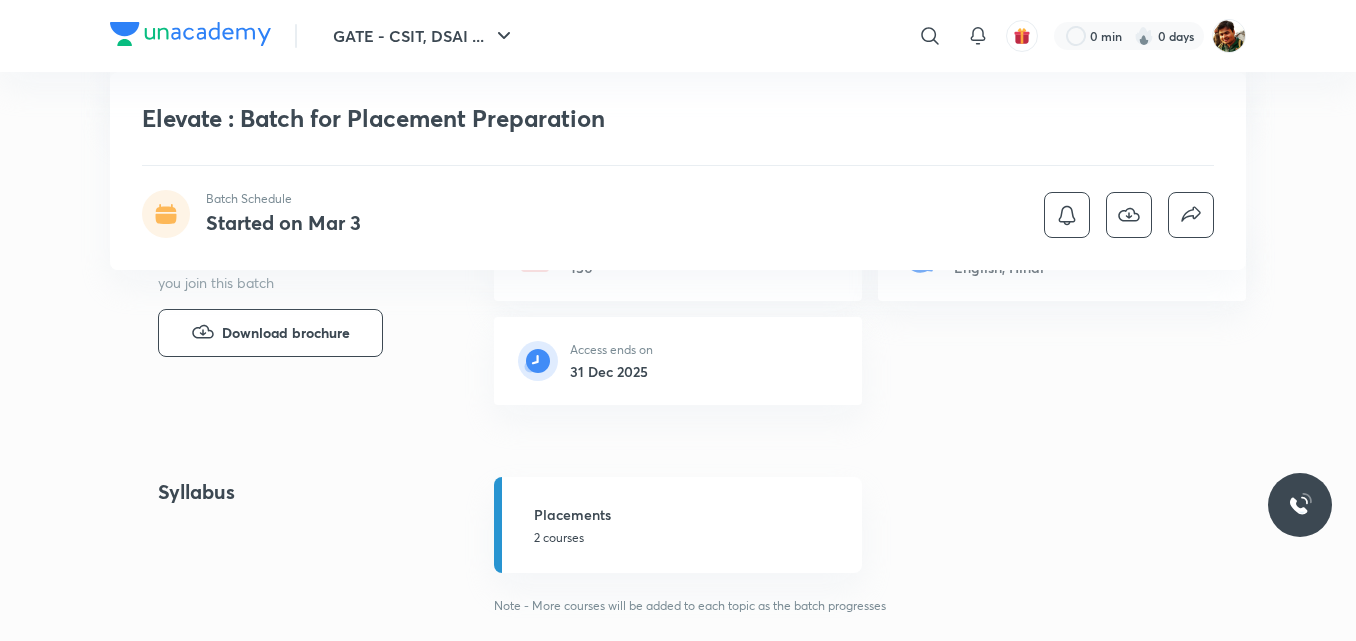 click 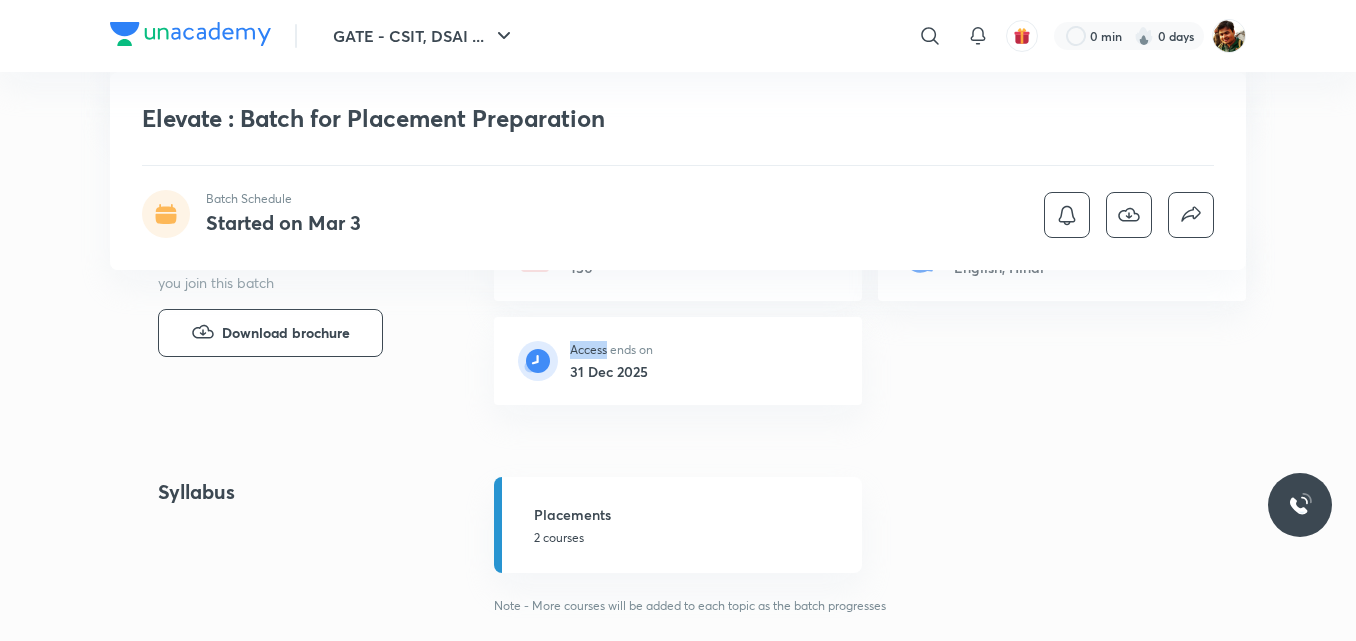 click 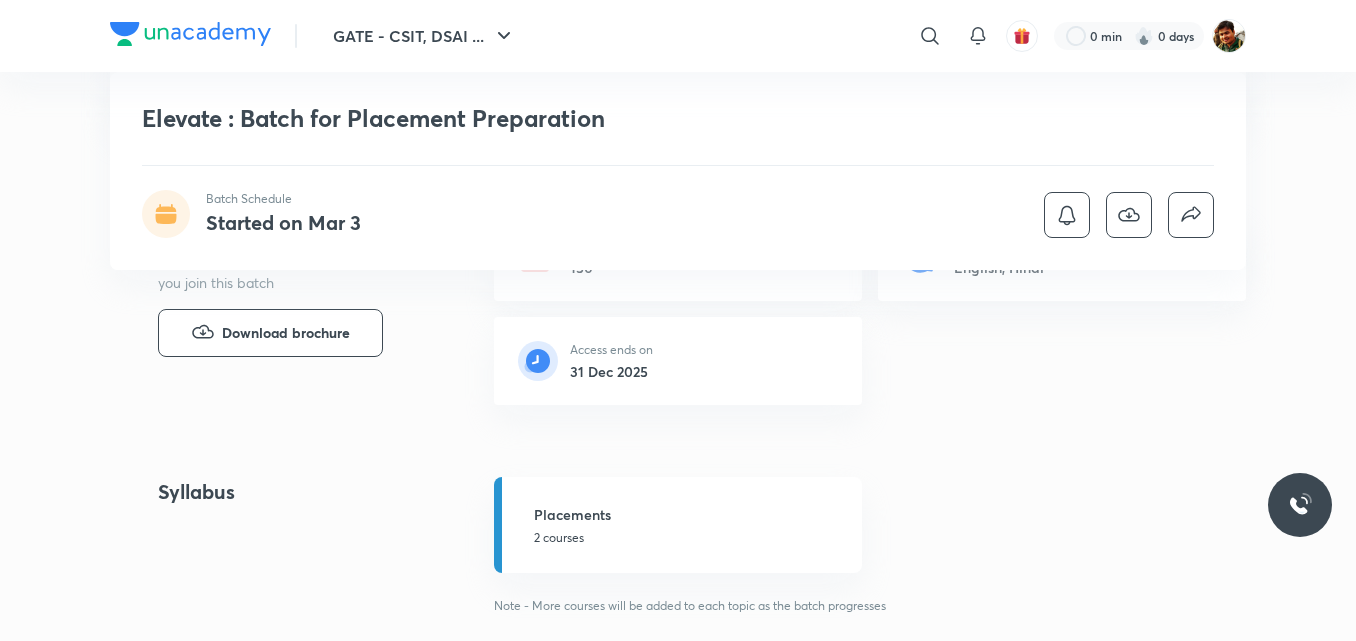 click on "Access ends on 31 Dec 2025" at bounding box center [678, 361] 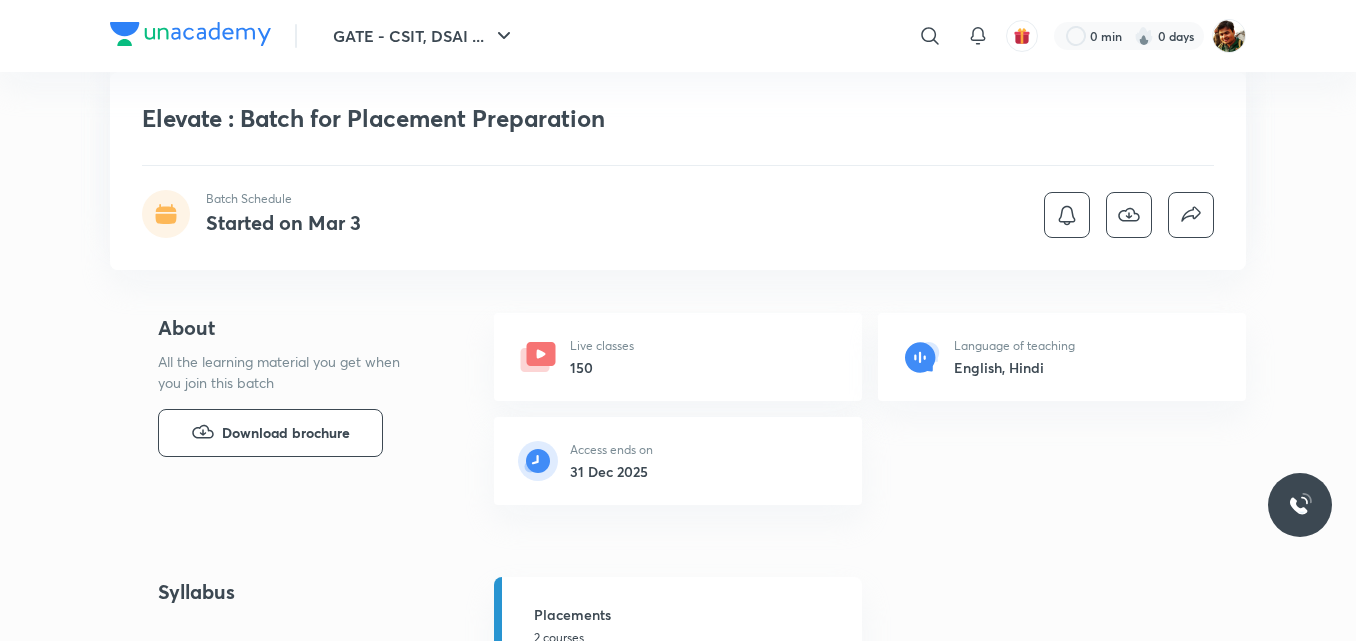 drag, startPoint x: 587, startPoint y: 453, endPoint x: 868, endPoint y: 504, distance: 285.5906 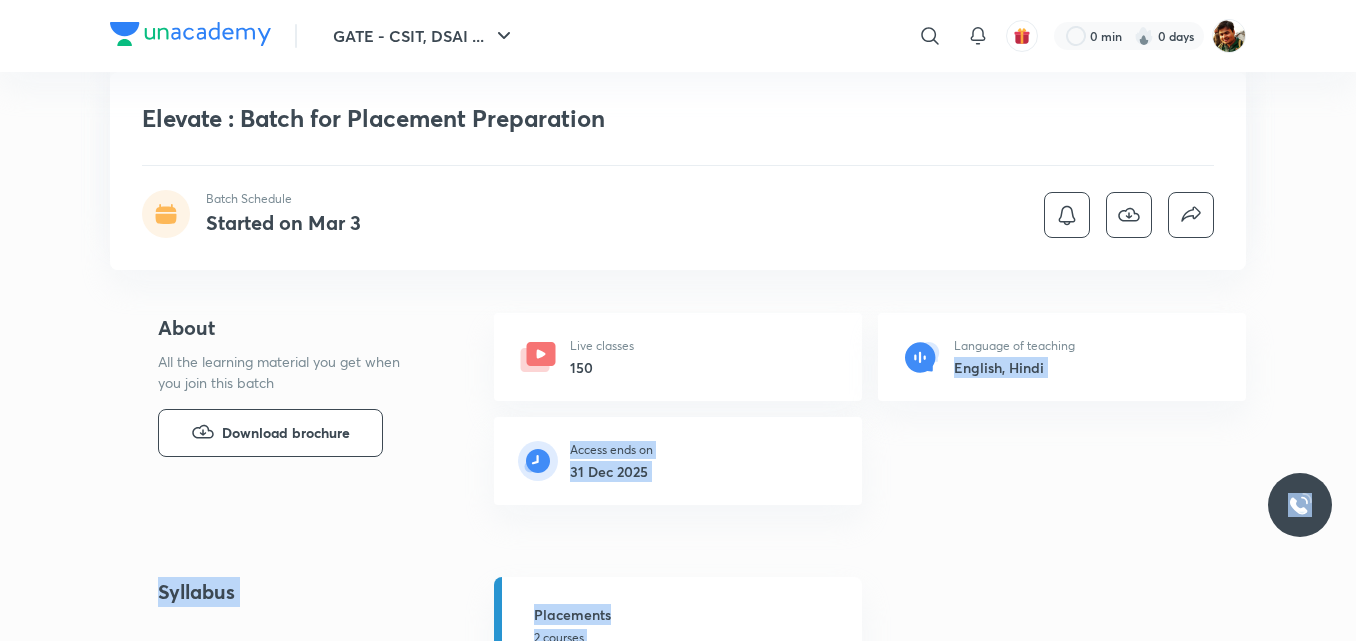 drag, startPoint x: 1313, startPoint y: 503, endPoint x: 1365, endPoint y: 358, distance: 154.0422 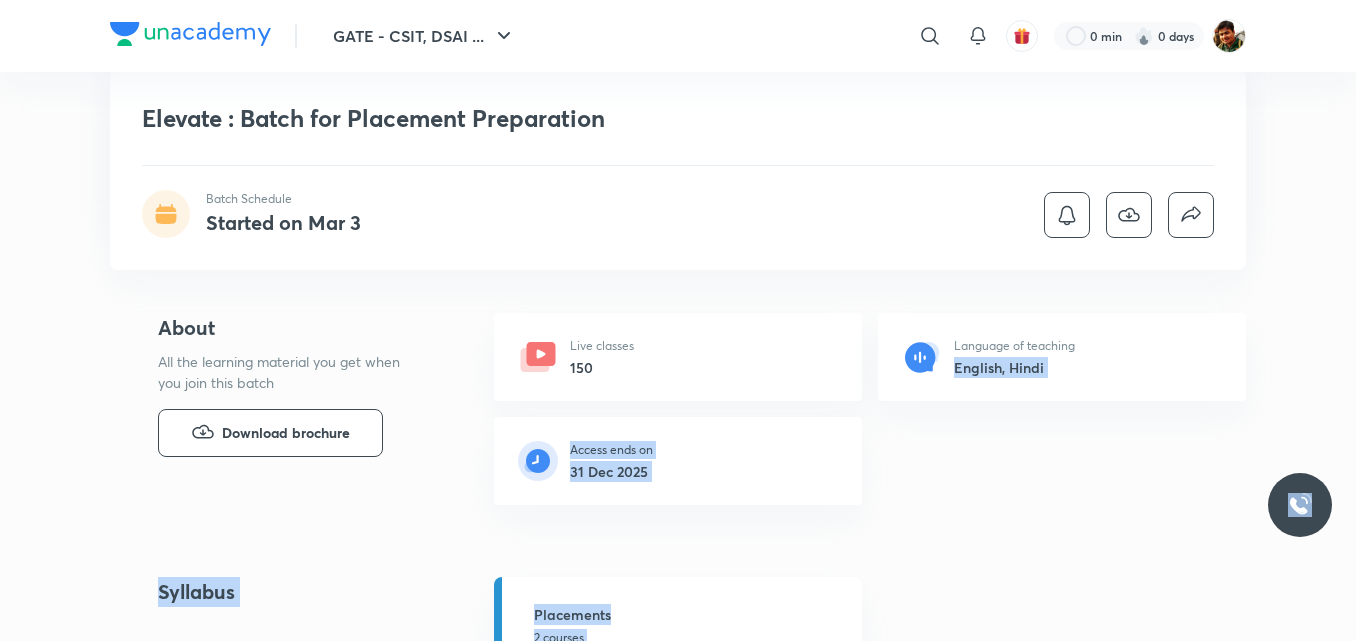 click on "Live classes 150 Language of teaching English, Hindi Access ends on 31 Dec 2025" at bounding box center (870, 409) 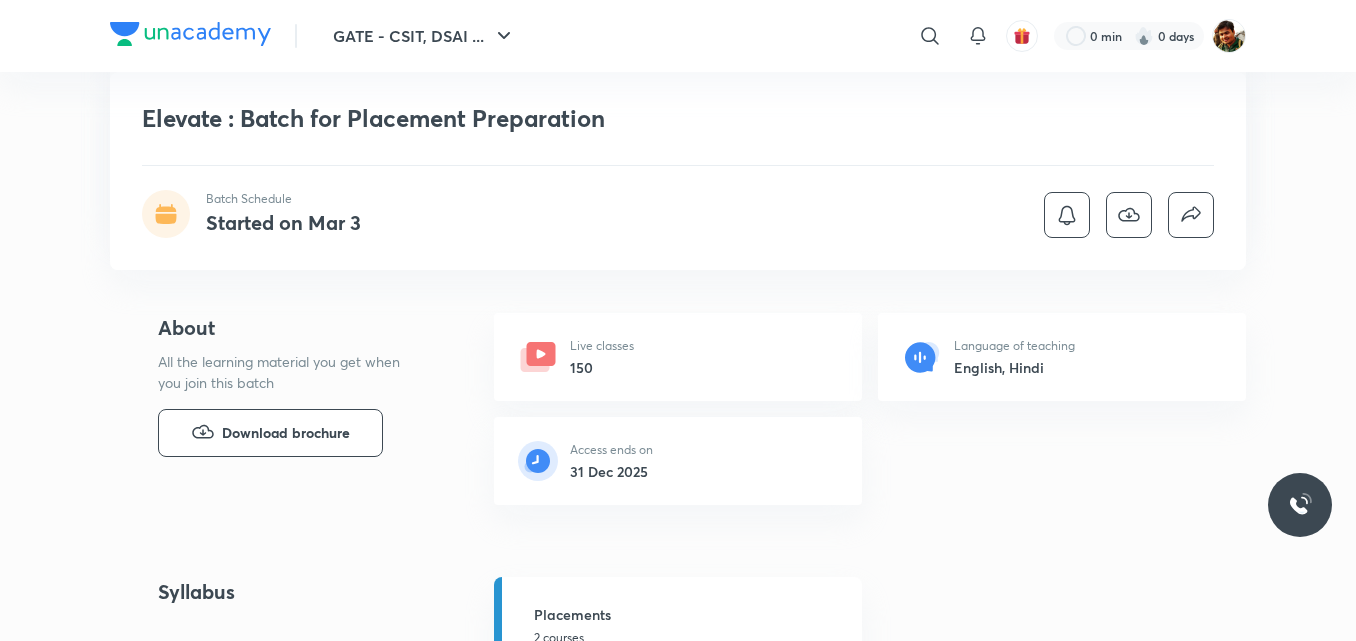 scroll, scrollTop: 200, scrollLeft: 0, axis: vertical 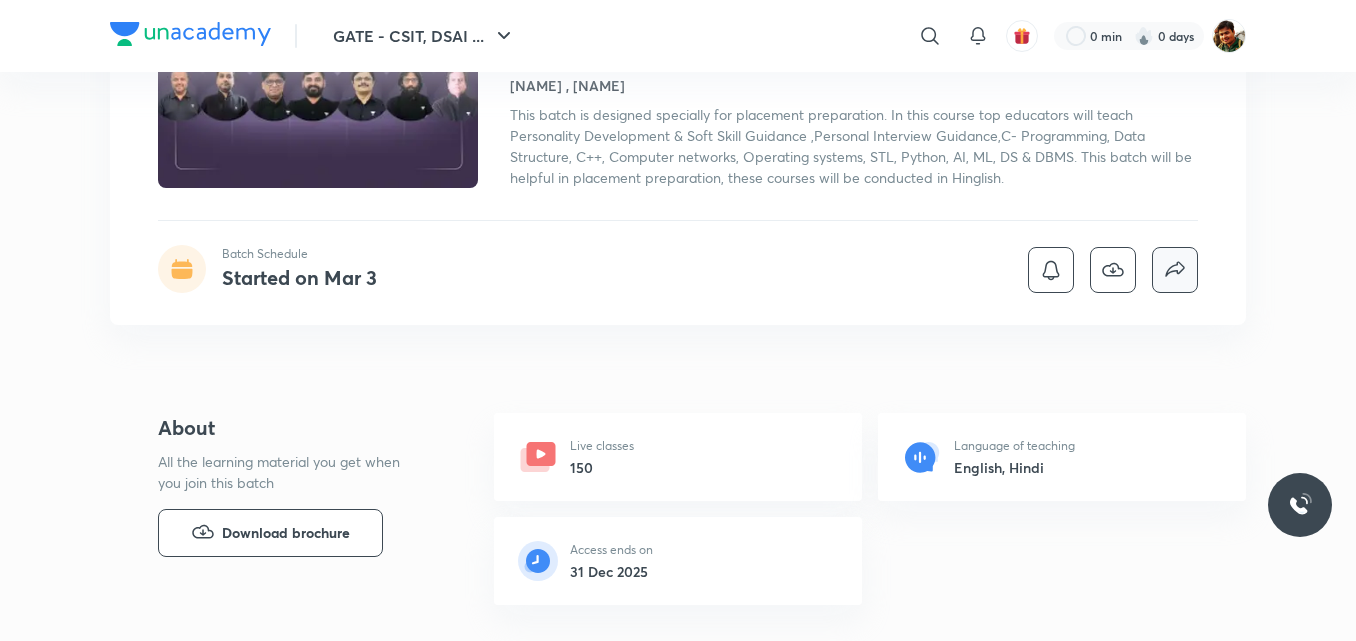 click 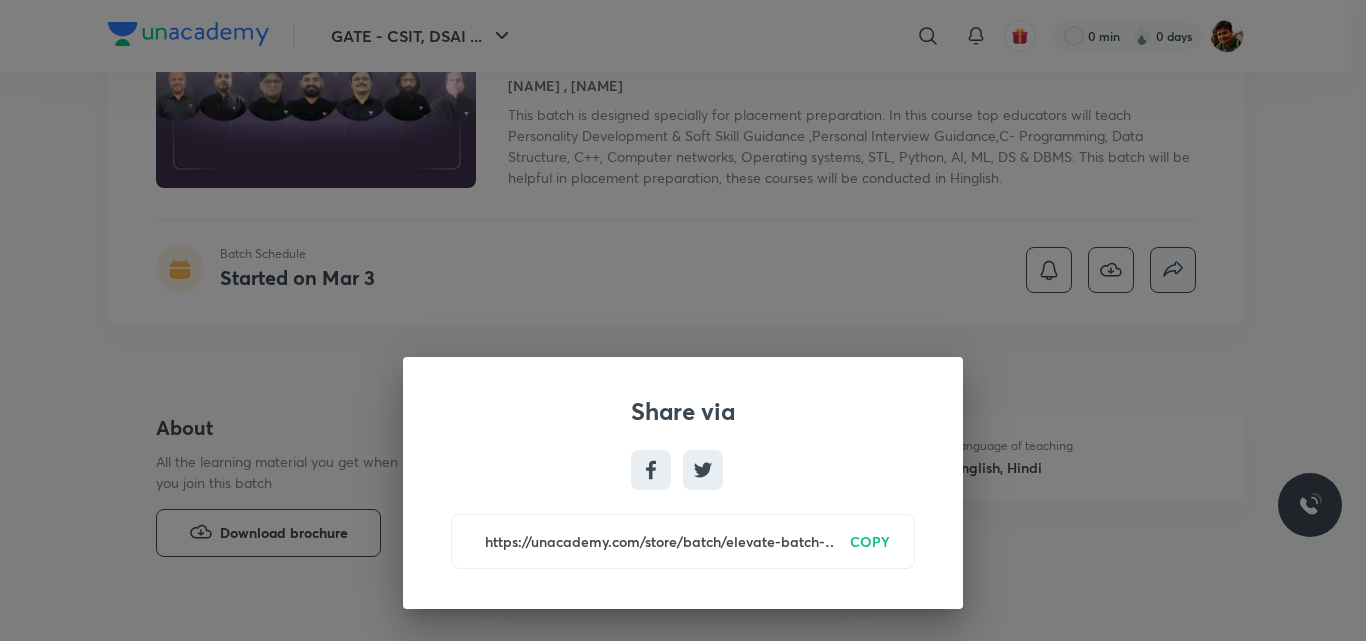 click on "Share via https://unacademy.com/store/batch/elevate-batch-for-placement-preparation-55/3YK3XNBT COPY" at bounding box center [683, 320] 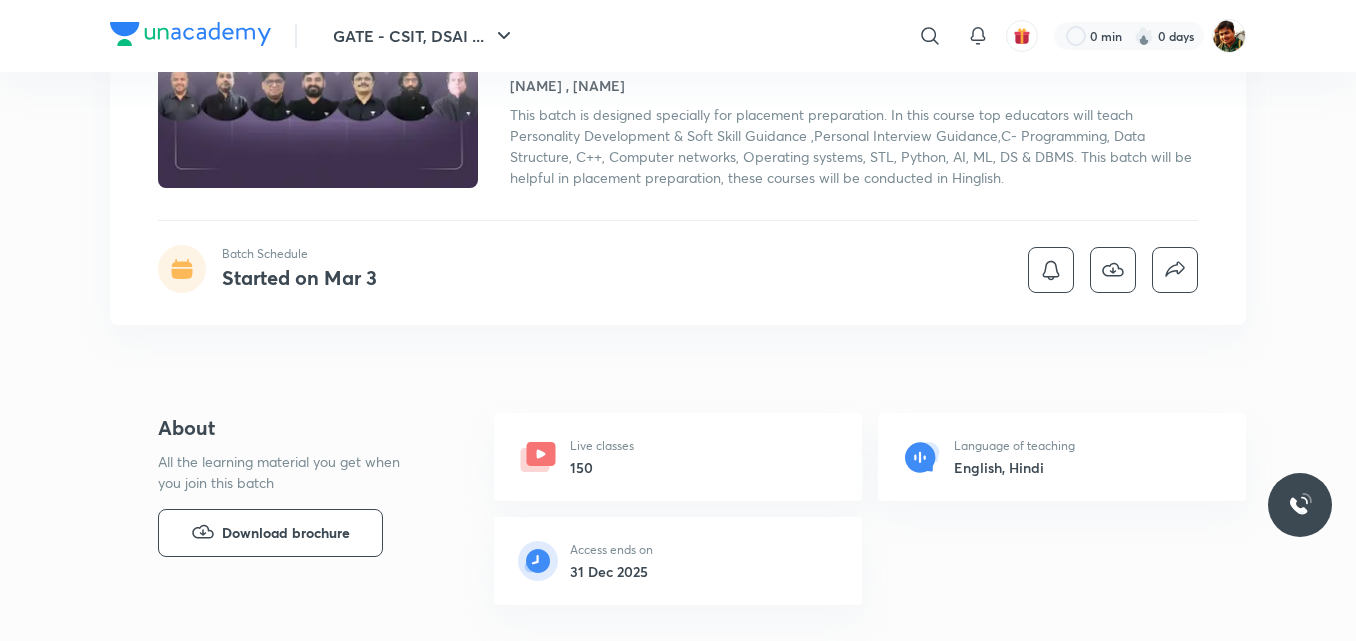 drag, startPoint x: 1057, startPoint y: 191, endPoint x: 1037, endPoint y: 189, distance: 20.09975 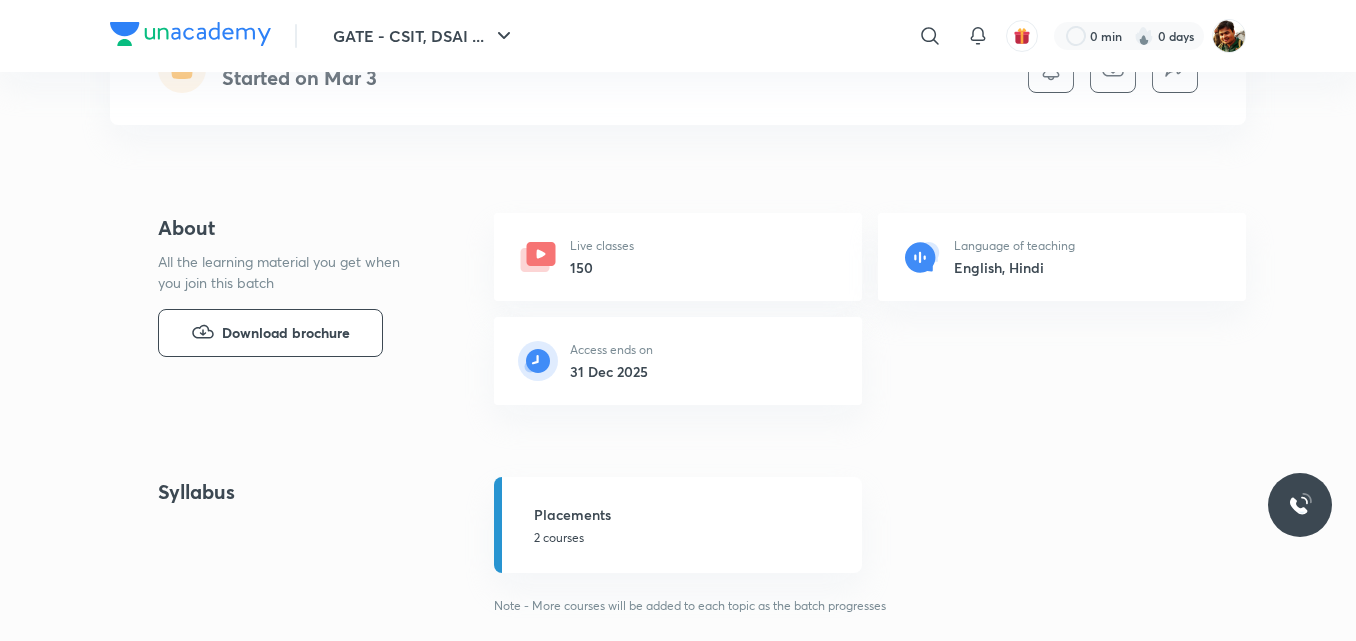 scroll, scrollTop: 500, scrollLeft: 0, axis: vertical 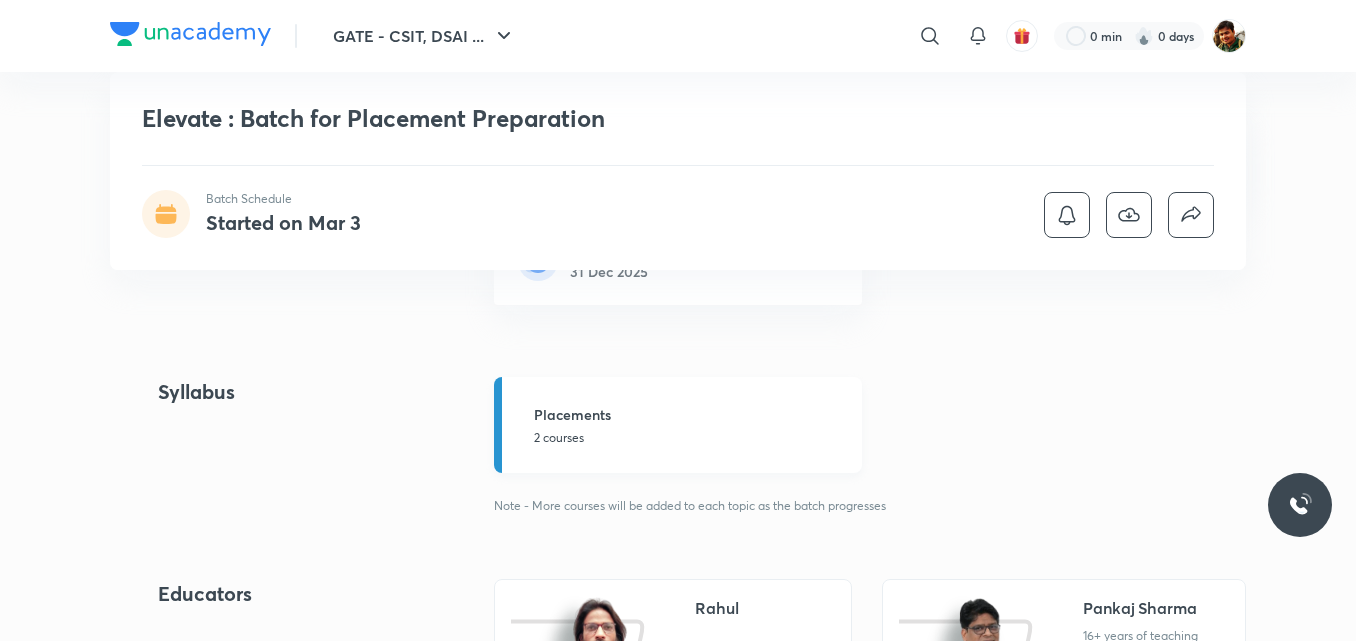 click on "Placements" at bounding box center [692, 414] 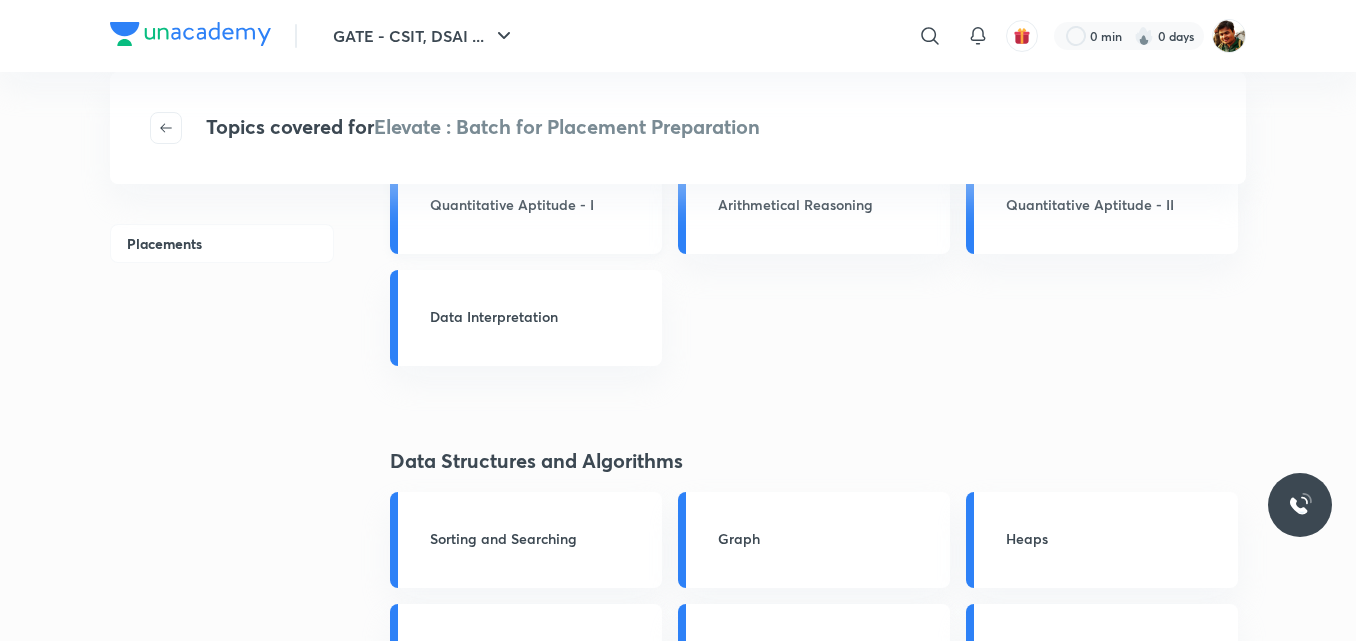 scroll, scrollTop: 1200, scrollLeft: 0, axis: vertical 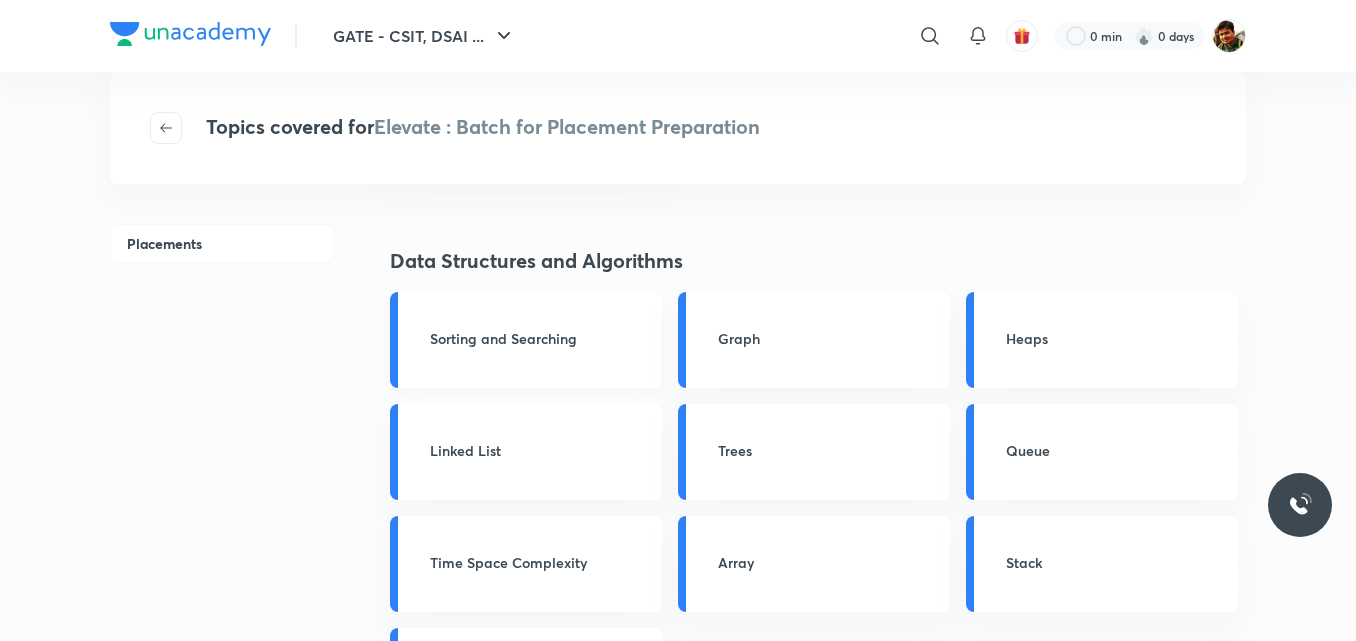 click on "Sorting and Searching" at bounding box center (540, 340) 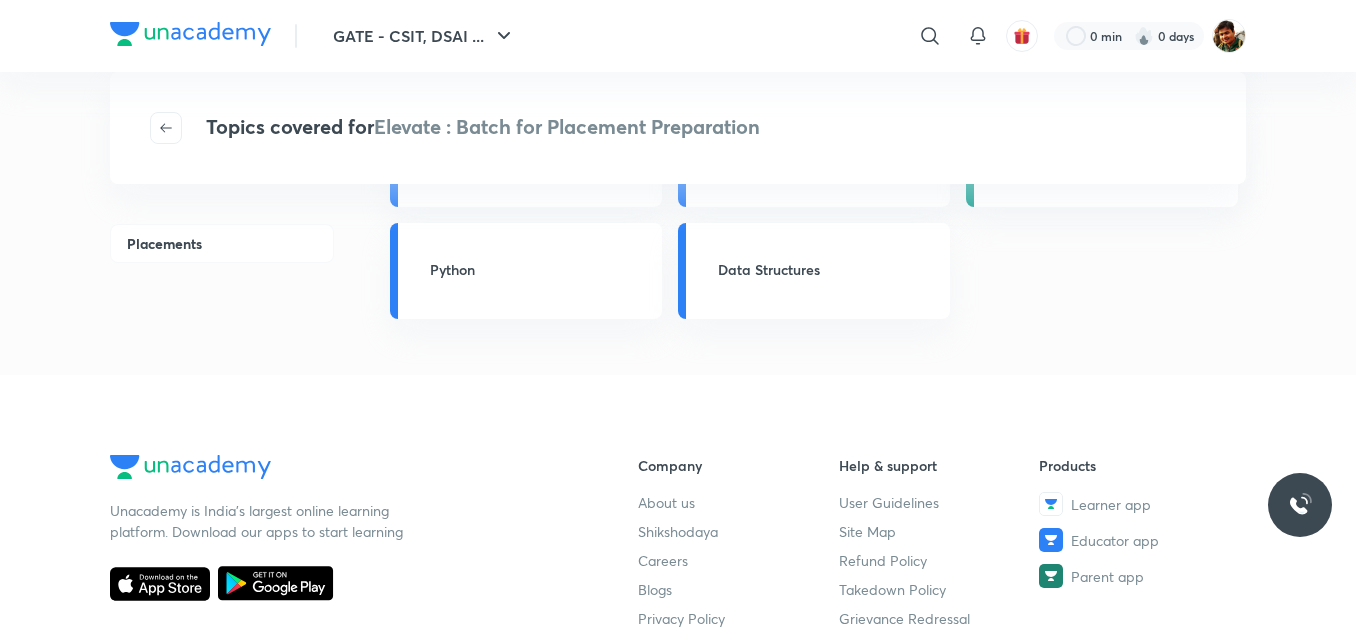 scroll, scrollTop: 2507, scrollLeft: 0, axis: vertical 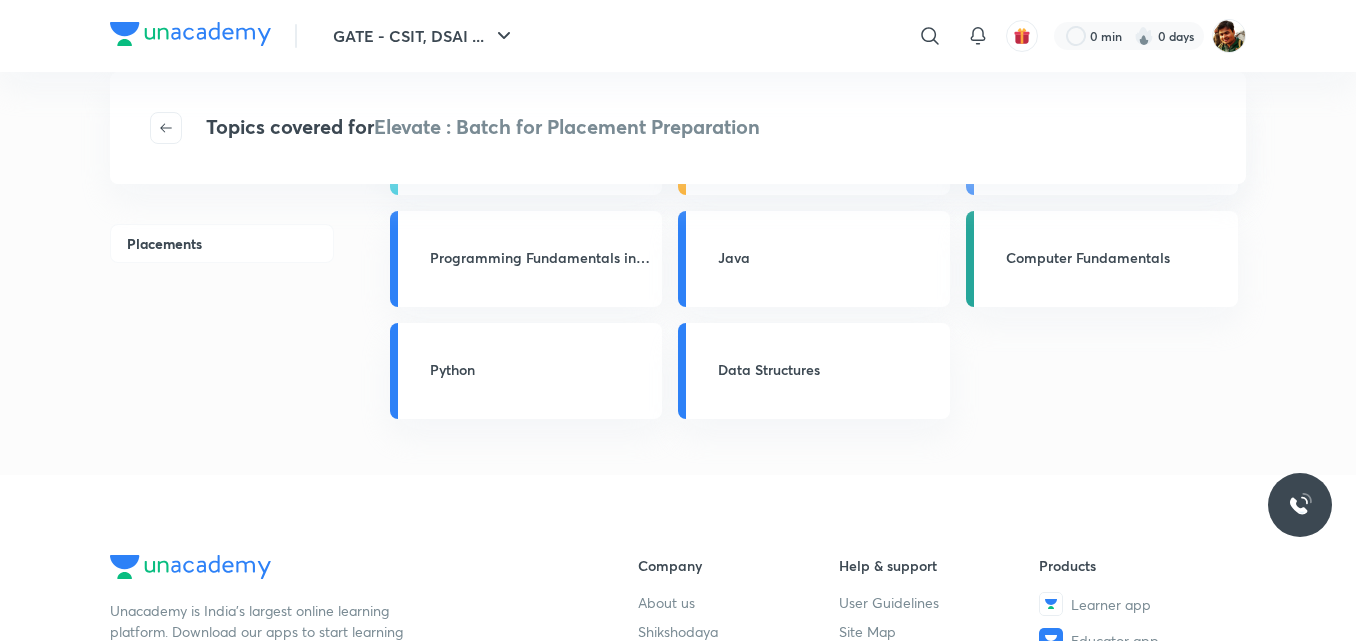click on "Placements" at bounding box center [222, 243] 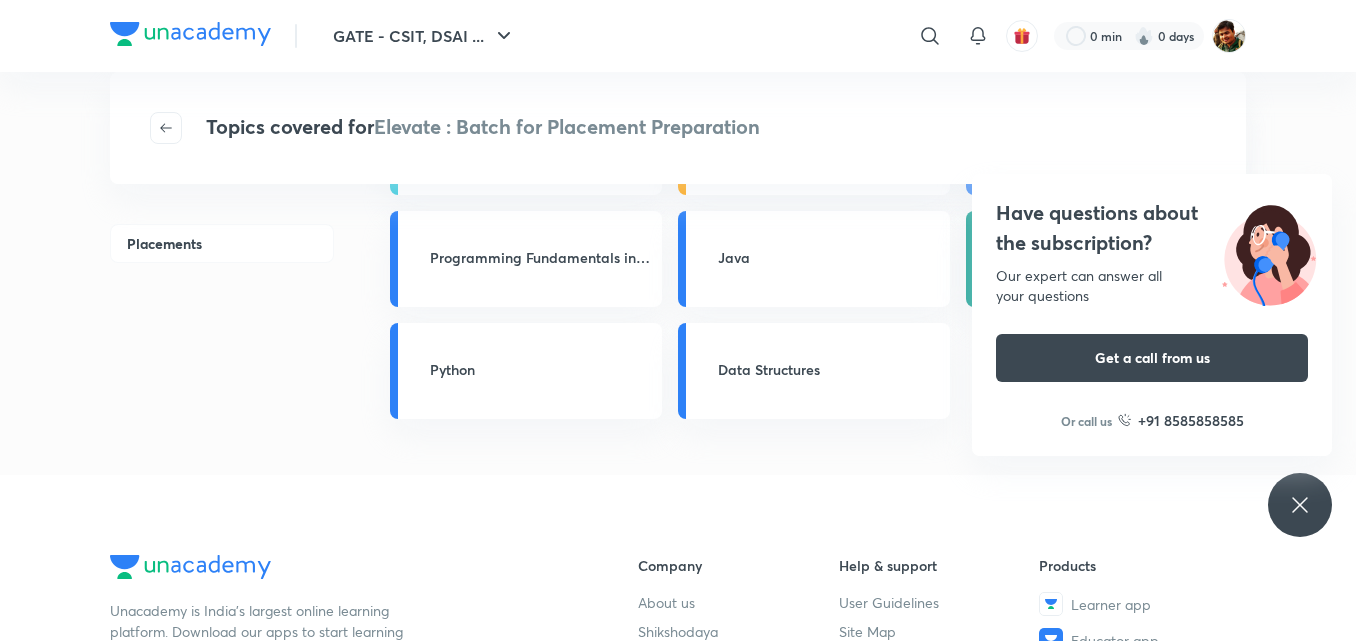 click 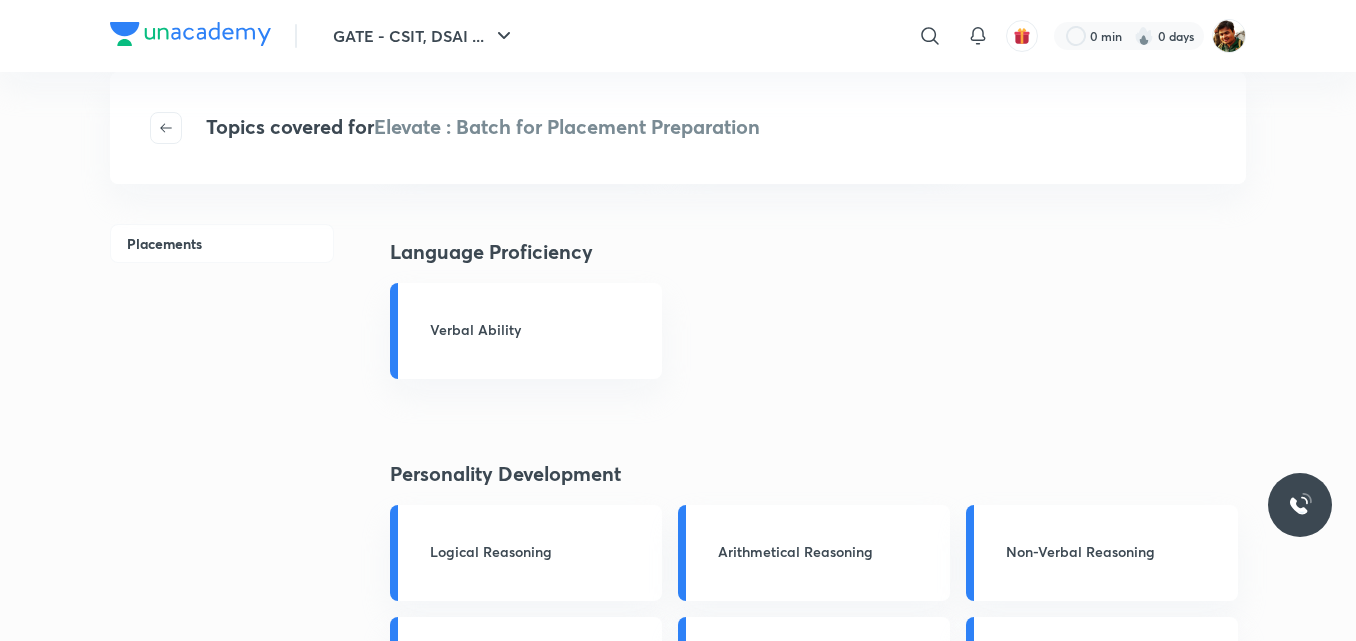 scroll, scrollTop: 0, scrollLeft: 0, axis: both 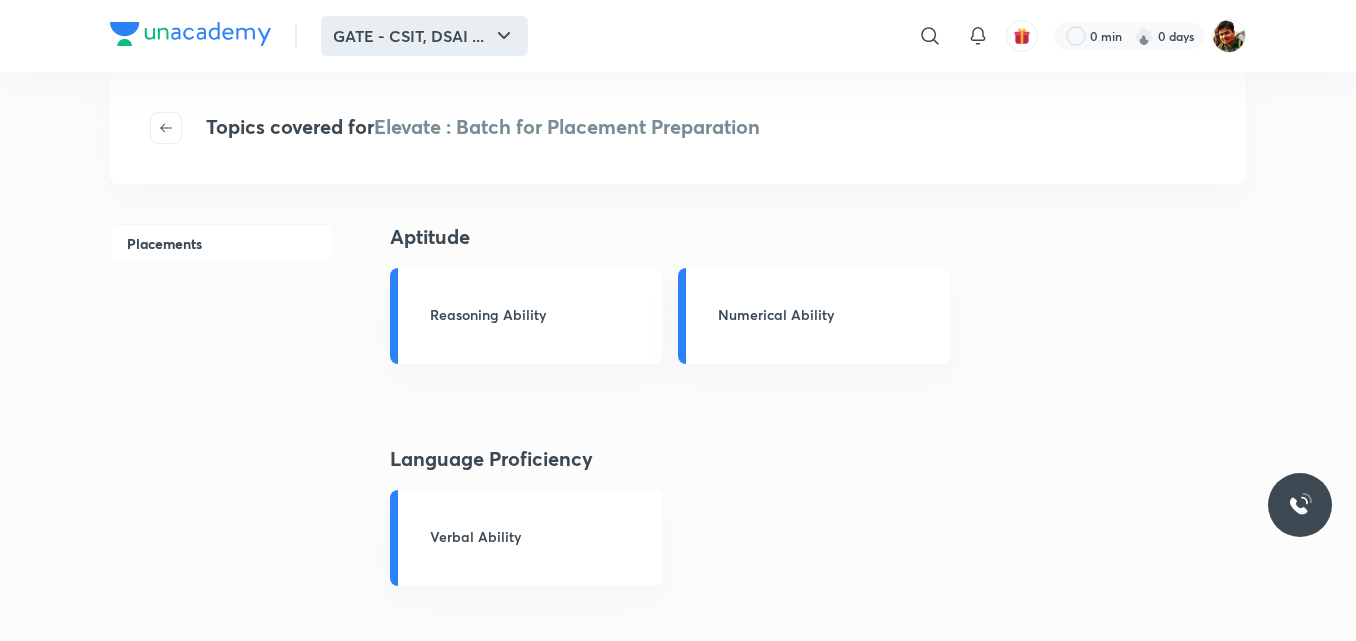 click 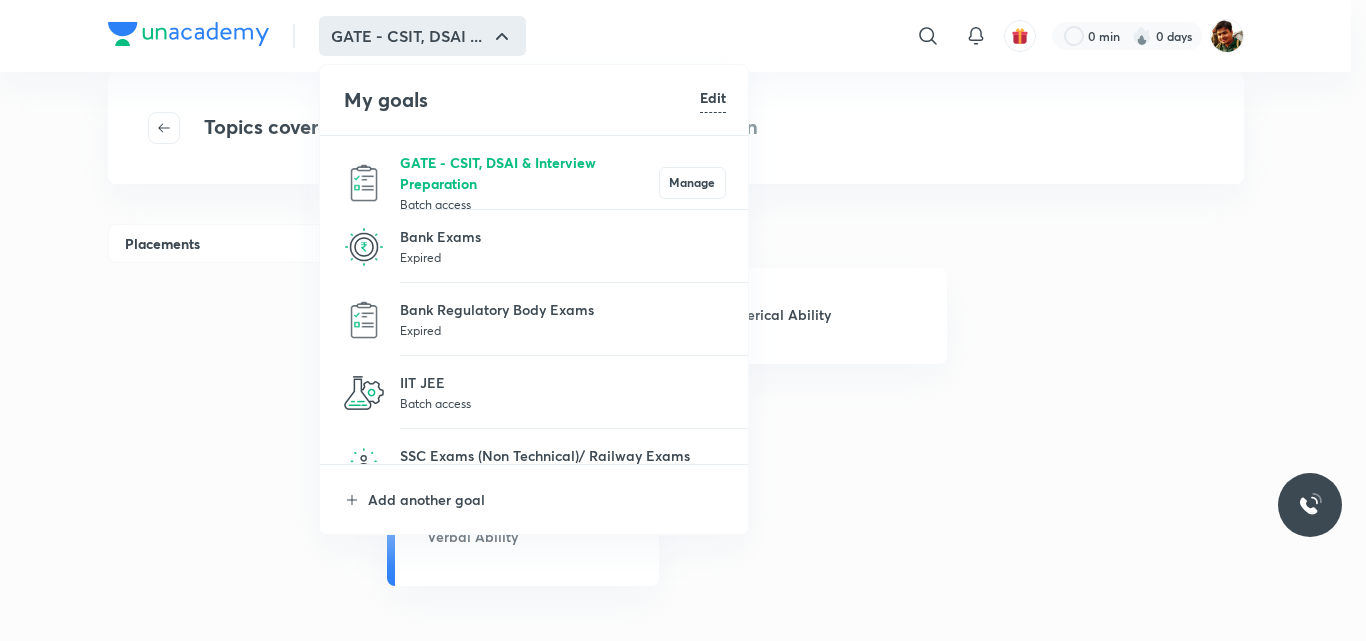 click on "GATE - CSIT, DSAI & Interview Preparation" at bounding box center [529, 173] 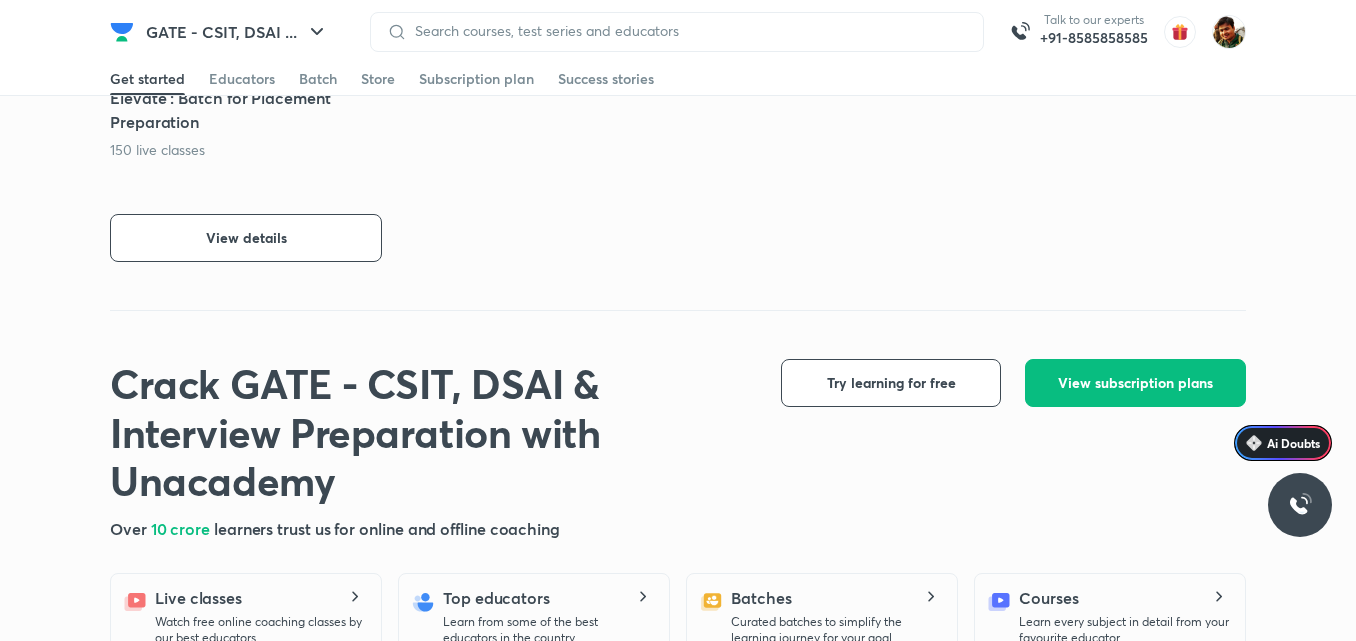 scroll, scrollTop: 400, scrollLeft: 0, axis: vertical 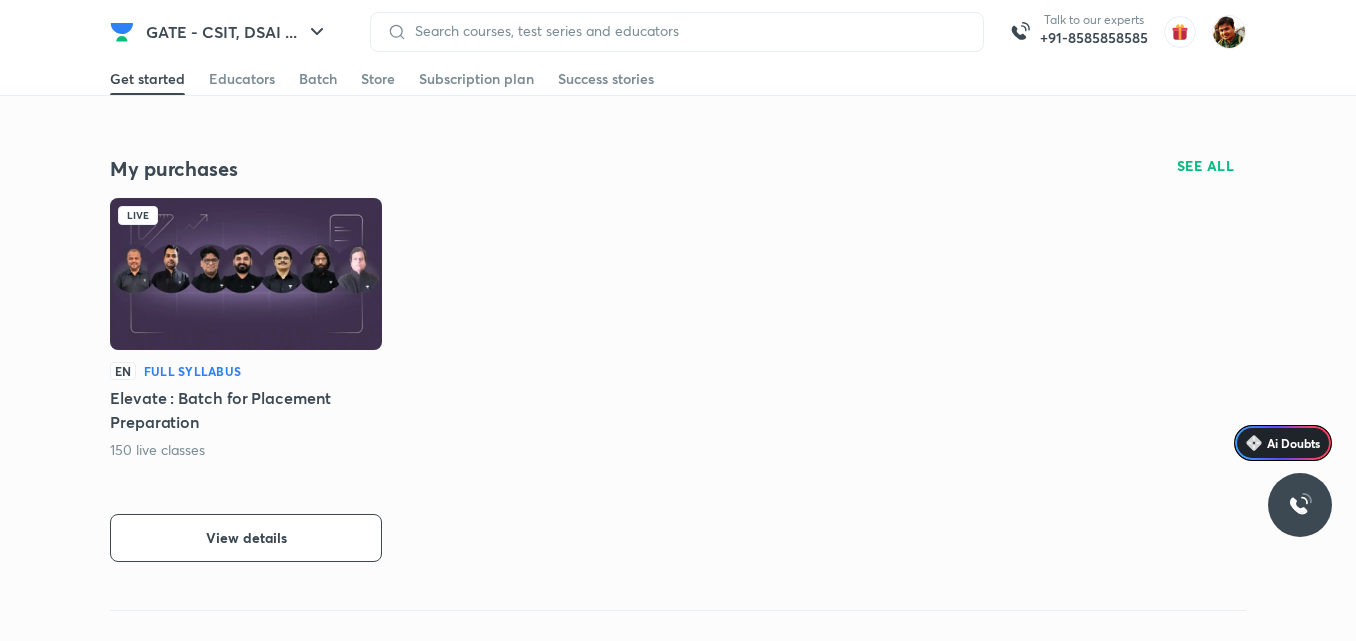 click at bounding box center (246, 274) 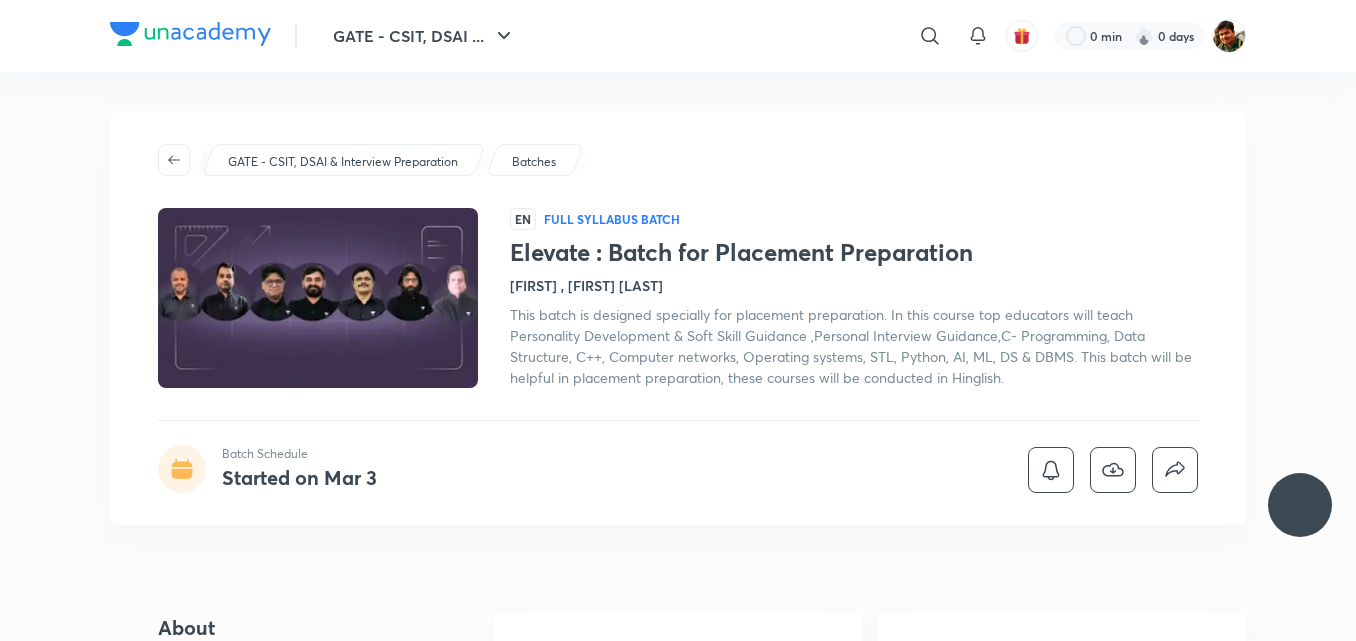 scroll, scrollTop: 0, scrollLeft: 0, axis: both 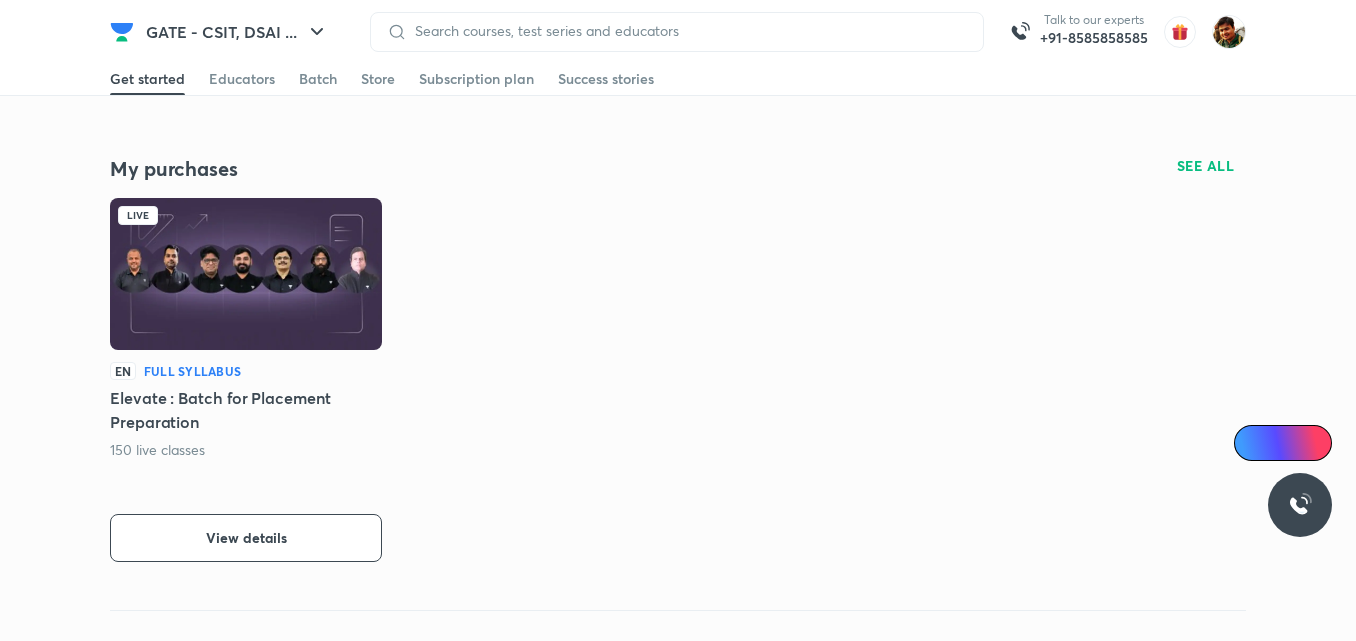 click on "150 live classes" at bounding box center (158, 450) 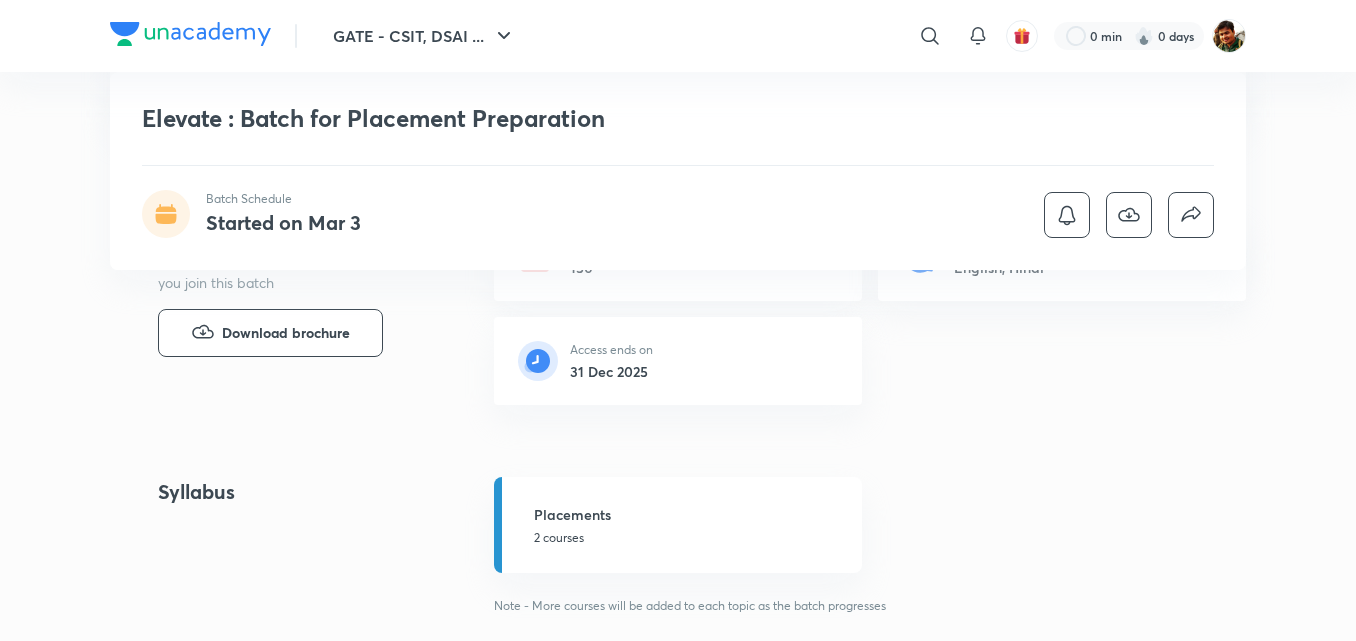scroll, scrollTop: 400, scrollLeft: 0, axis: vertical 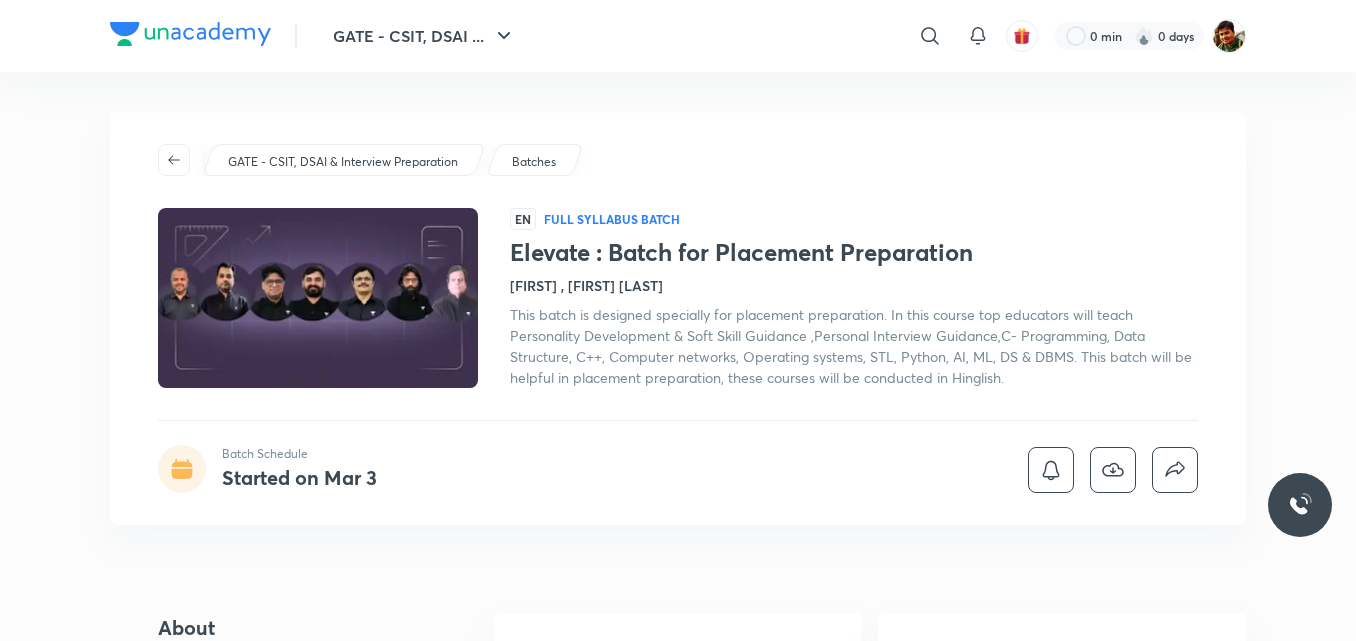 click on "Started on Mar 3" at bounding box center (299, 477) 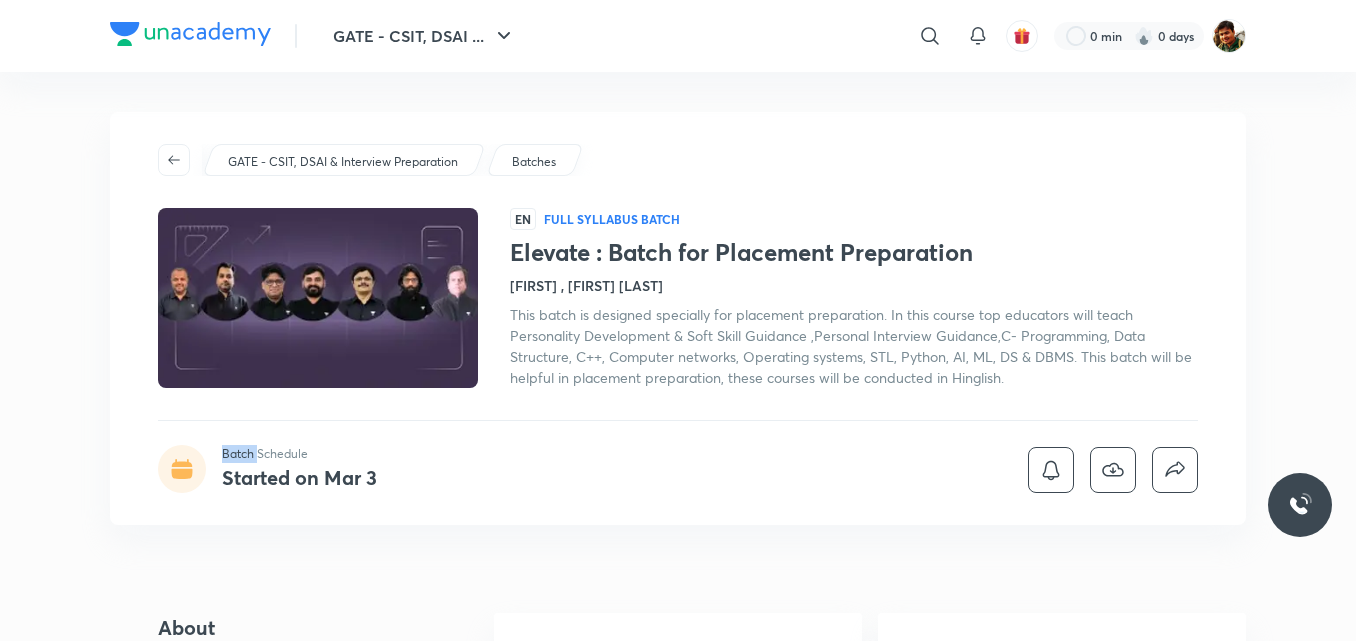 click 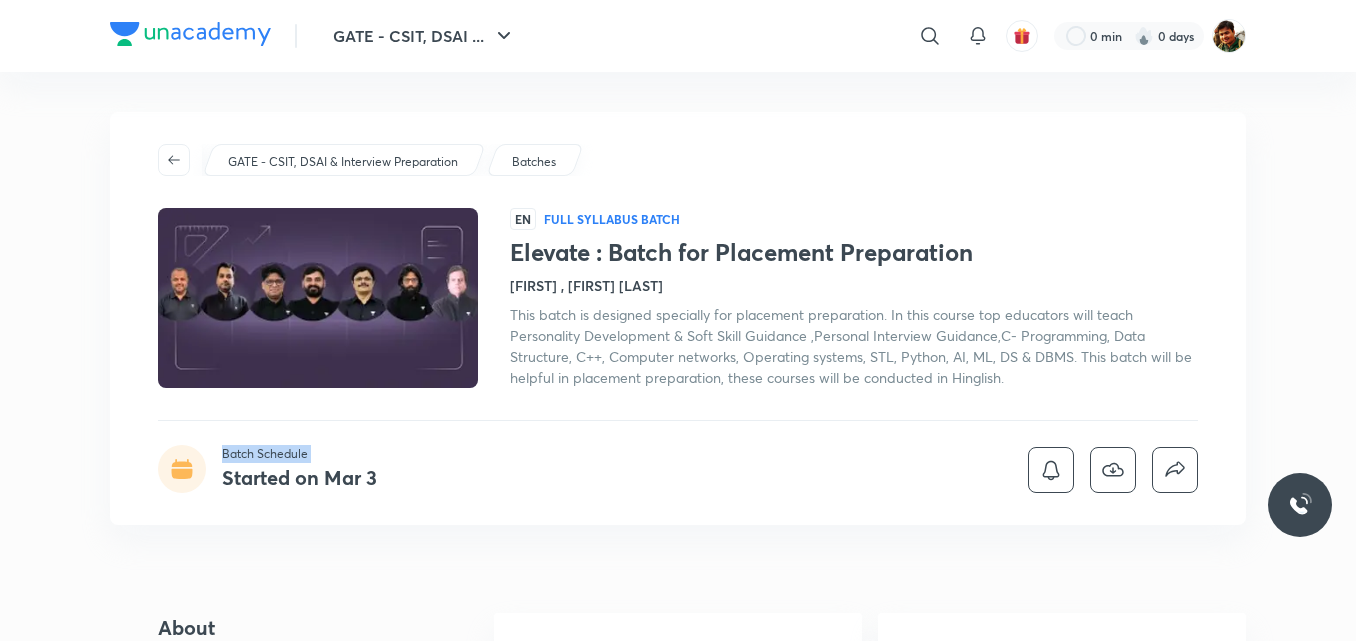 drag, startPoint x: 185, startPoint y: 474, endPoint x: 253, endPoint y: 472, distance: 68.0294 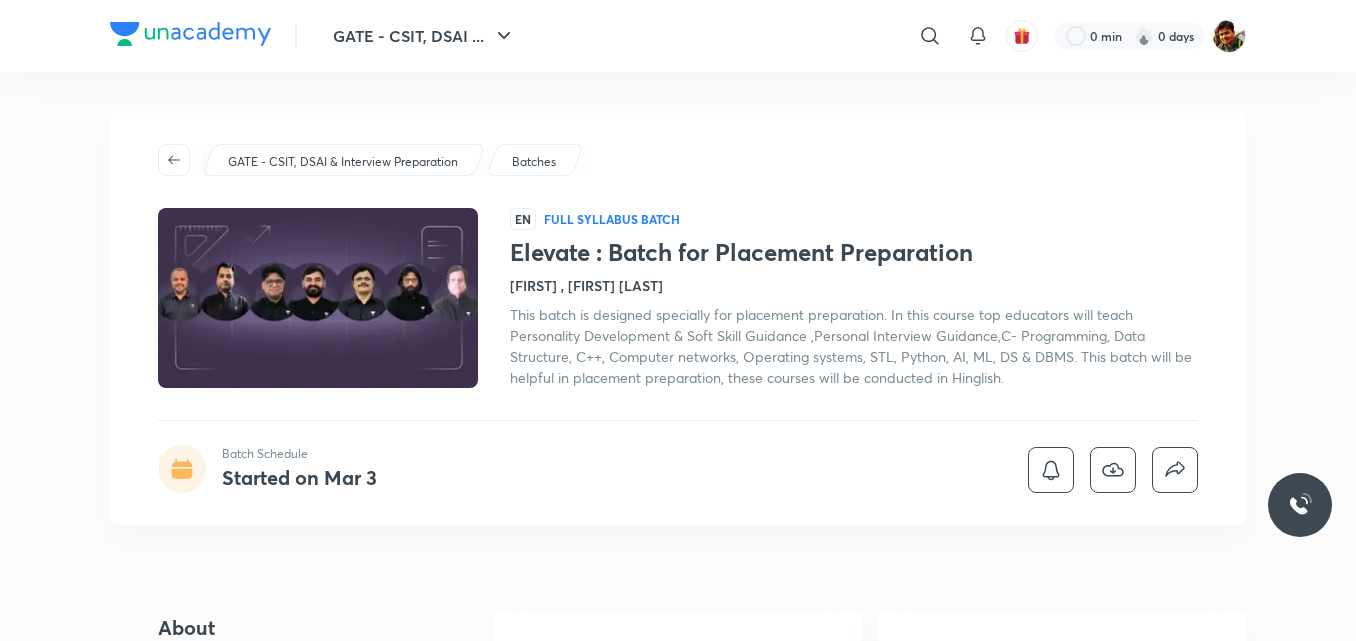 click on "Started on Mar 3" at bounding box center [299, 477] 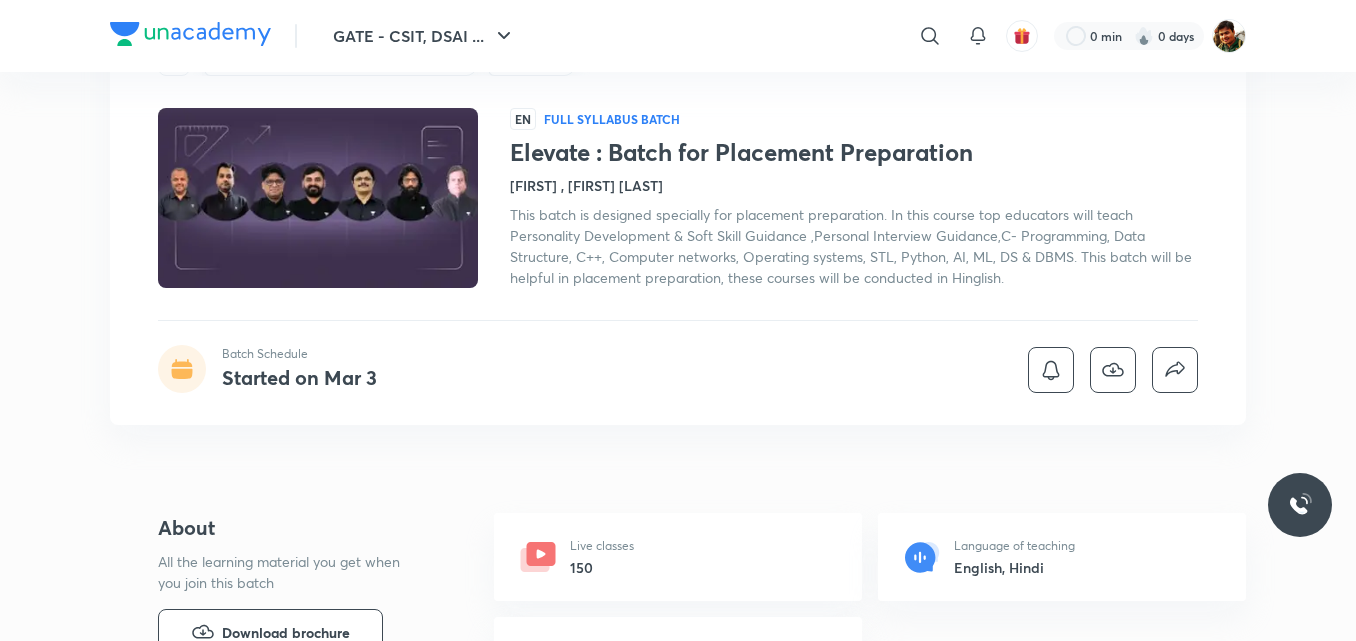 scroll, scrollTop: 0, scrollLeft: 0, axis: both 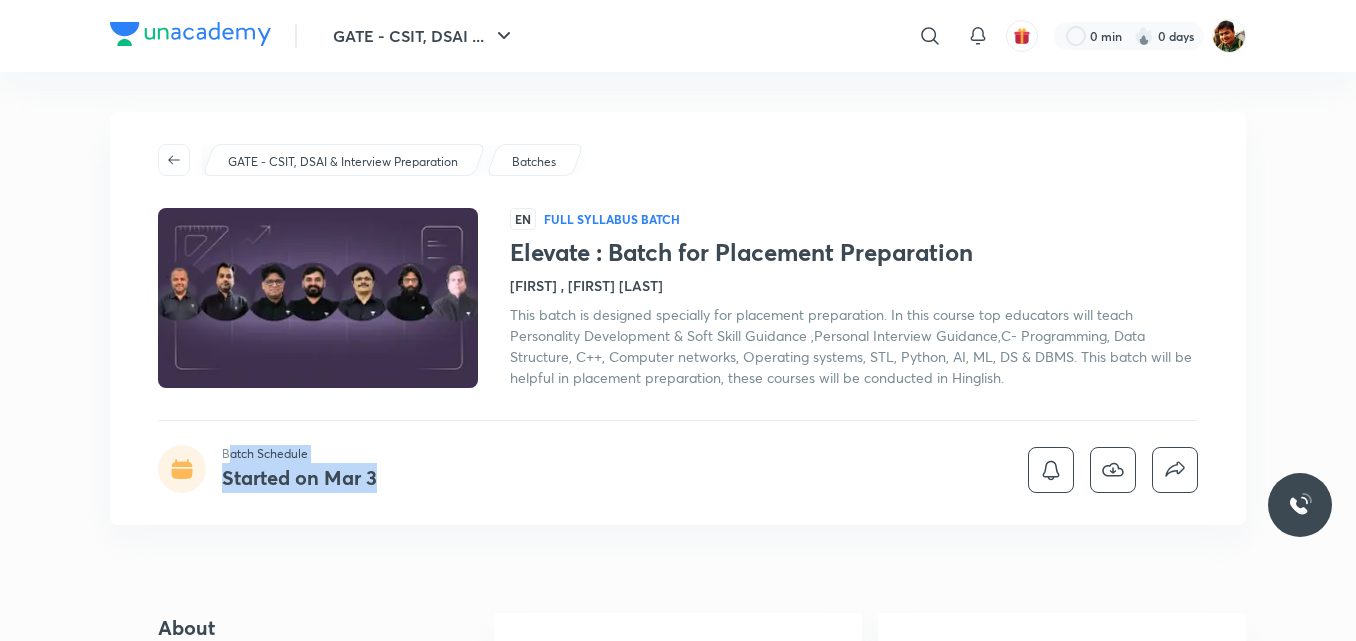 drag, startPoint x: 228, startPoint y: 466, endPoint x: 390, endPoint y: 485, distance: 163.1104 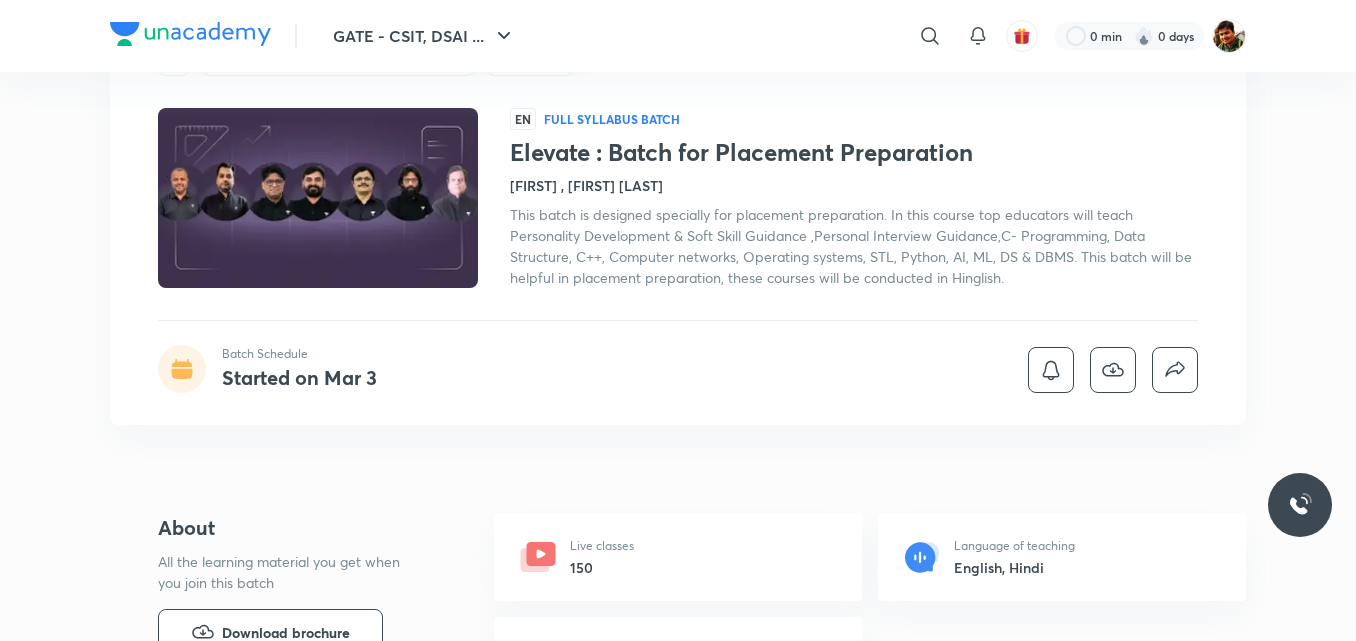 scroll, scrollTop: 200, scrollLeft: 0, axis: vertical 